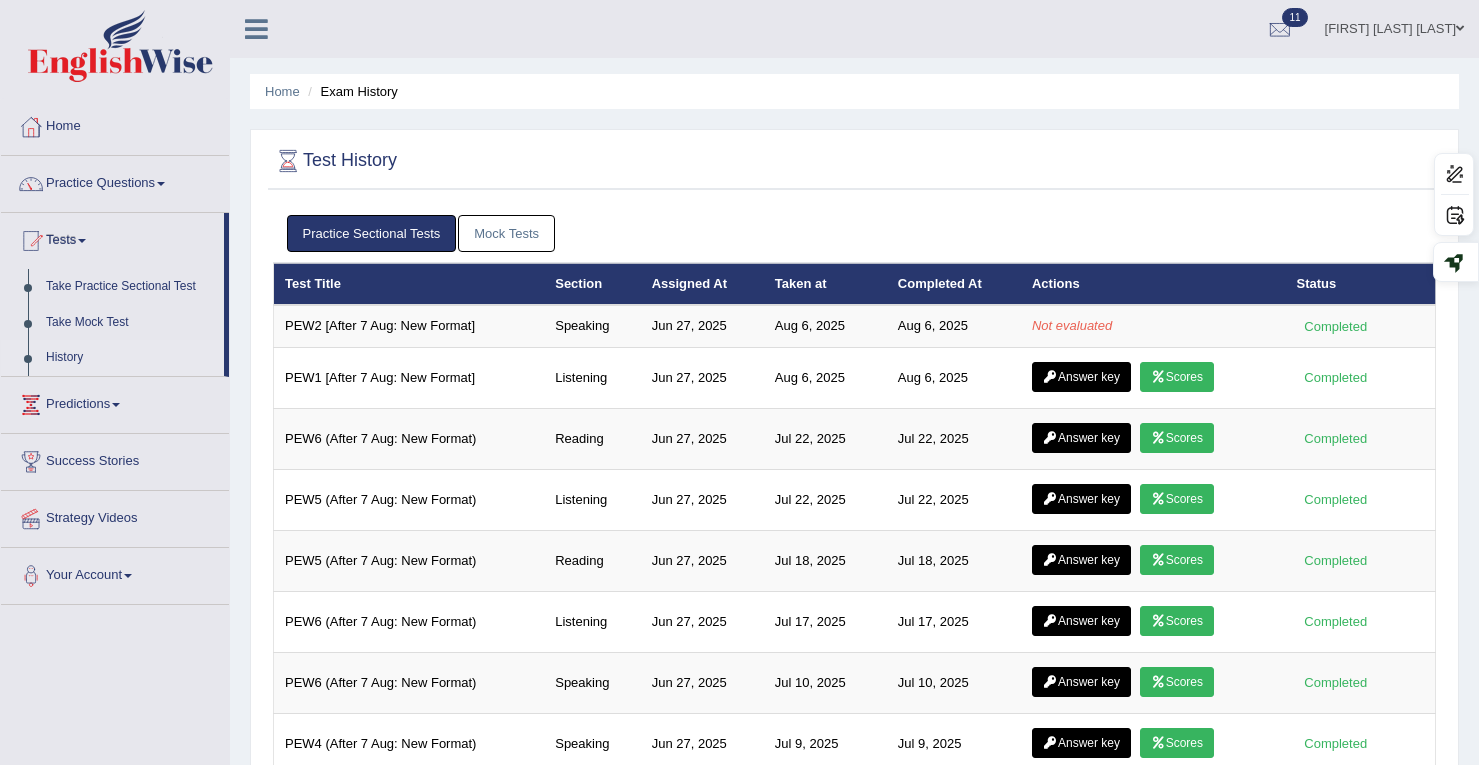scroll, scrollTop: 0, scrollLeft: 0, axis: both 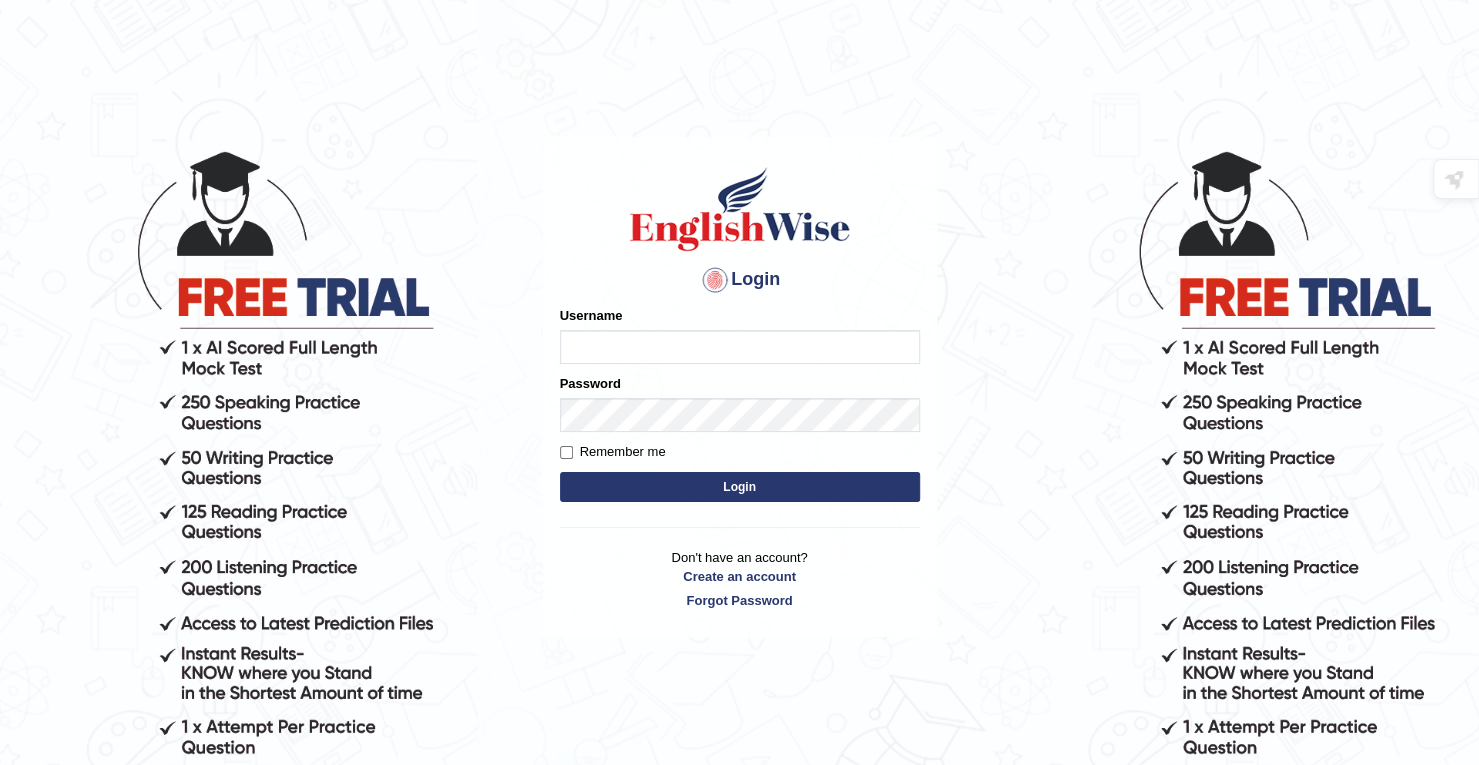 type on "Deep1112" 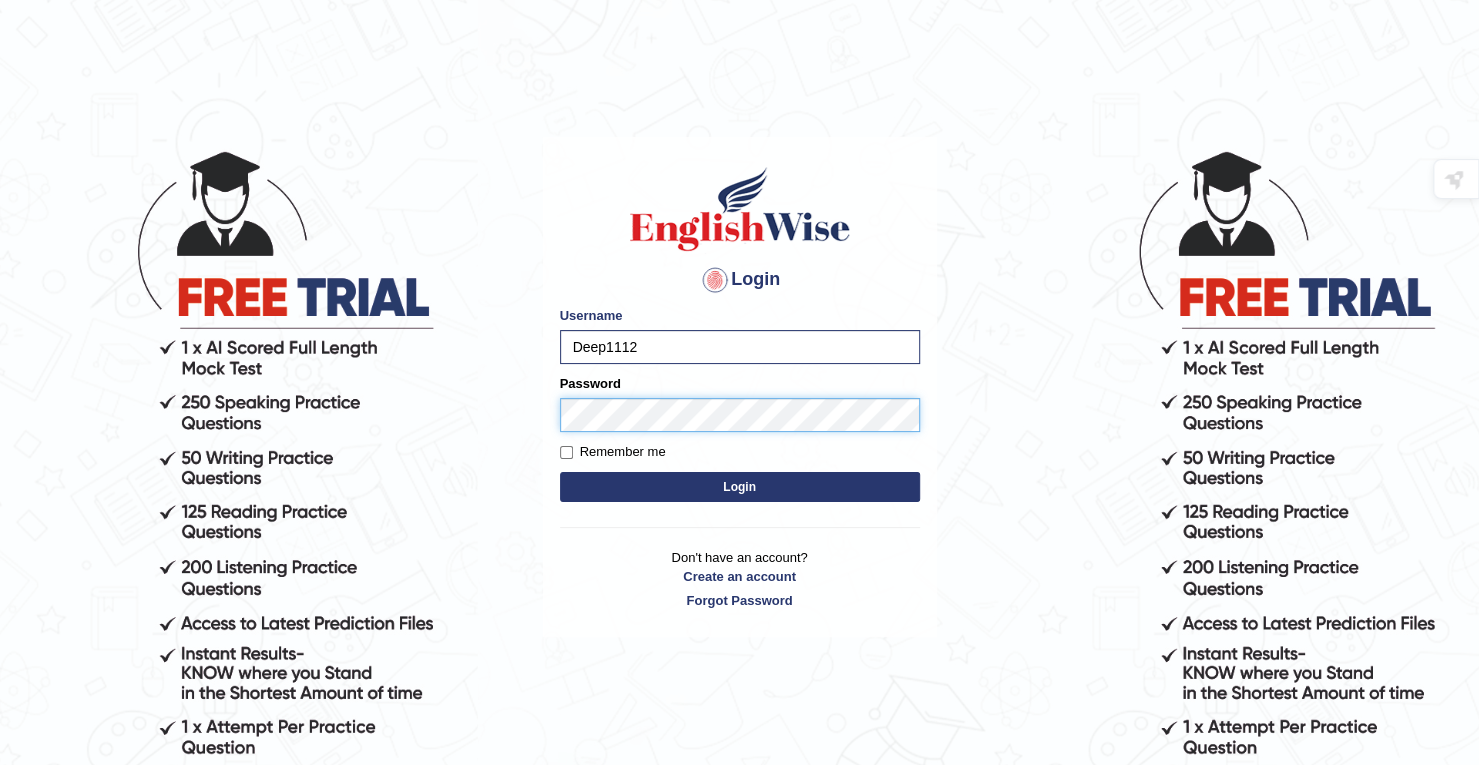 click on "Login" at bounding box center [740, 487] 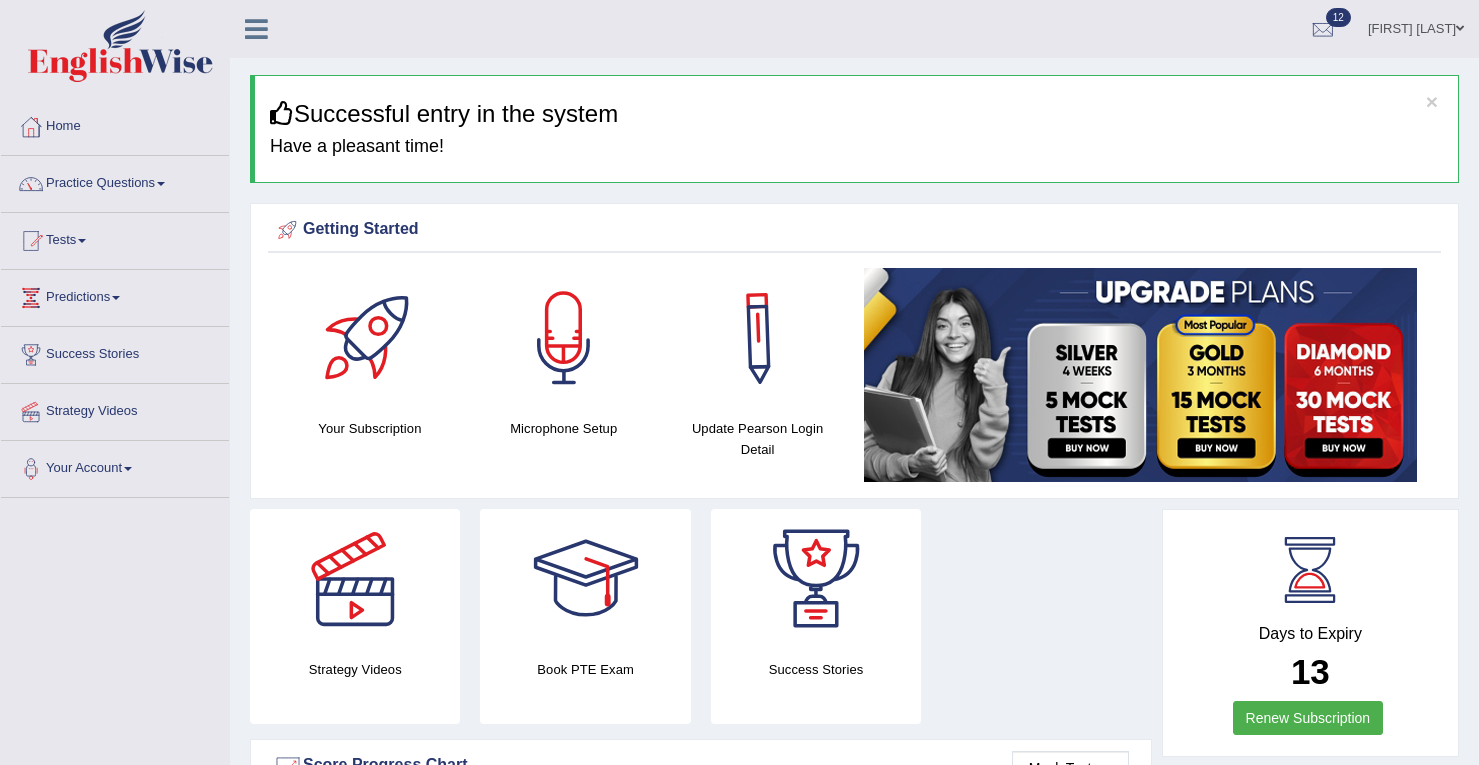 scroll, scrollTop: 0, scrollLeft: 0, axis: both 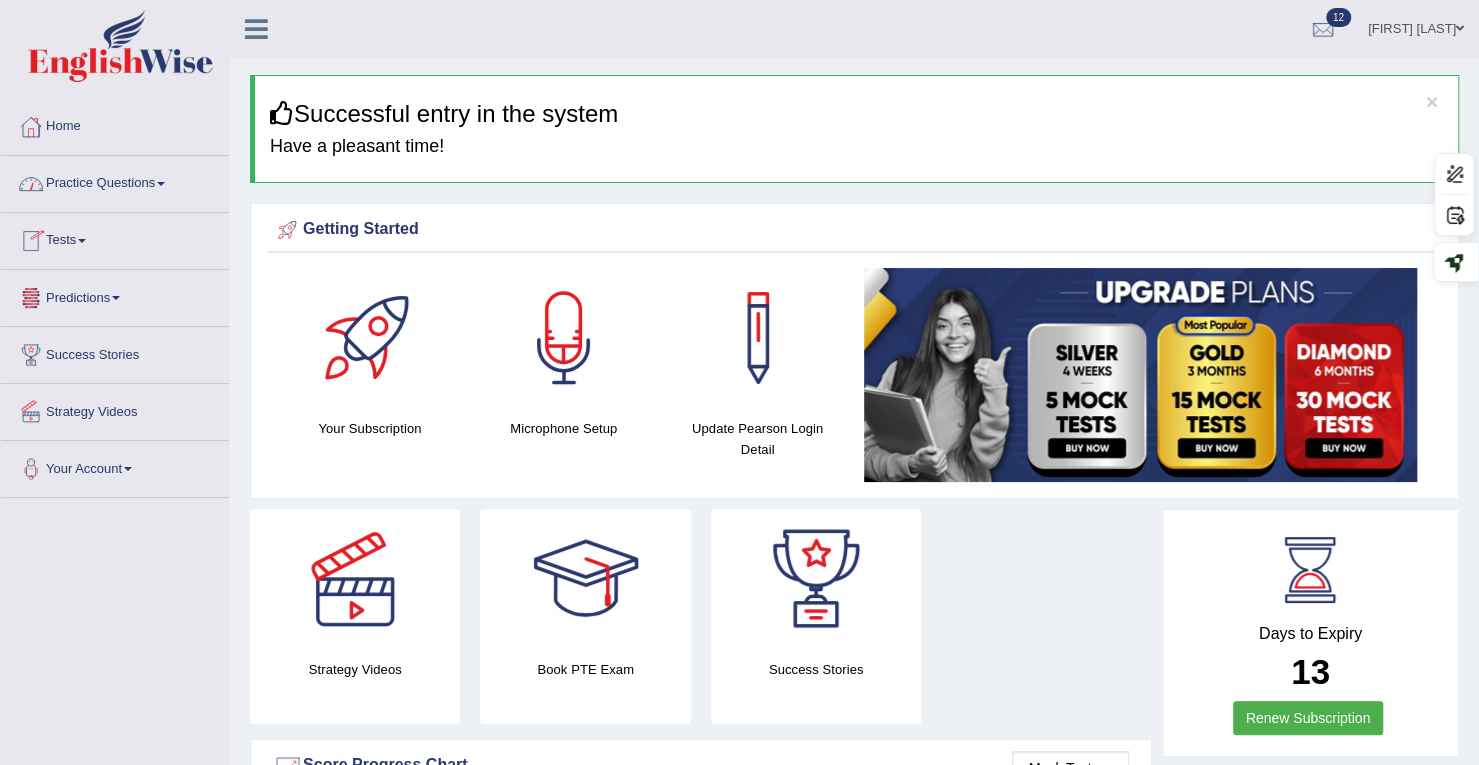 click on "Tests" at bounding box center [115, 238] 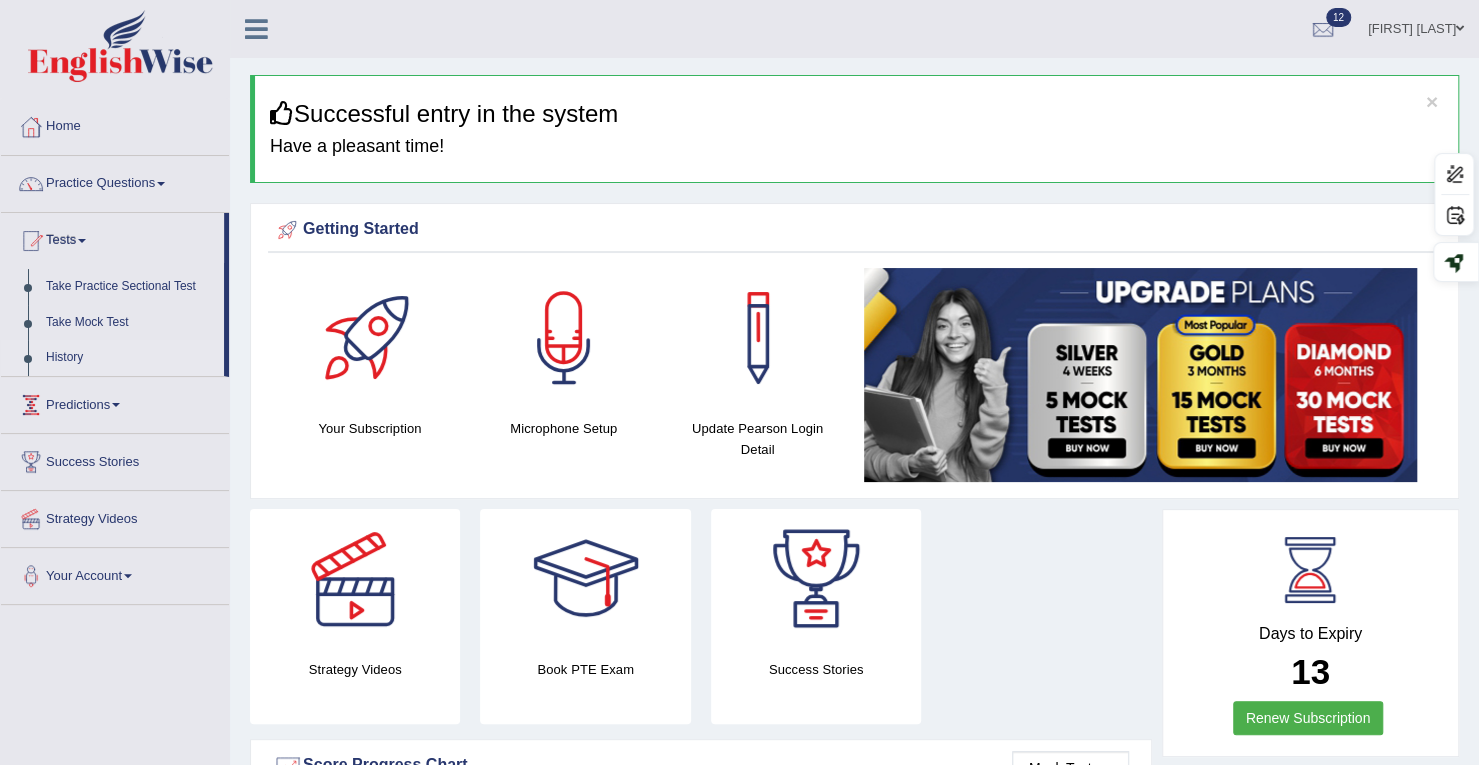 click on "History" at bounding box center [130, 358] 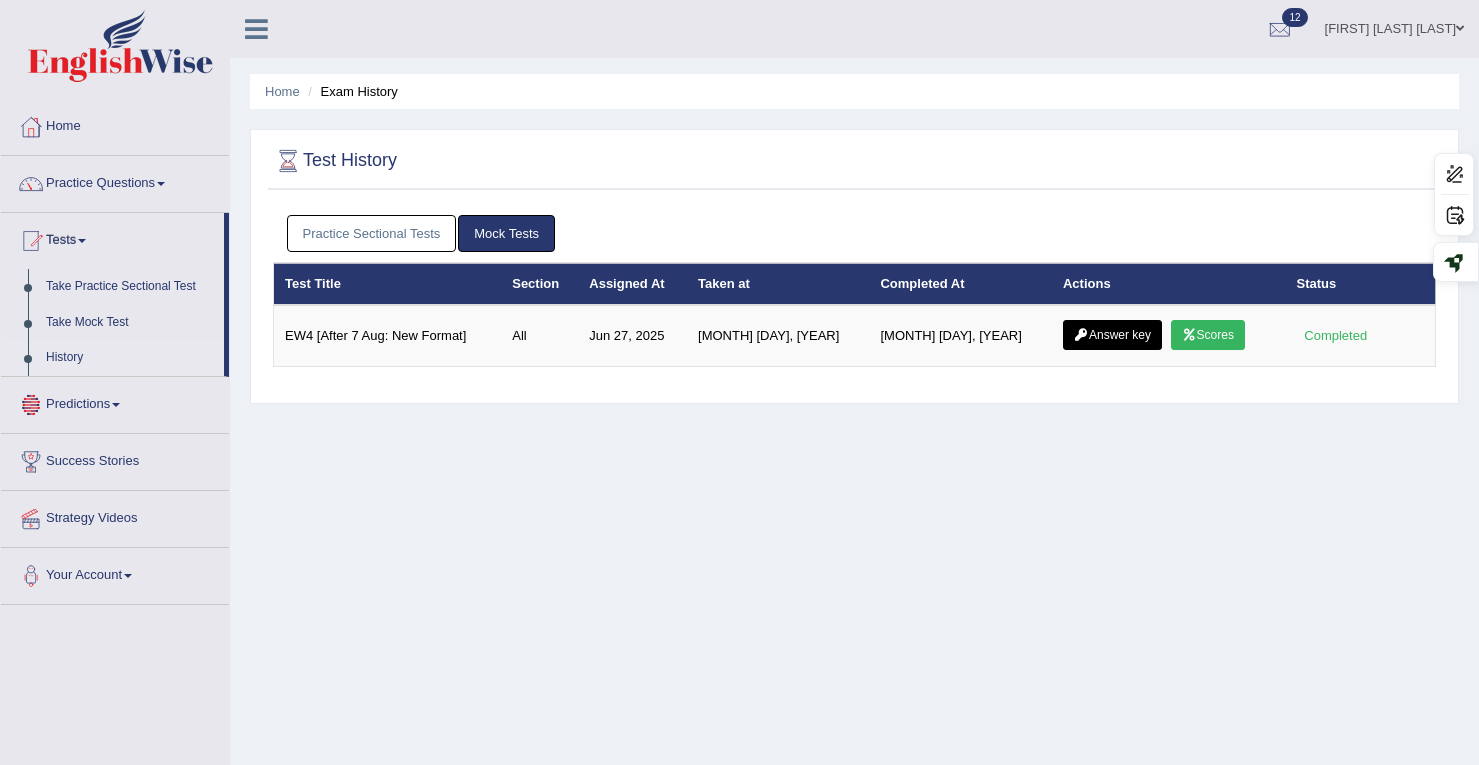 scroll, scrollTop: 0, scrollLeft: 0, axis: both 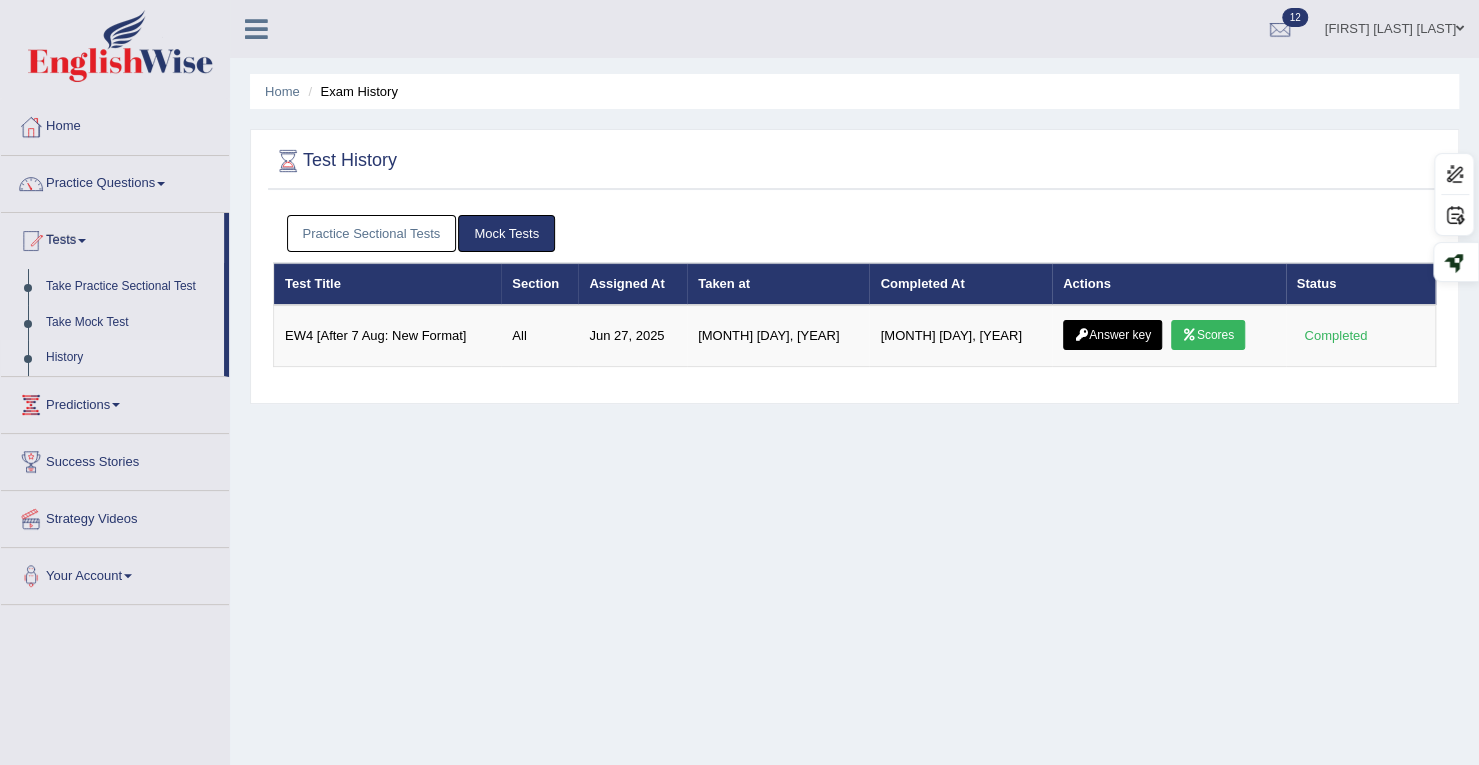 click on "Practice Sectional Tests" at bounding box center [372, 233] 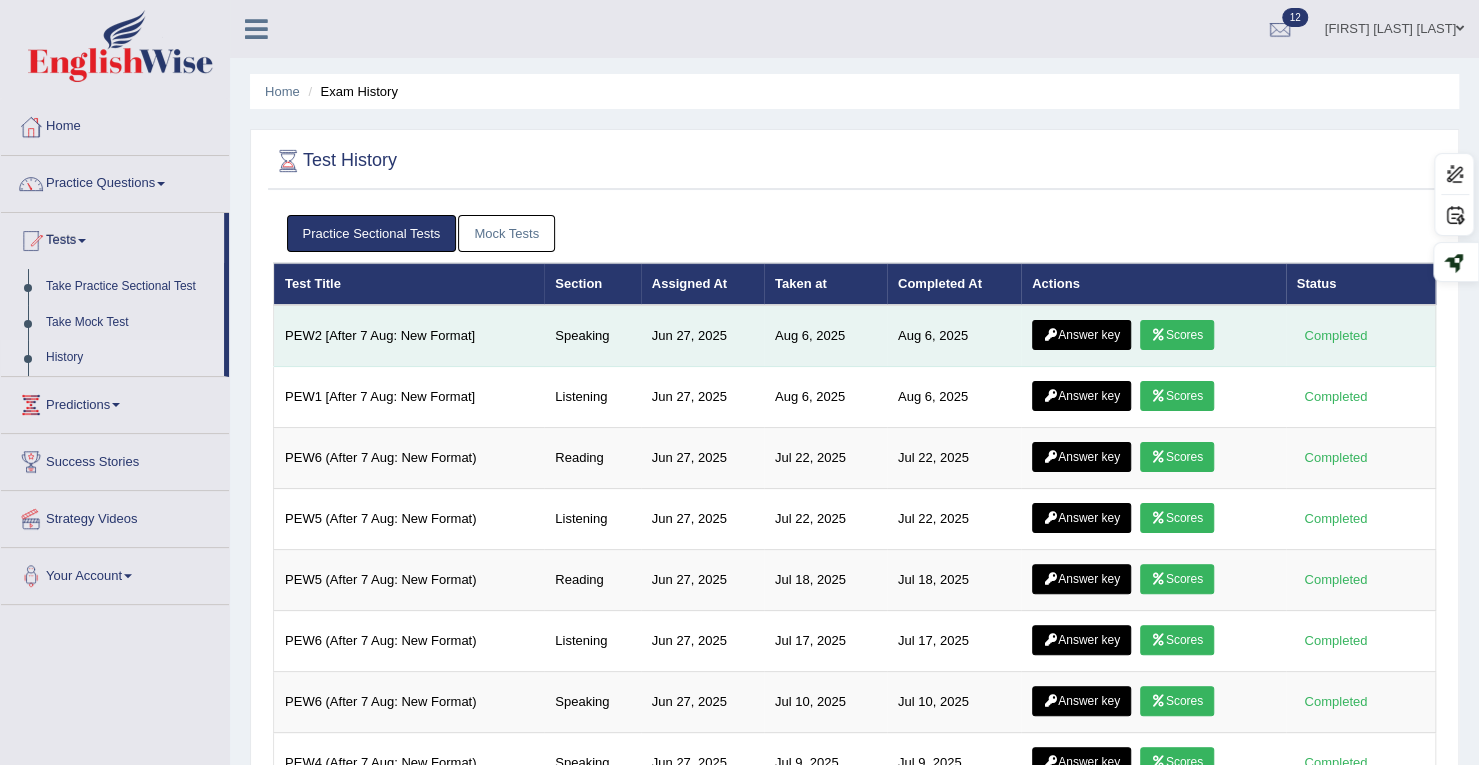 click on "Scores" at bounding box center (1177, 335) 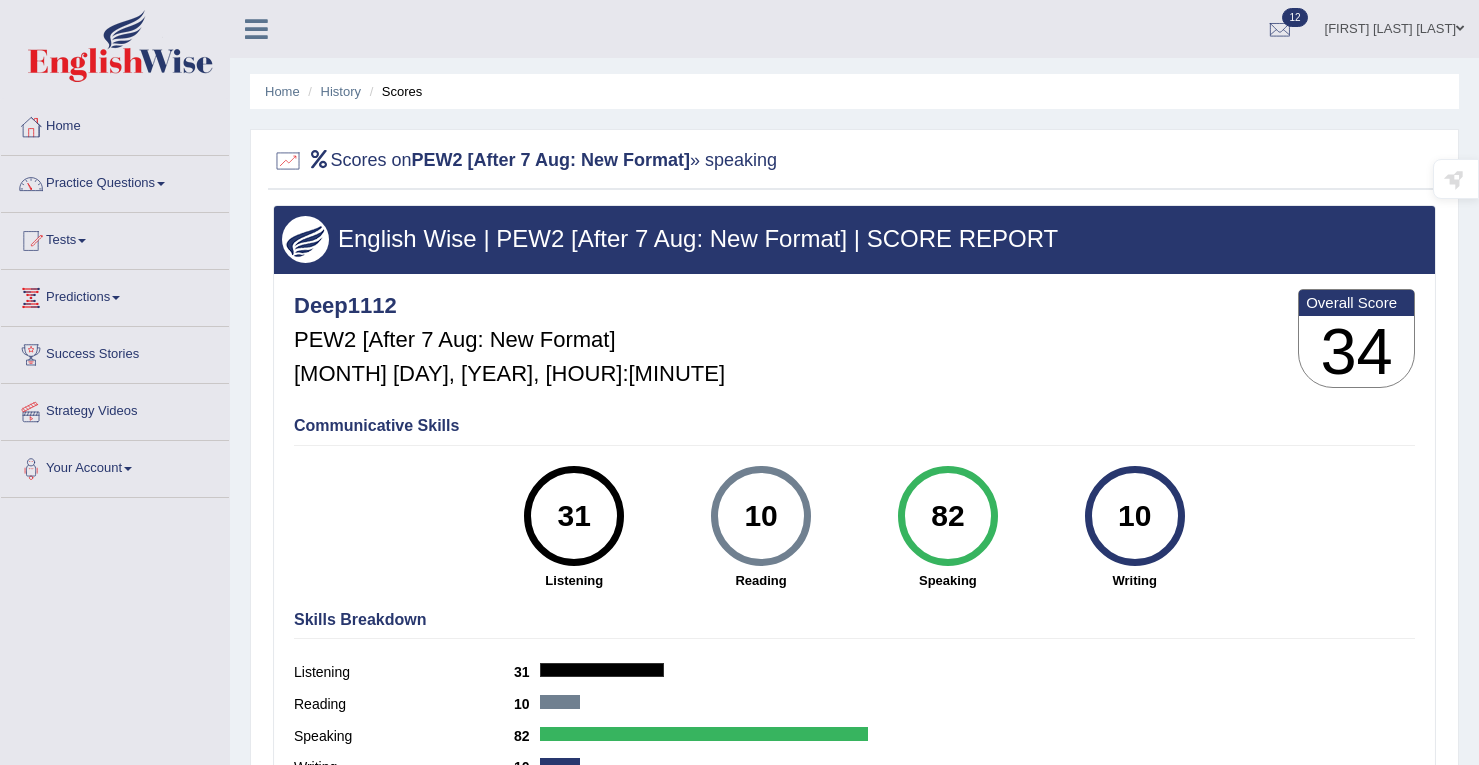 scroll, scrollTop: 0, scrollLeft: 0, axis: both 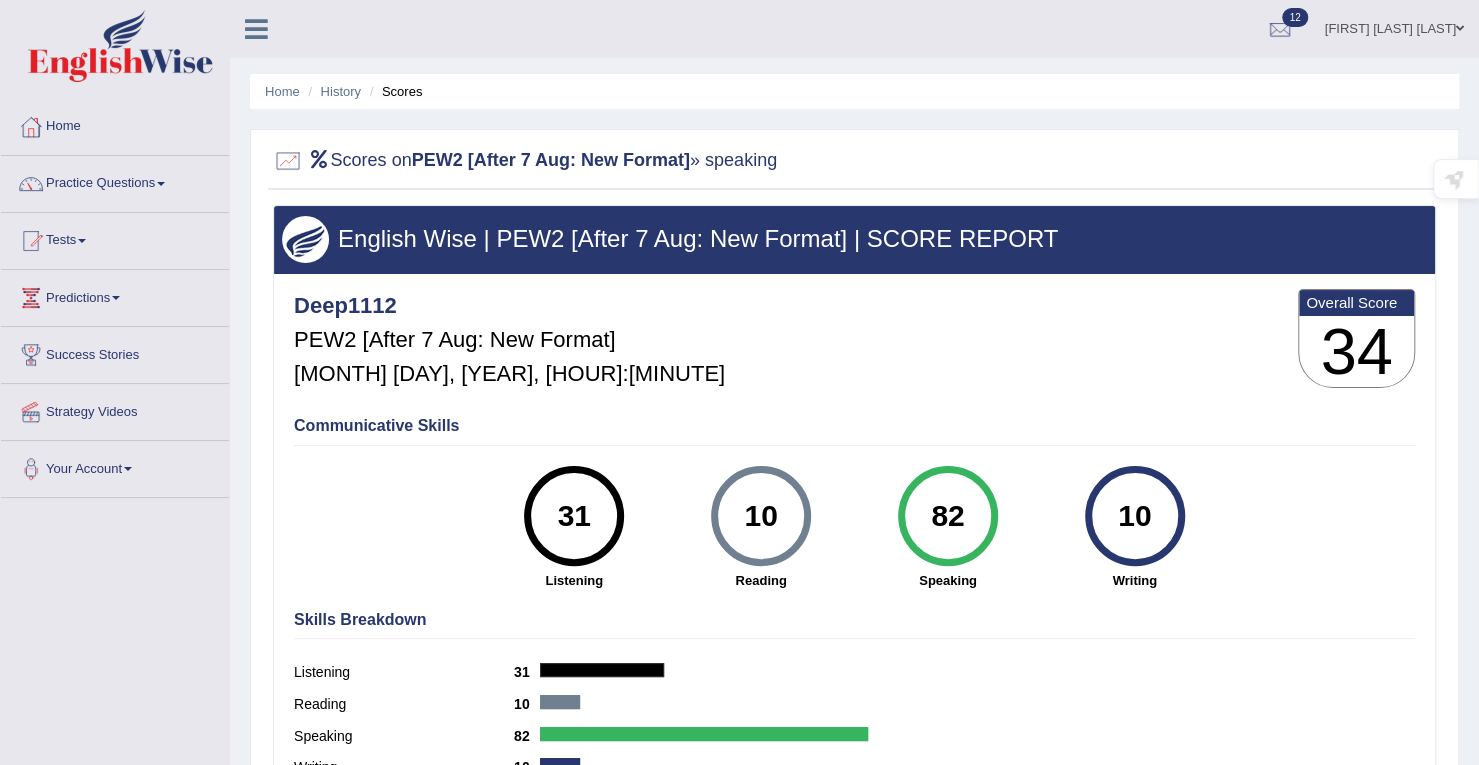 click on "Scores" at bounding box center (394, 91) 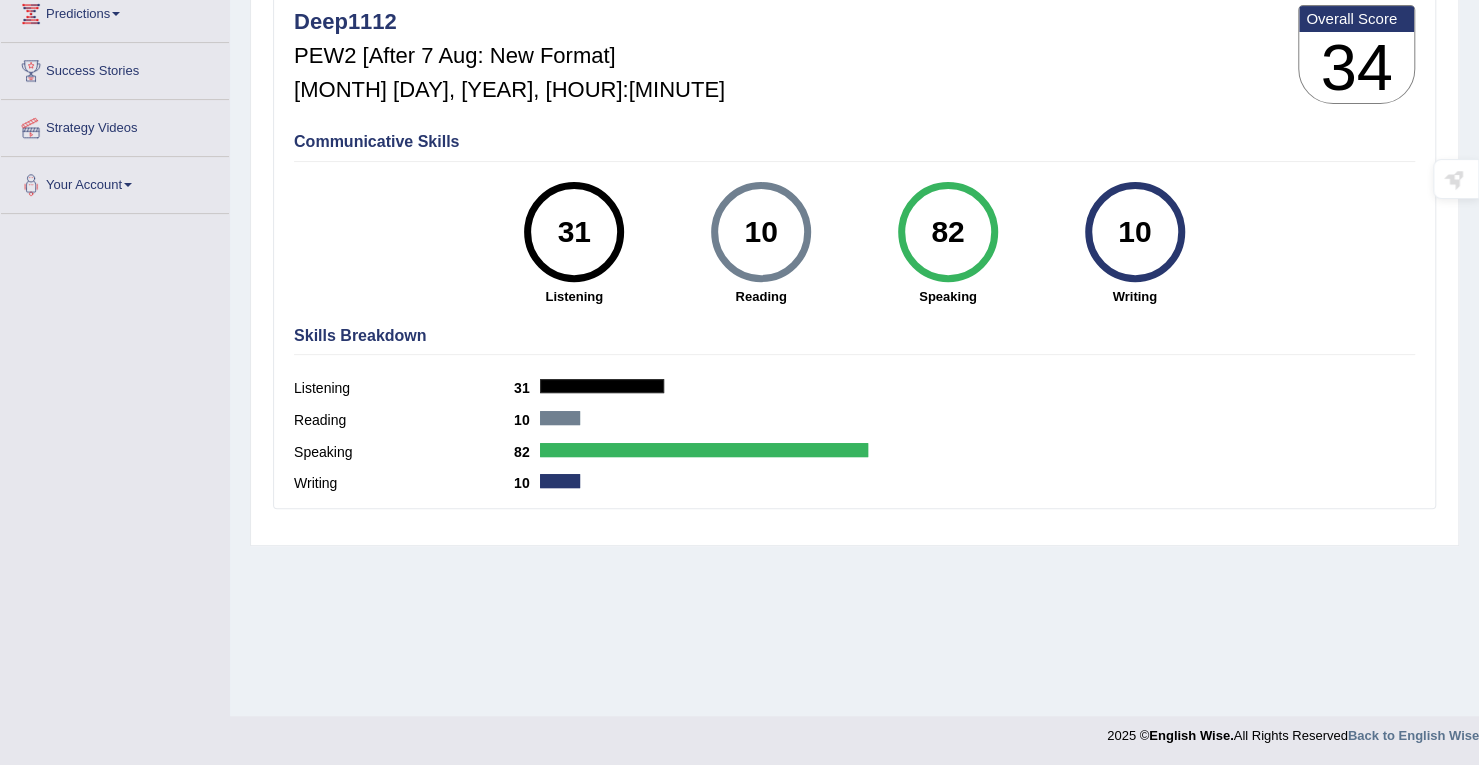 scroll, scrollTop: 0, scrollLeft: 0, axis: both 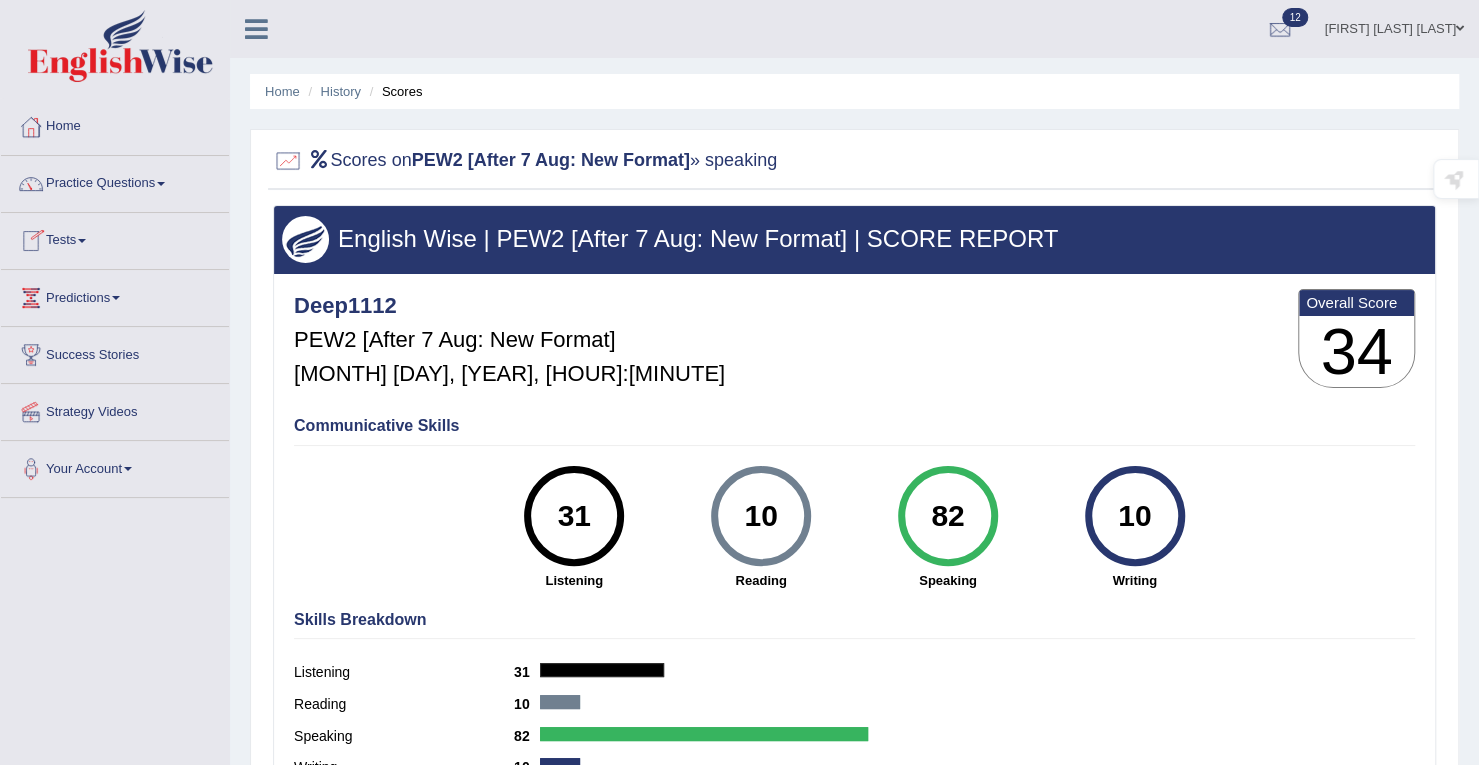 click on "Tests" at bounding box center (115, 238) 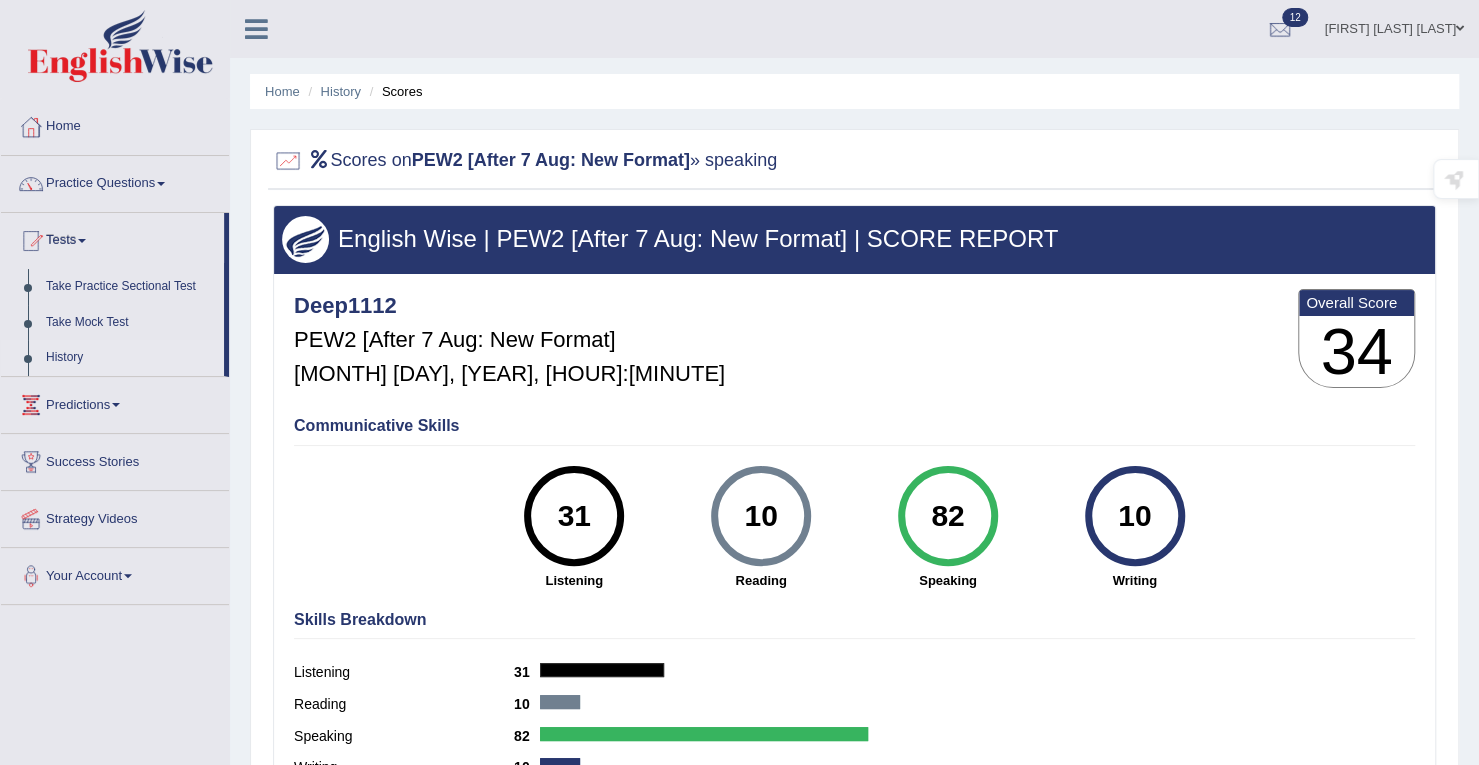 click on "History" at bounding box center (130, 358) 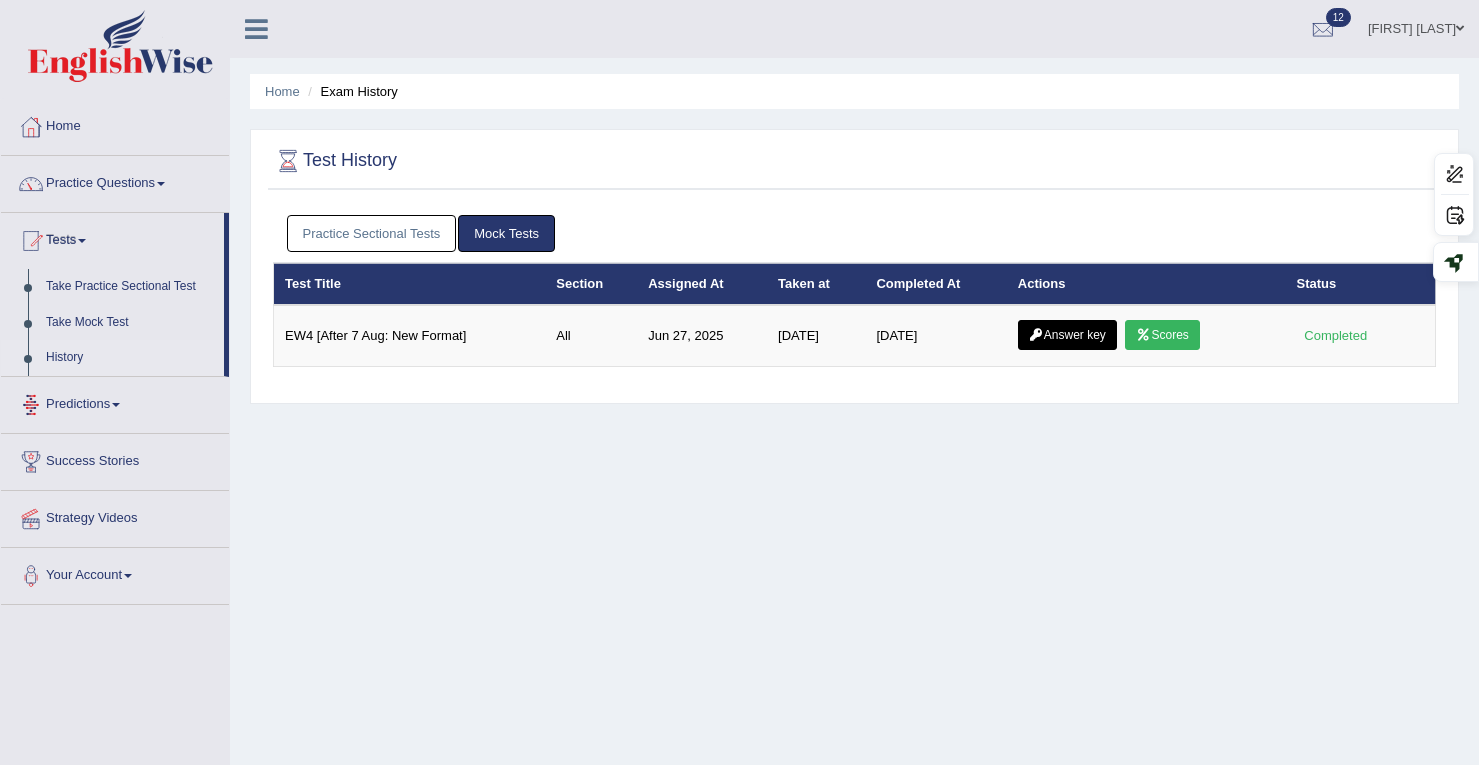 scroll, scrollTop: 0, scrollLeft: 0, axis: both 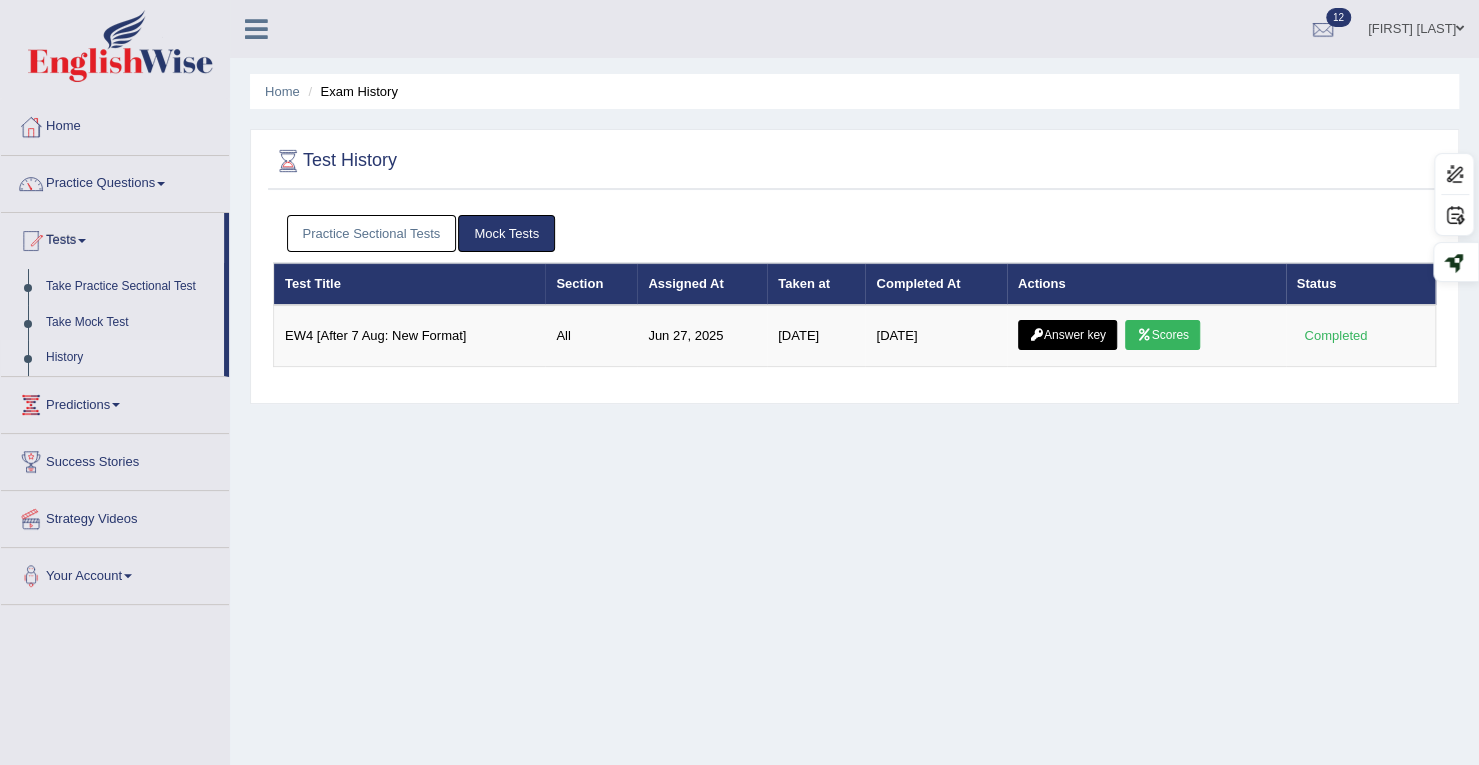 click on "Practice Sectional Tests" at bounding box center (372, 233) 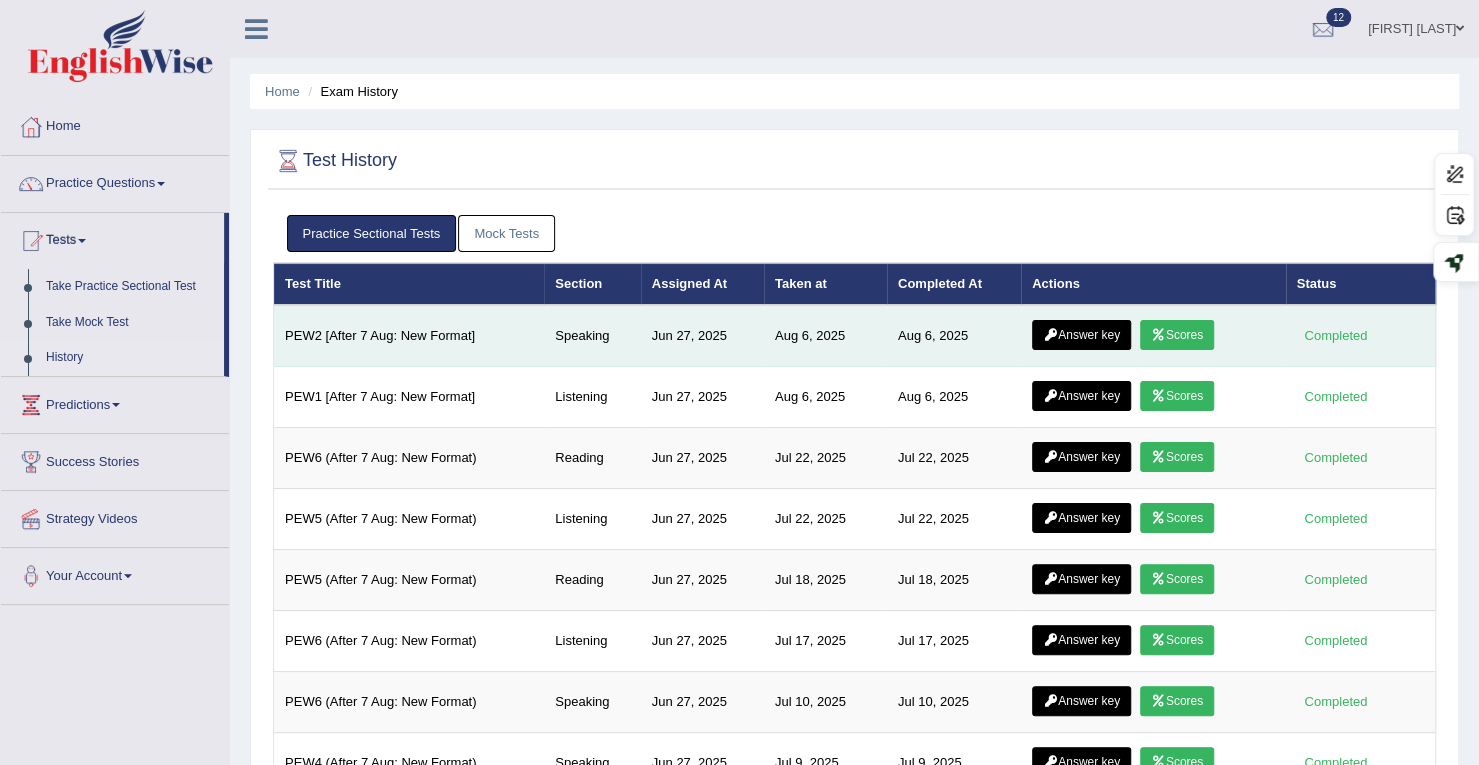 click on "Answer key" at bounding box center [1081, 335] 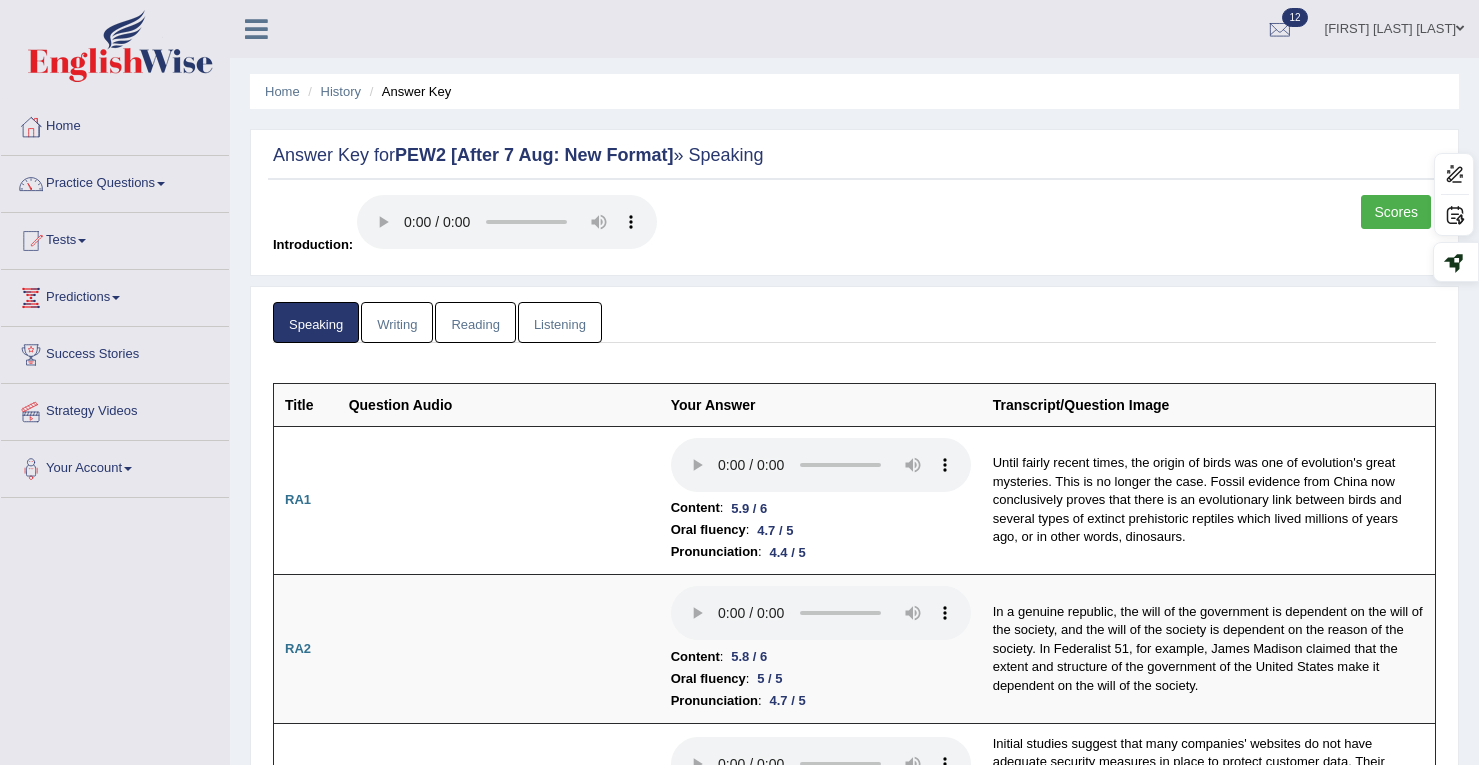 scroll, scrollTop: 0, scrollLeft: 0, axis: both 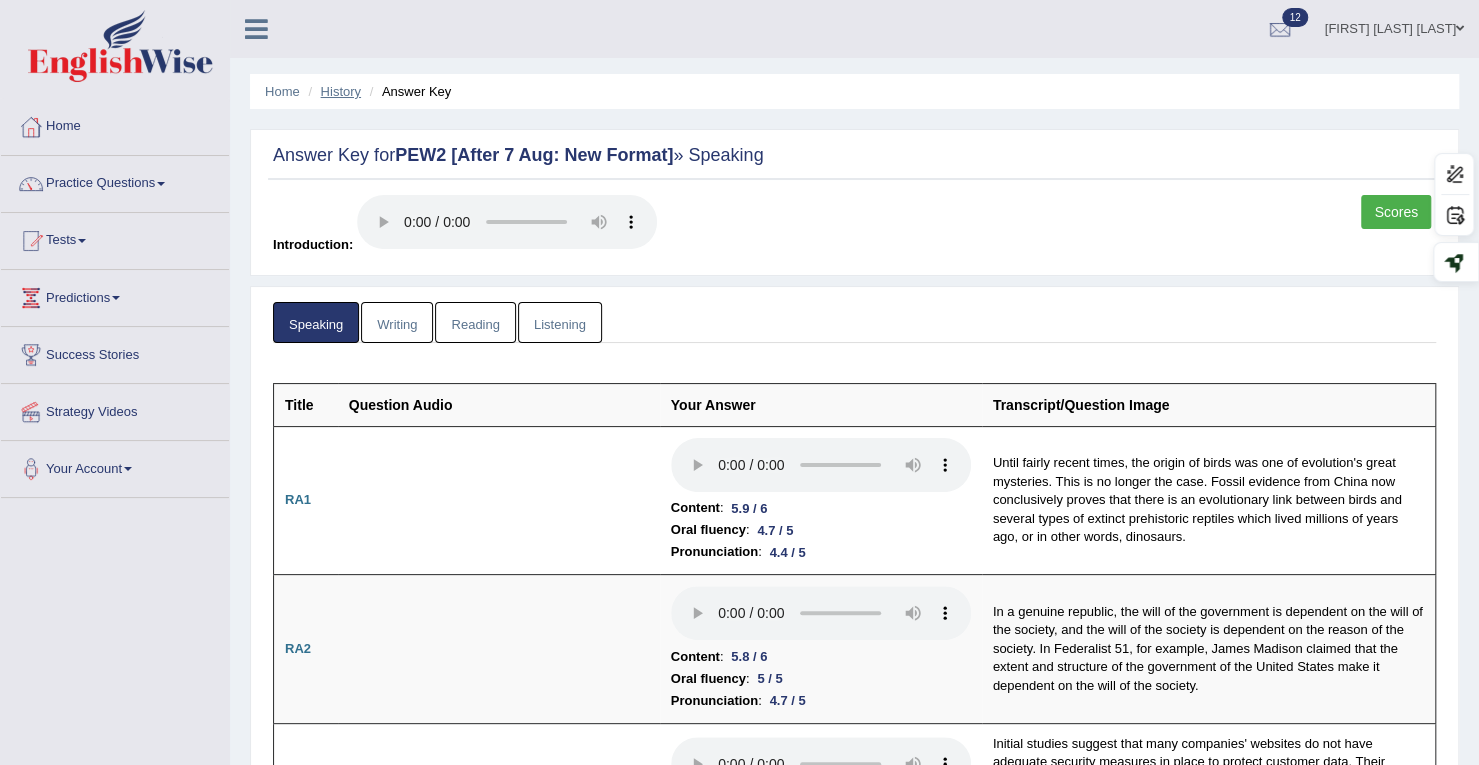 click on "History" at bounding box center (341, 91) 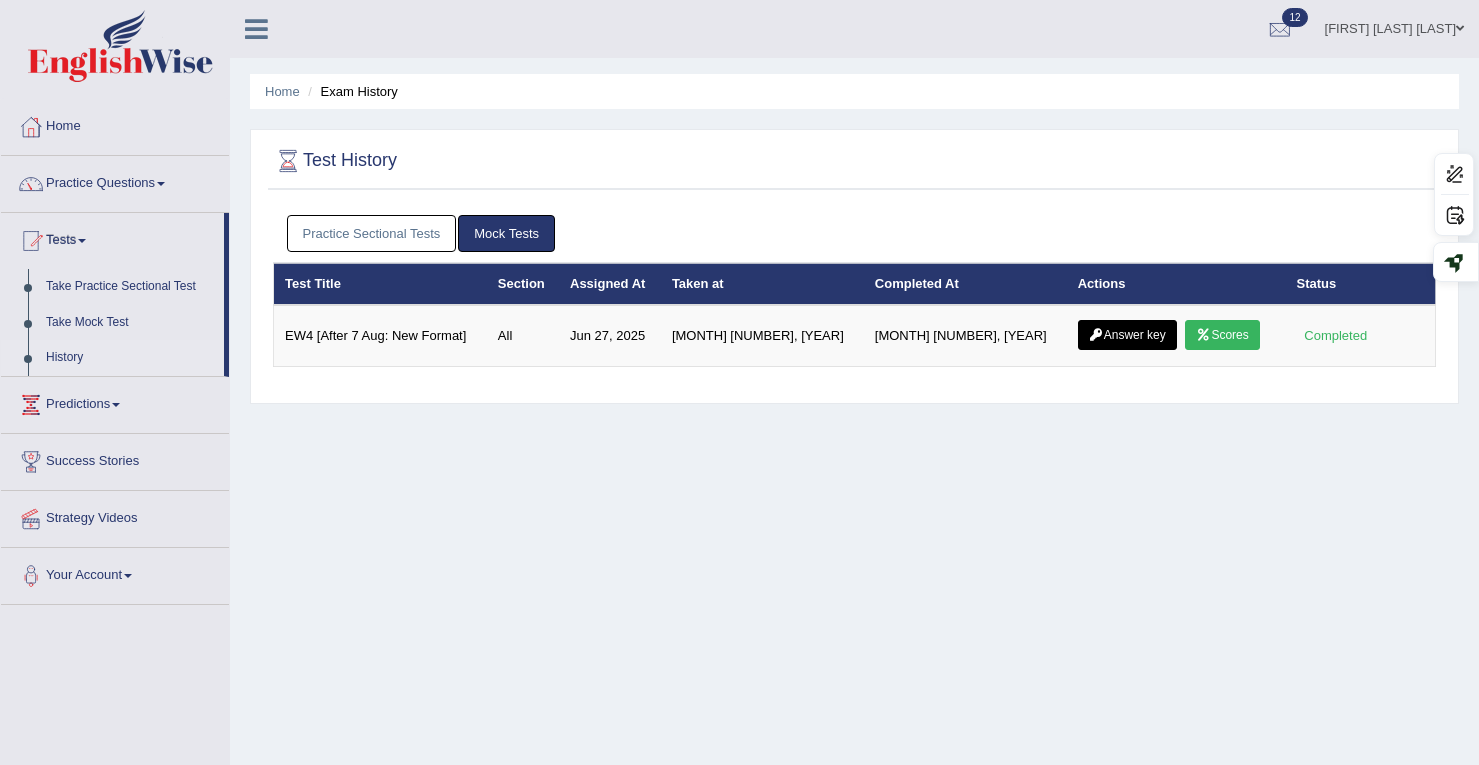 scroll, scrollTop: 0, scrollLeft: 0, axis: both 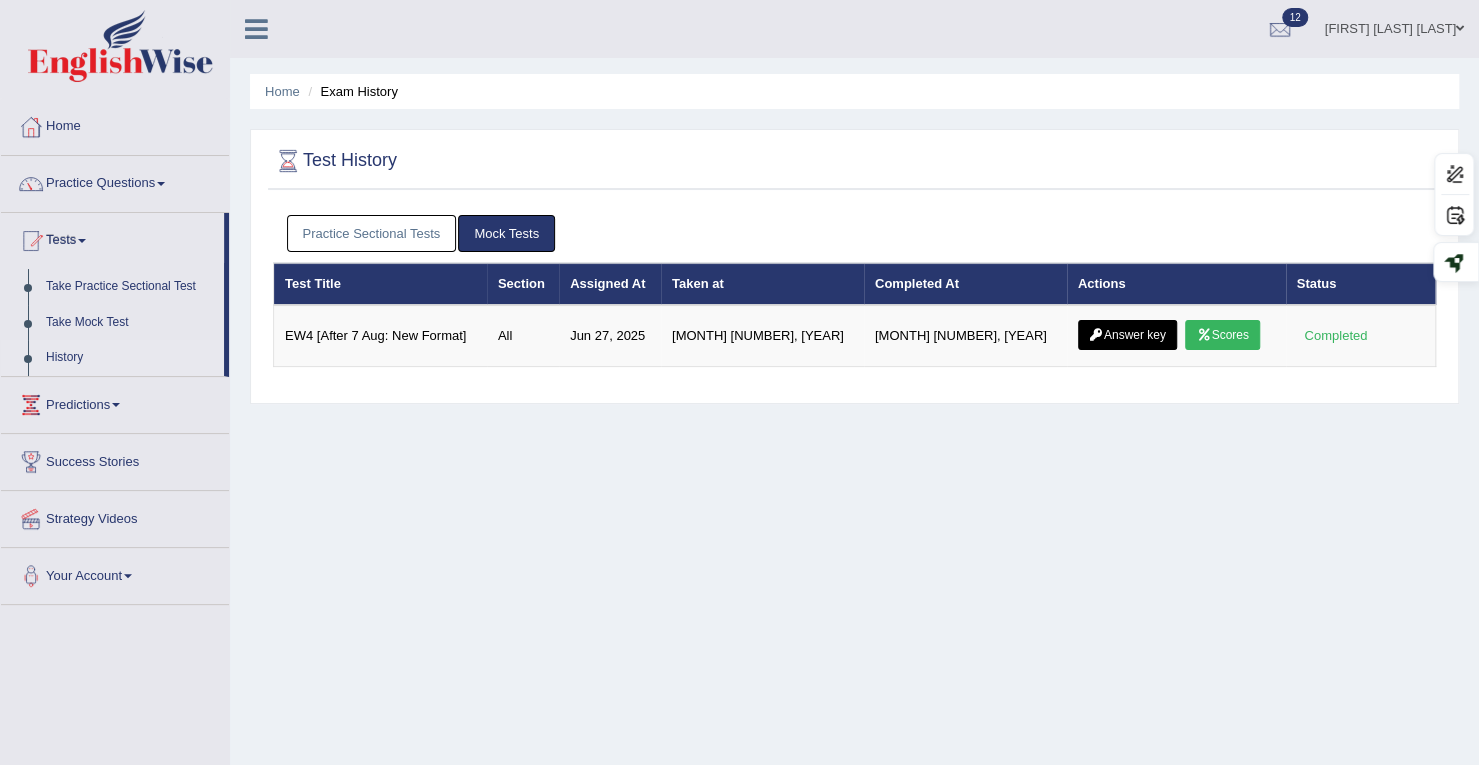 click on "Practice Sectional Tests" at bounding box center (372, 233) 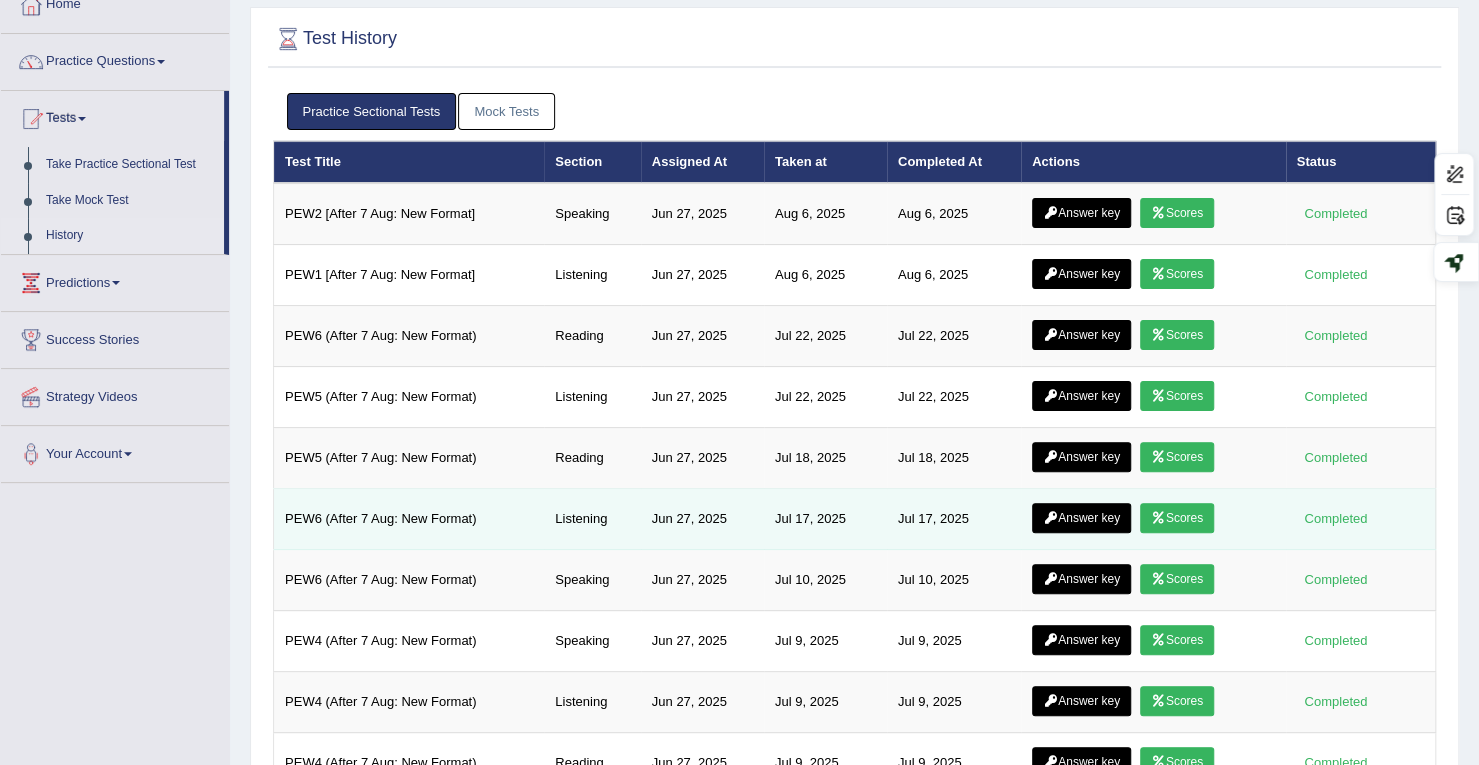 scroll, scrollTop: 0, scrollLeft: 0, axis: both 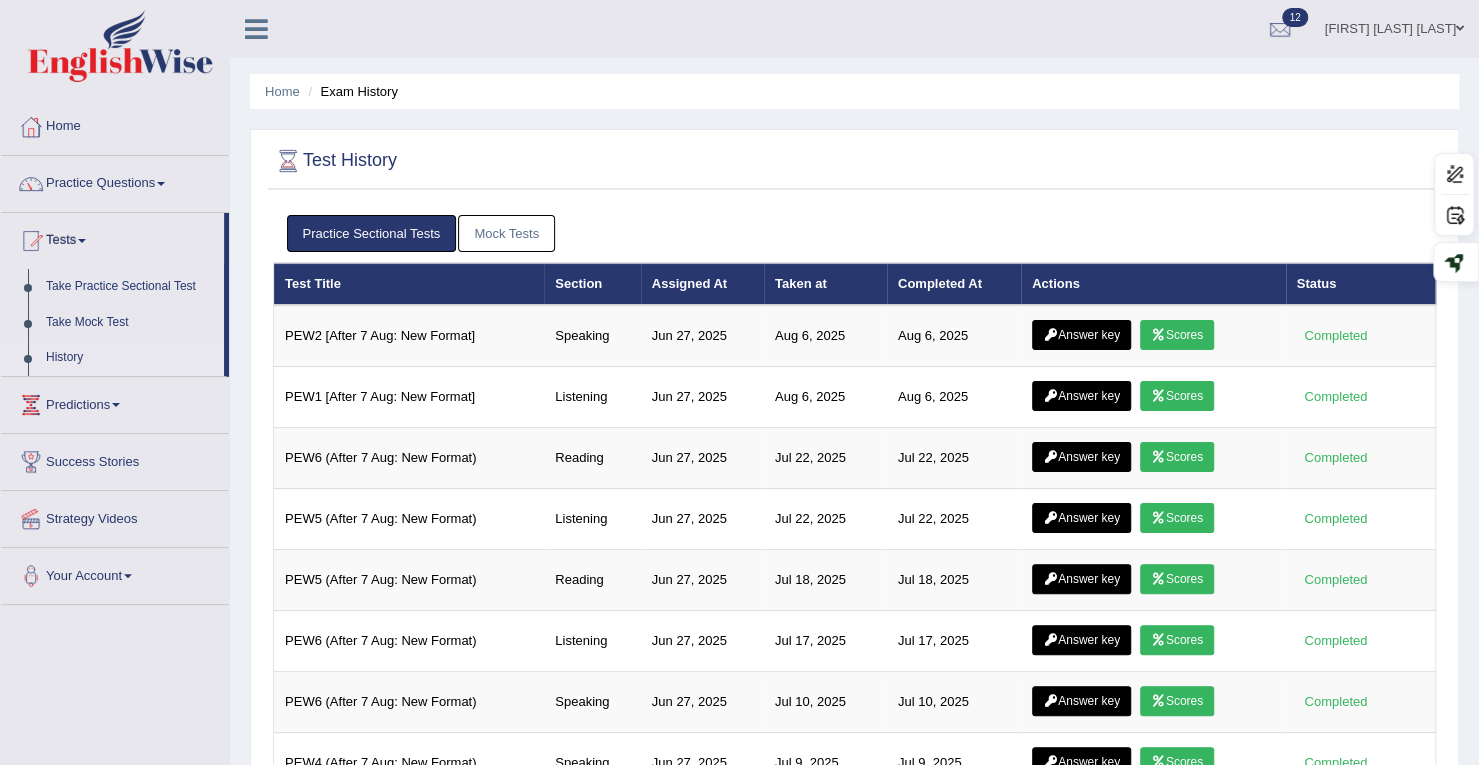 click on "History" at bounding box center (130, 358) 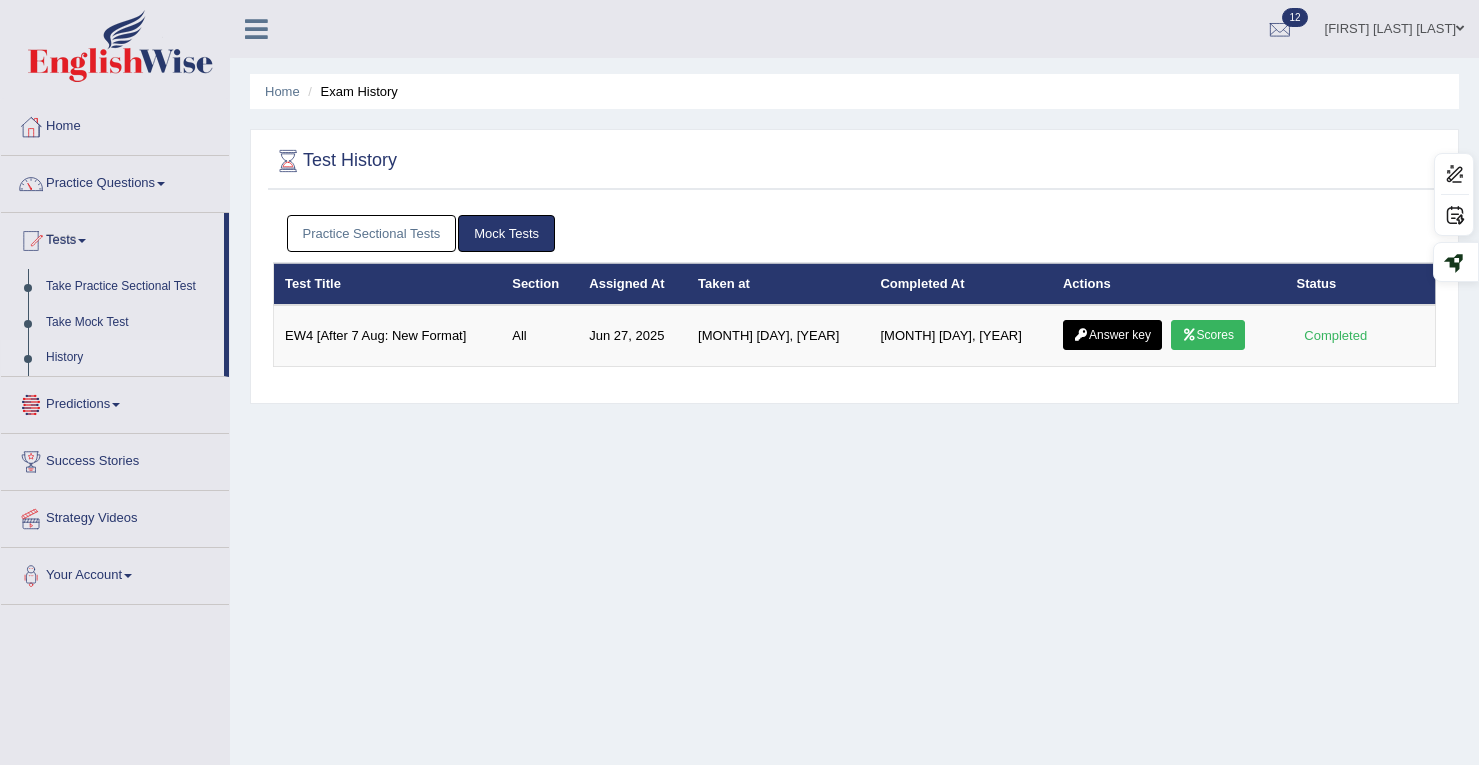 scroll, scrollTop: 0, scrollLeft: 0, axis: both 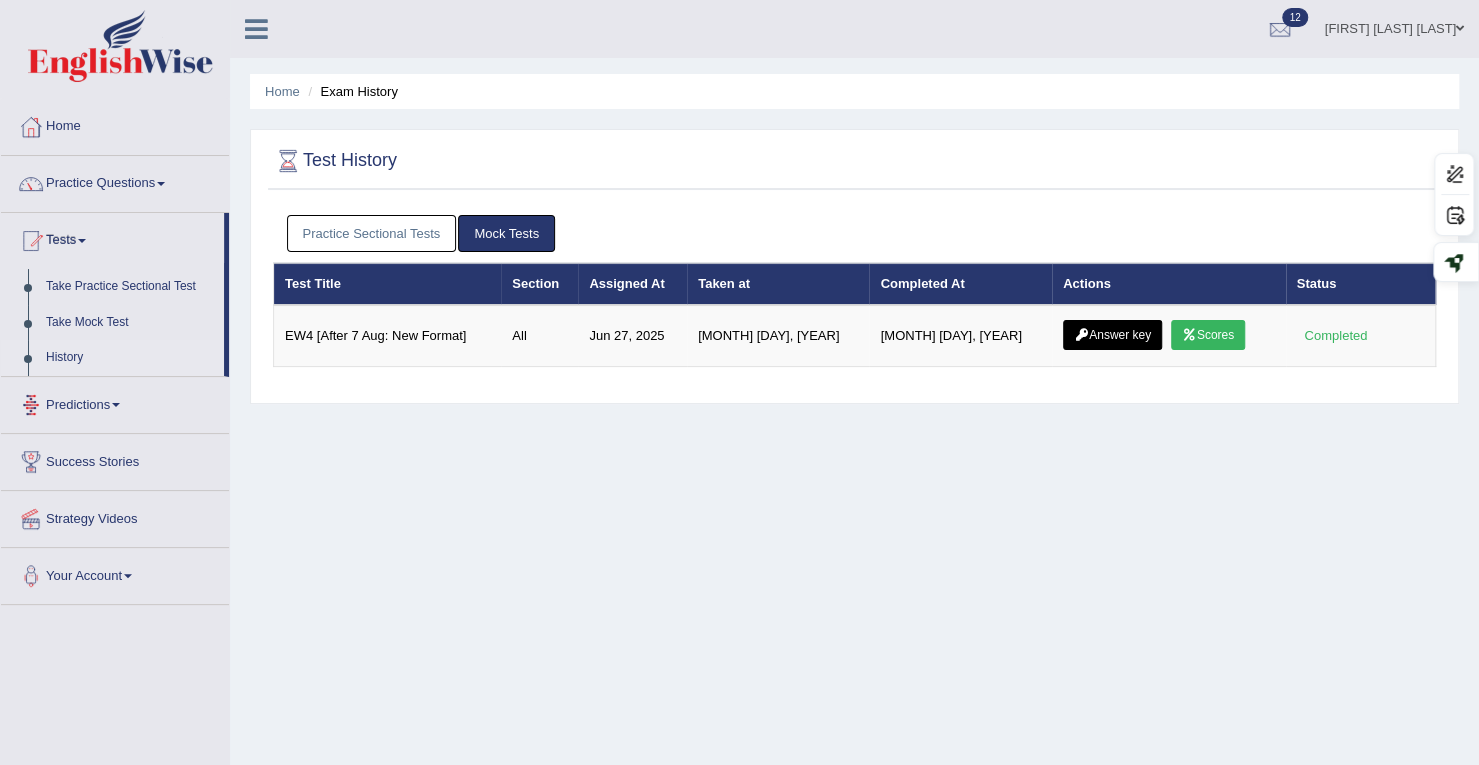 click on "Practice Sectional Tests" at bounding box center (372, 233) 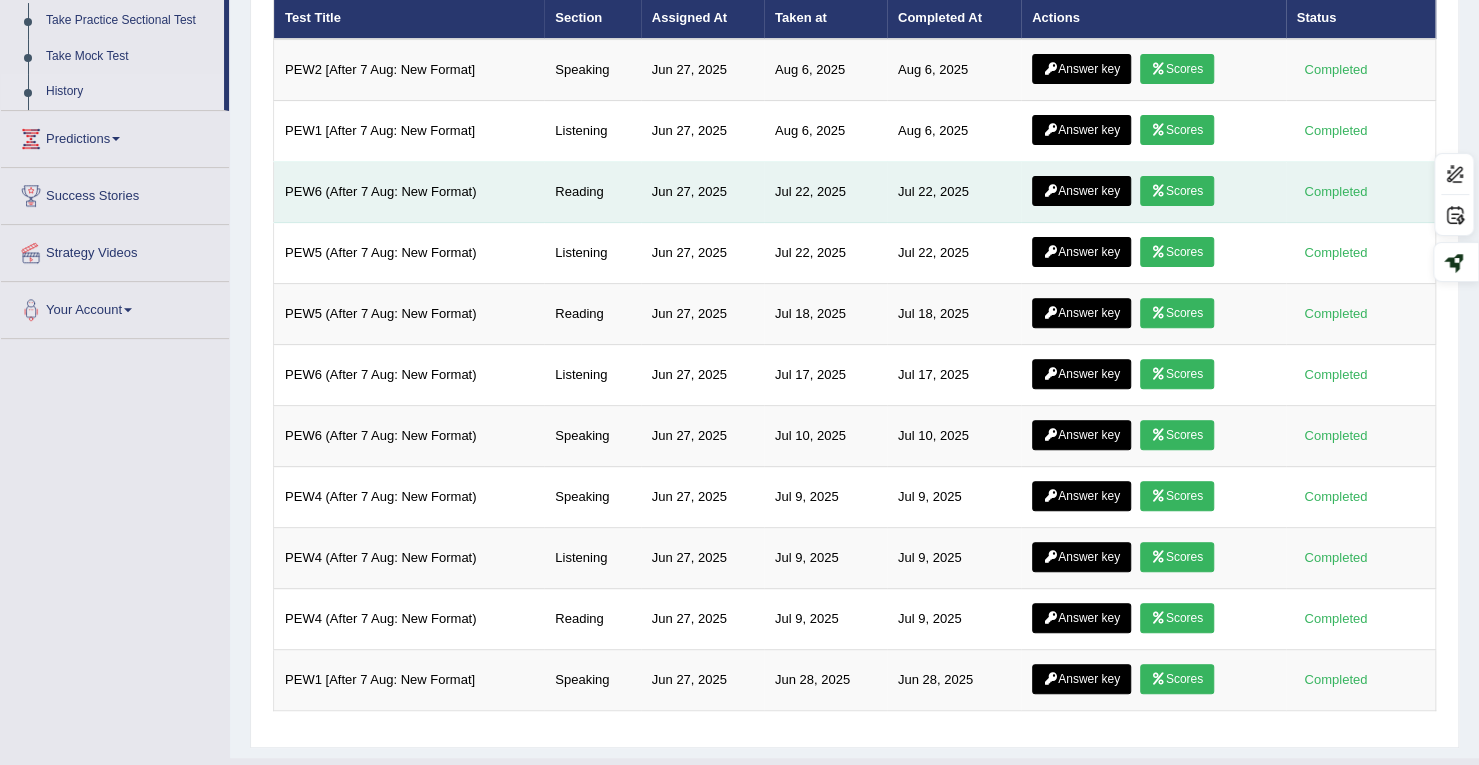 scroll, scrollTop: 195, scrollLeft: 0, axis: vertical 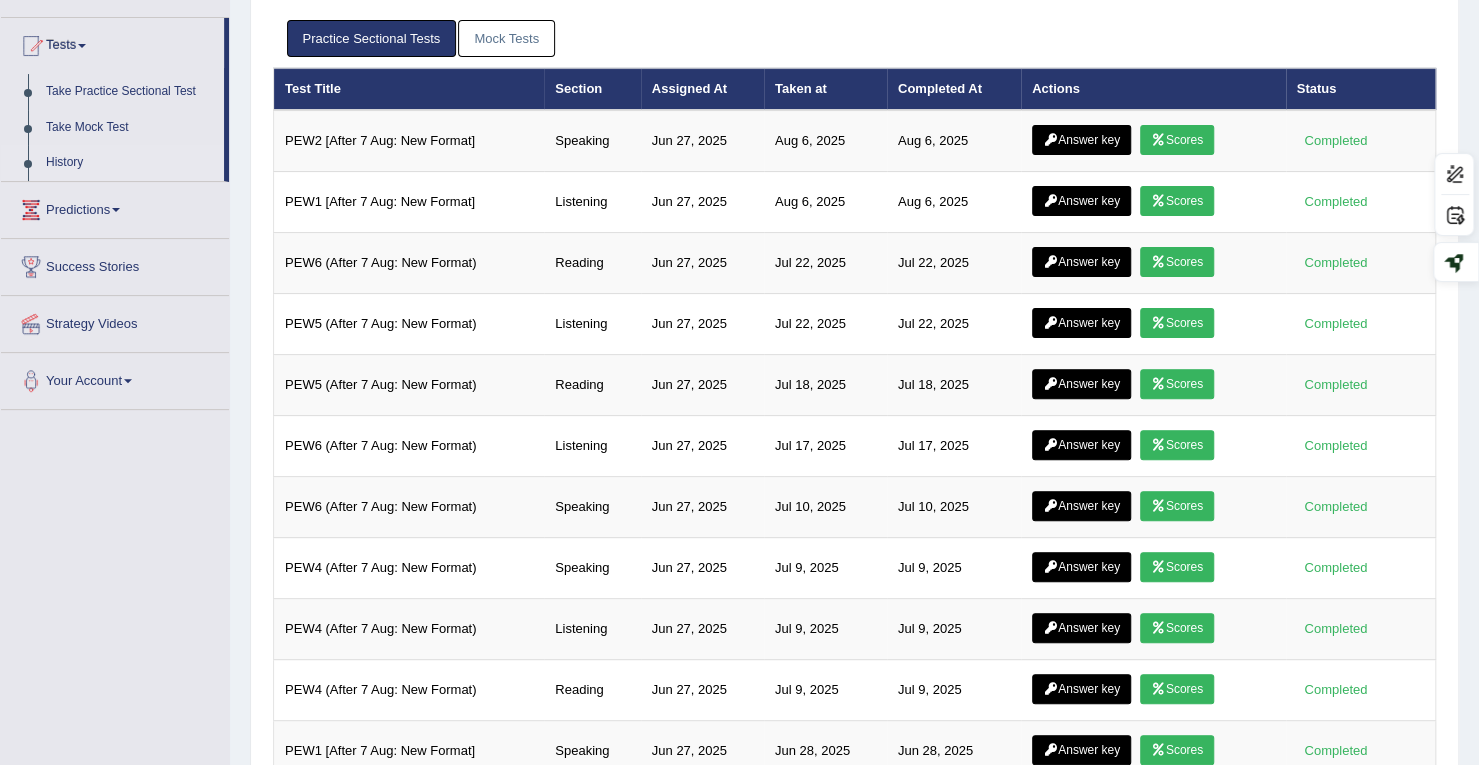 click on "Predictions" at bounding box center (115, 207) 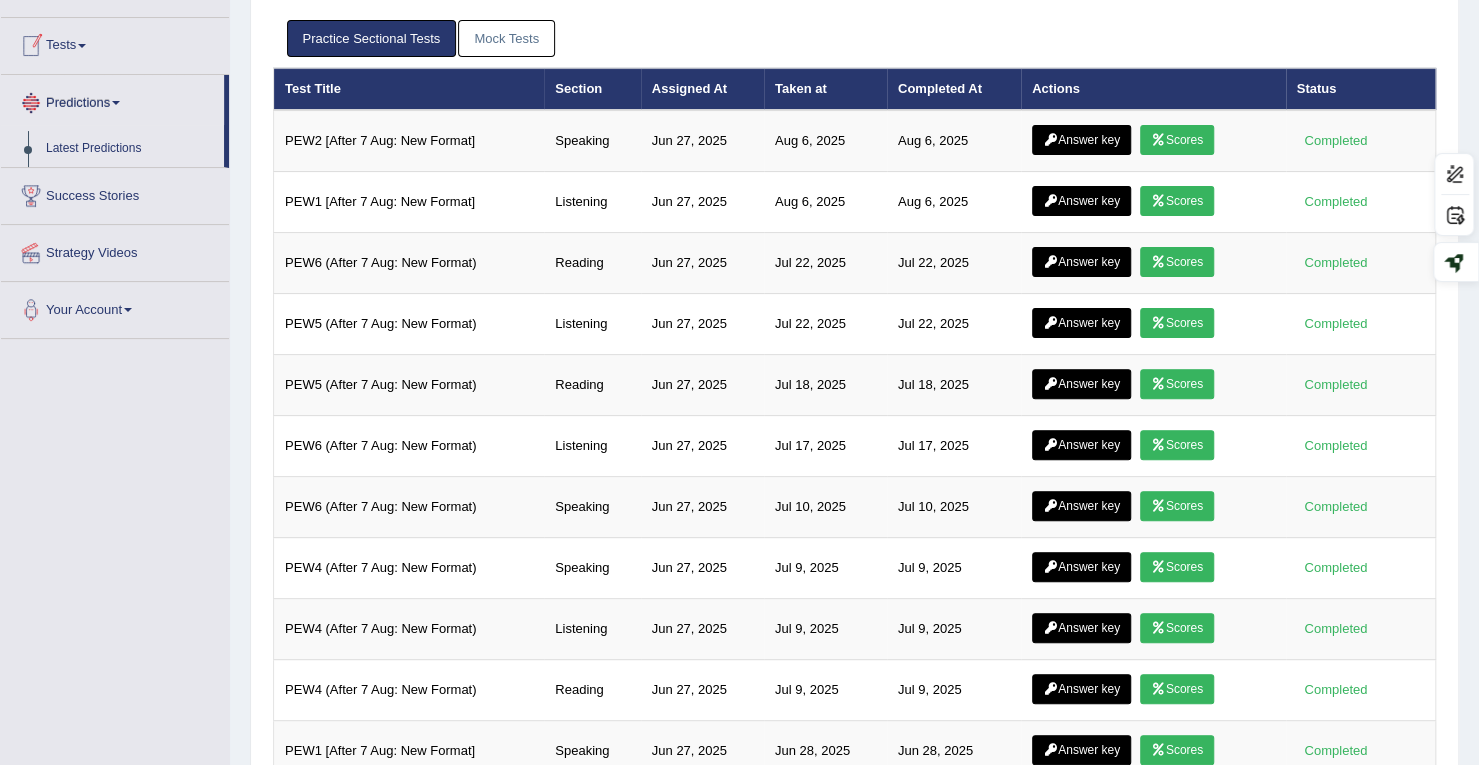 scroll, scrollTop: 0, scrollLeft: 0, axis: both 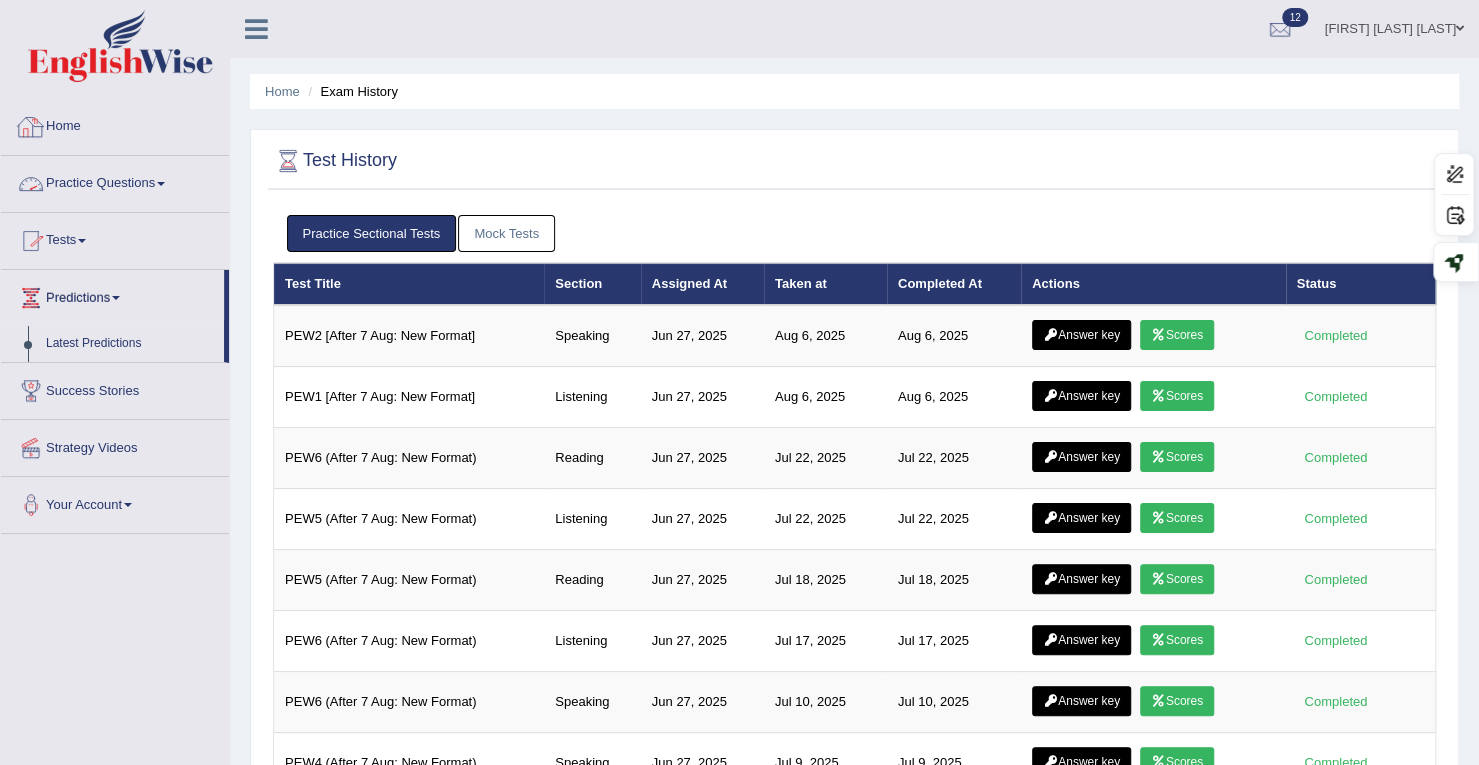 click on "Practice Questions" at bounding box center [115, 181] 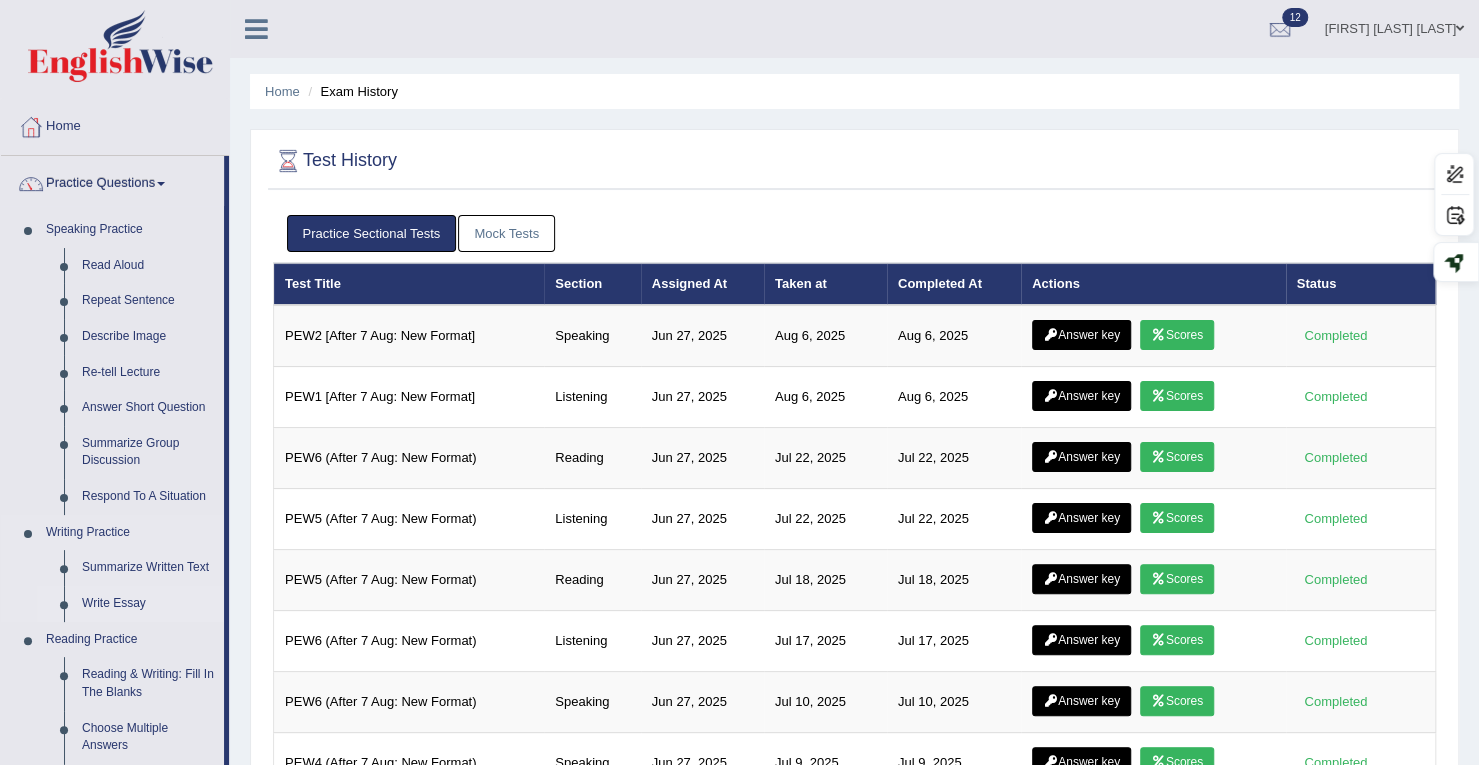 click on "Write Essay" at bounding box center [148, 604] 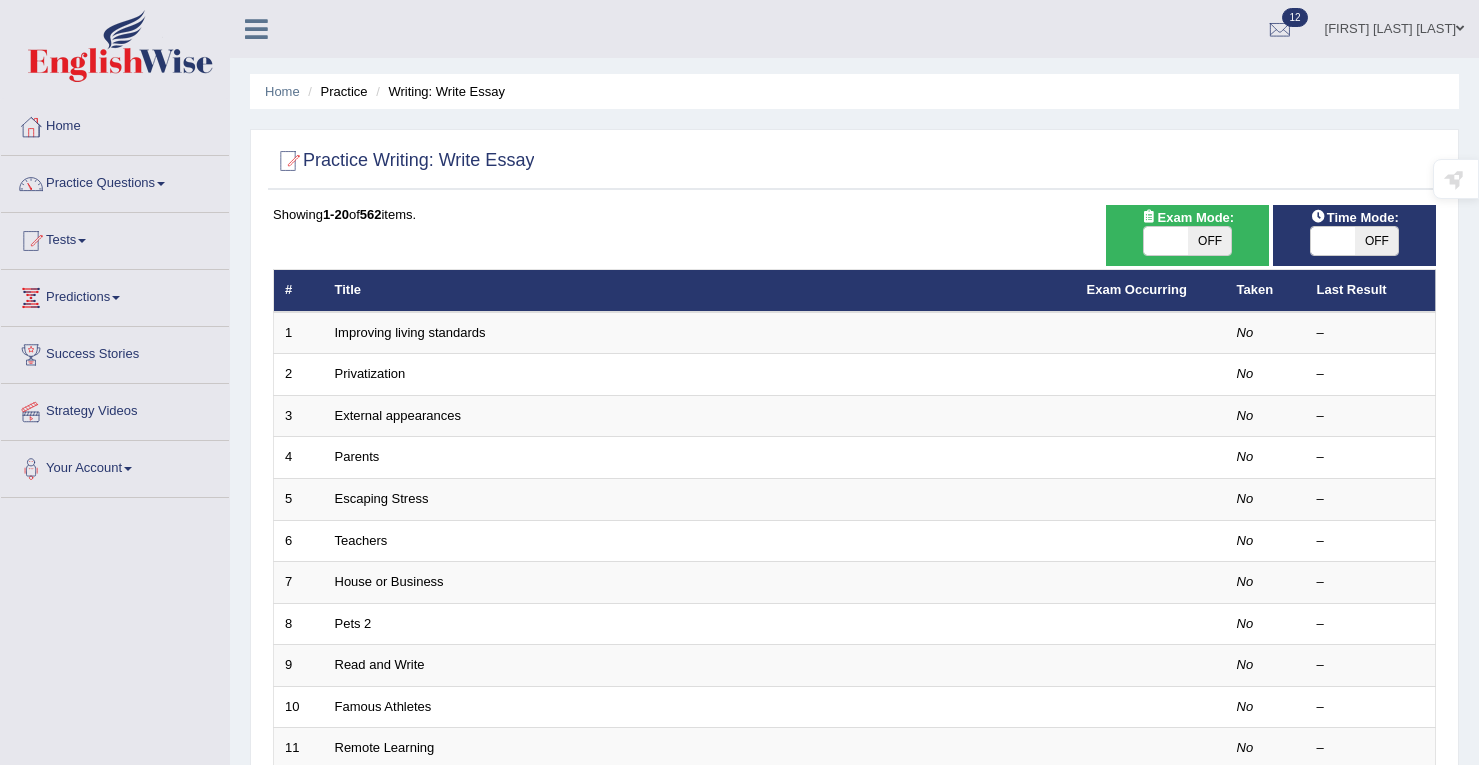 scroll, scrollTop: 0, scrollLeft: 0, axis: both 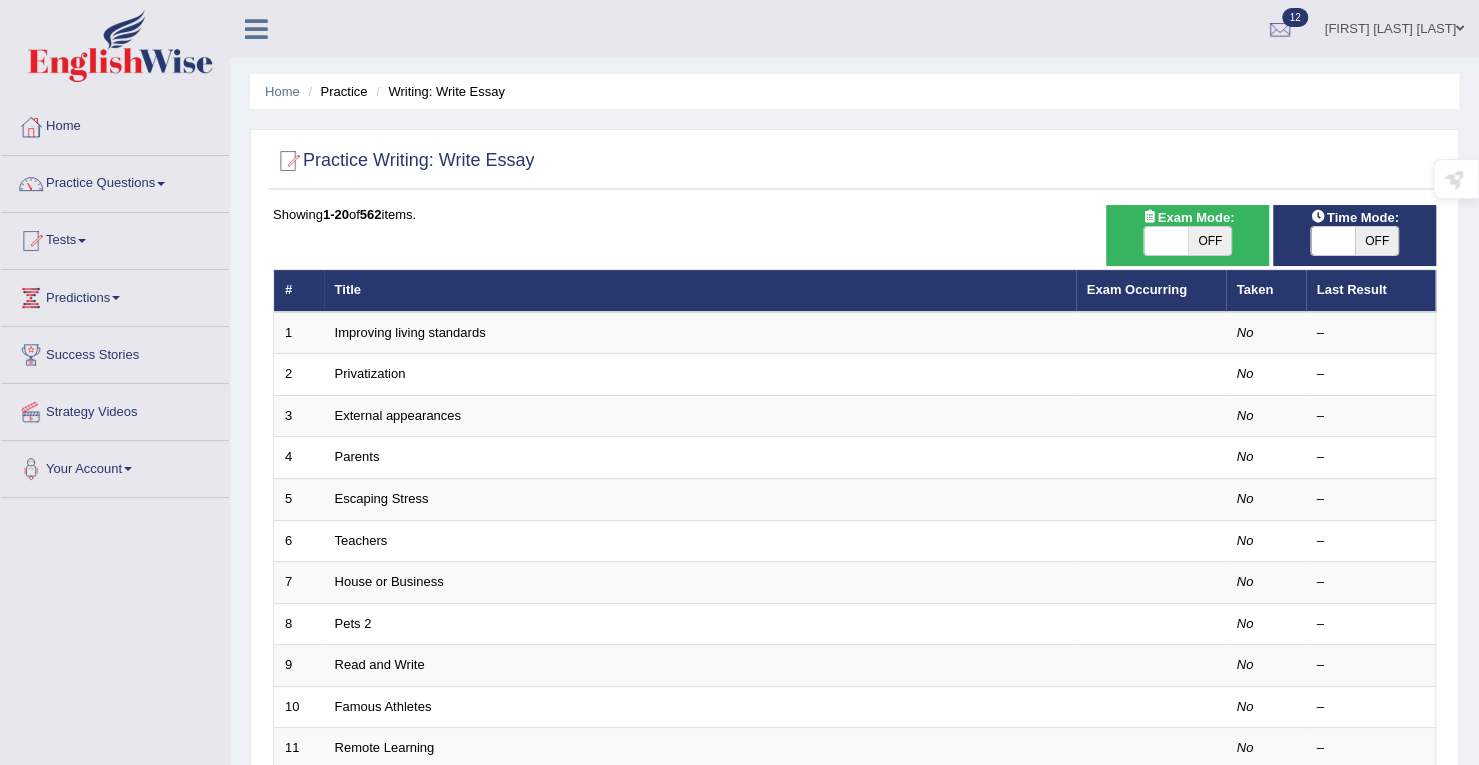 click on "OFF" at bounding box center (1210, 241) 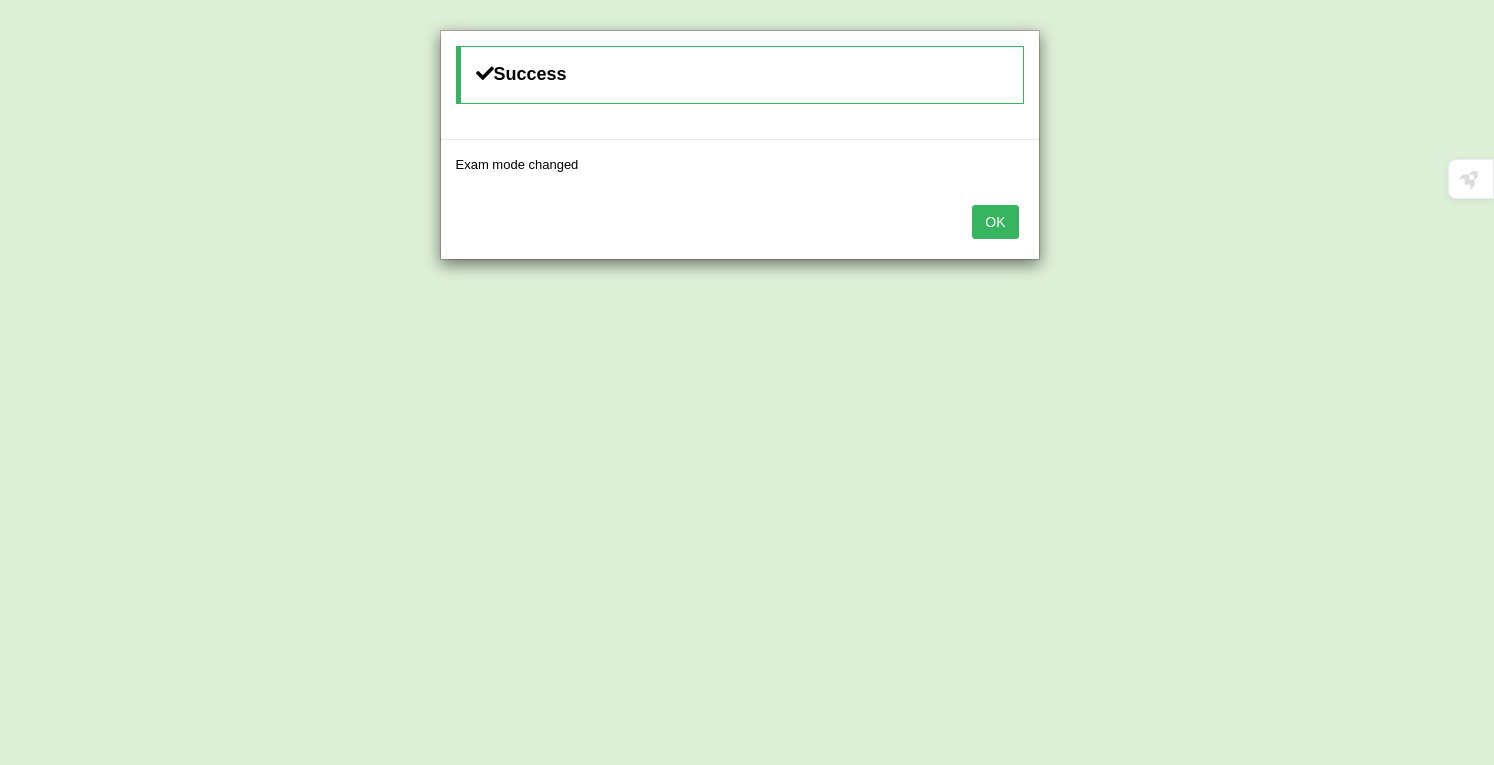 click on "OK" at bounding box center [995, 222] 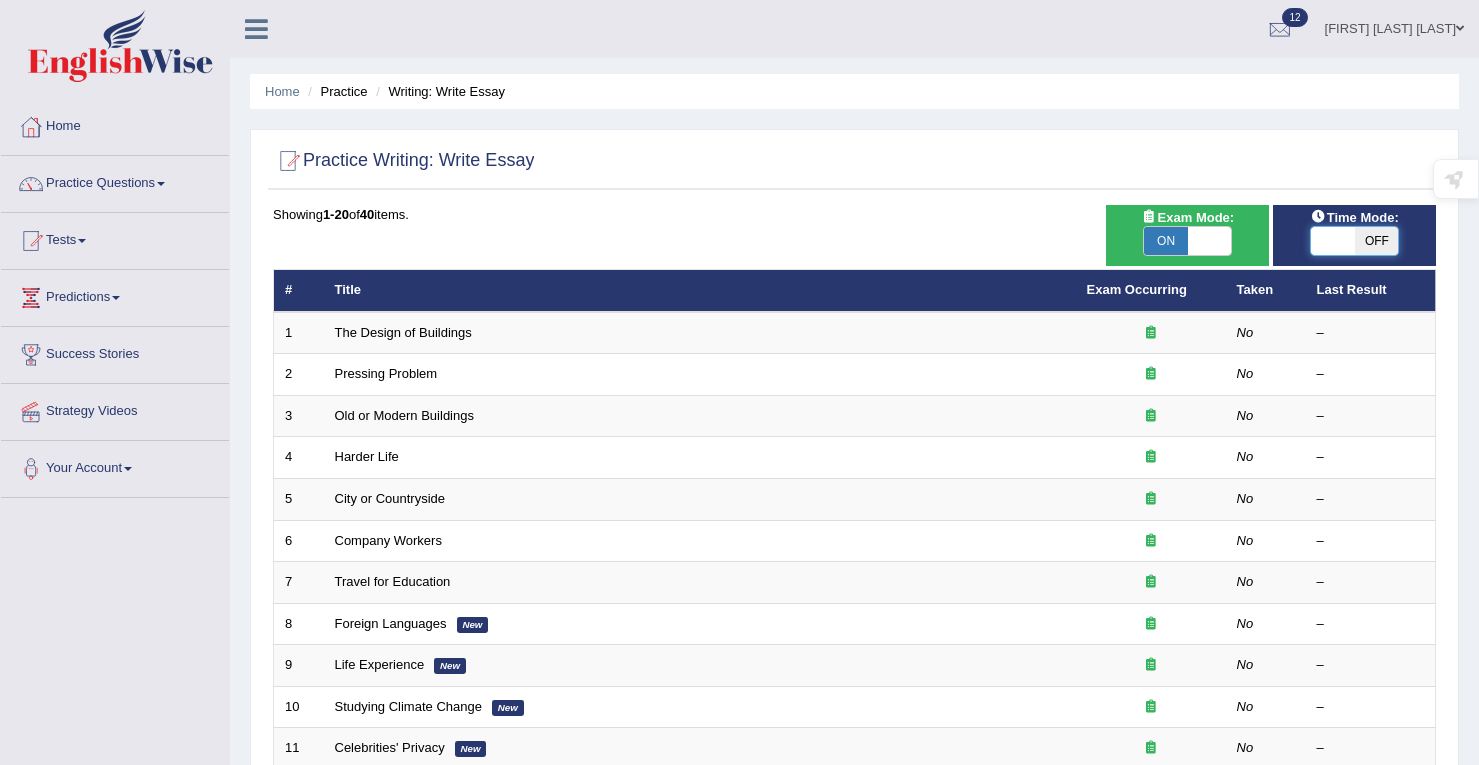 scroll, scrollTop: 0, scrollLeft: 0, axis: both 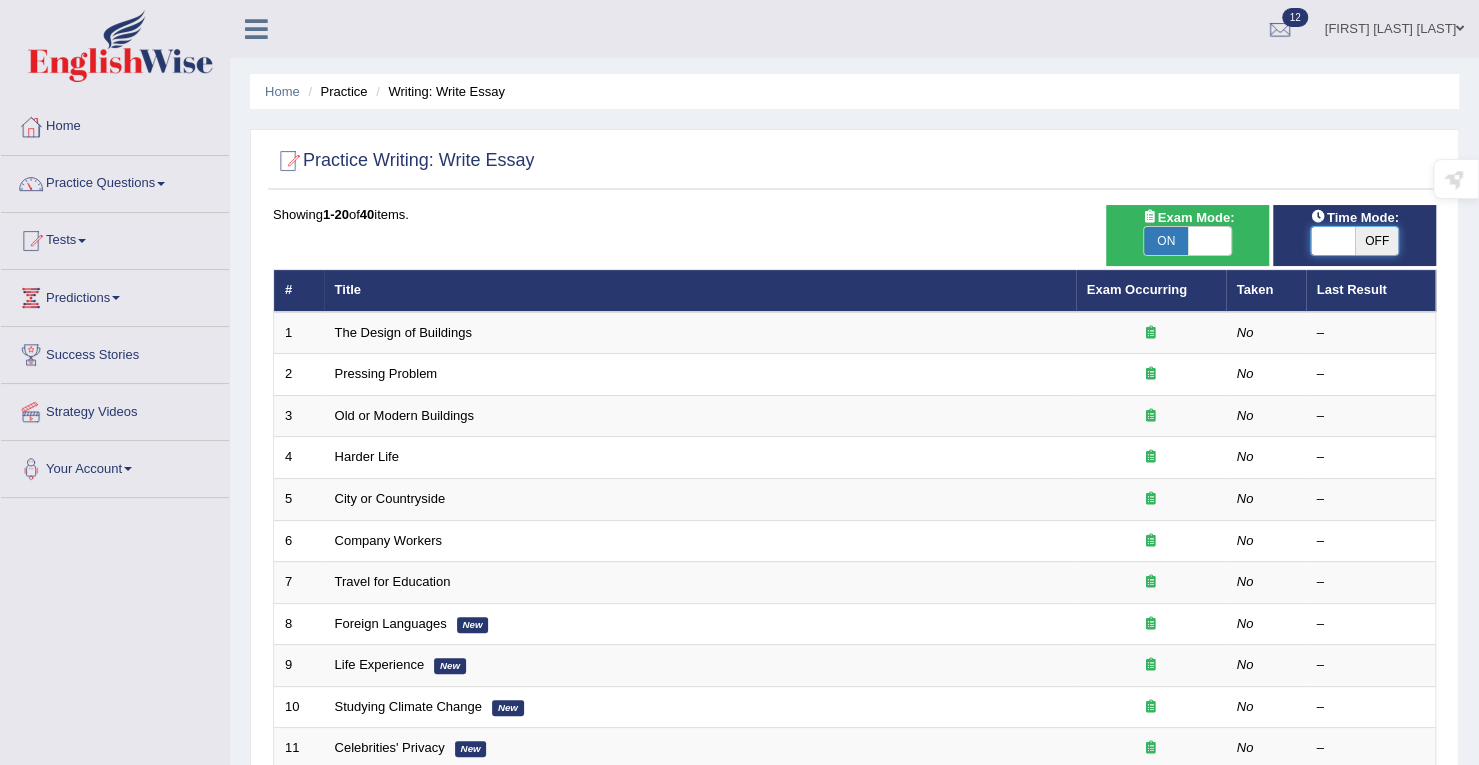 click at bounding box center [1333, 241] 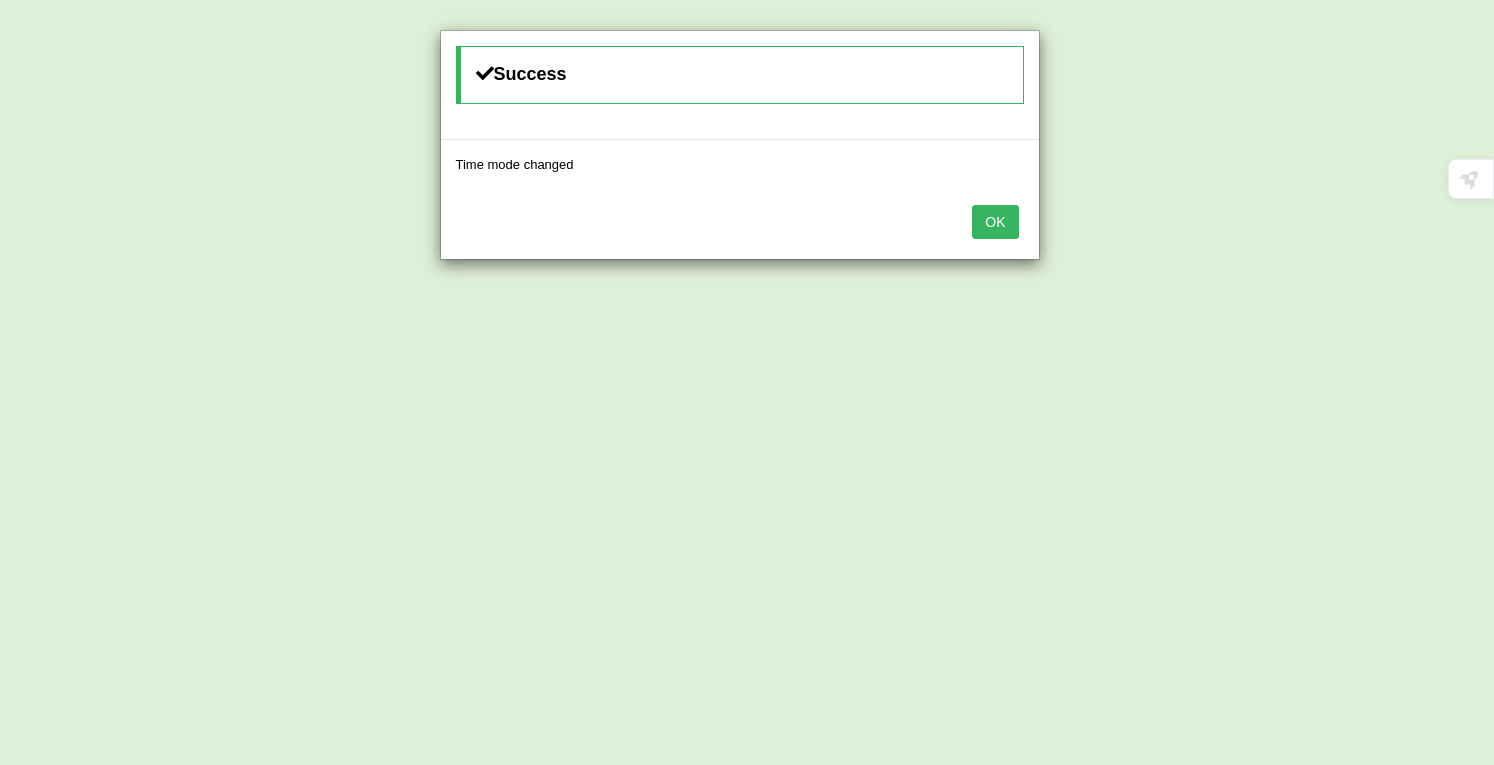 click on "OK" at bounding box center [995, 222] 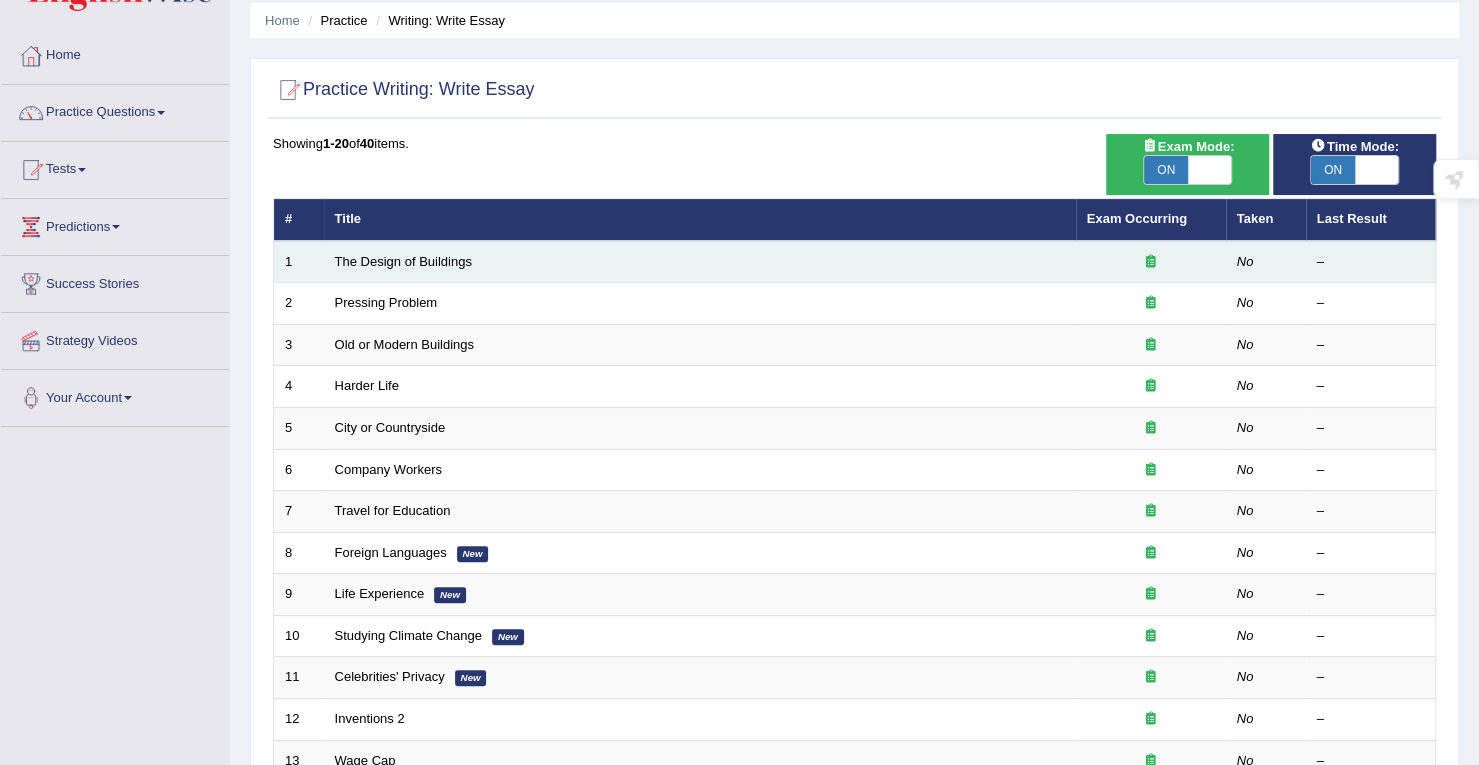 scroll, scrollTop: 100, scrollLeft: 0, axis: vertical 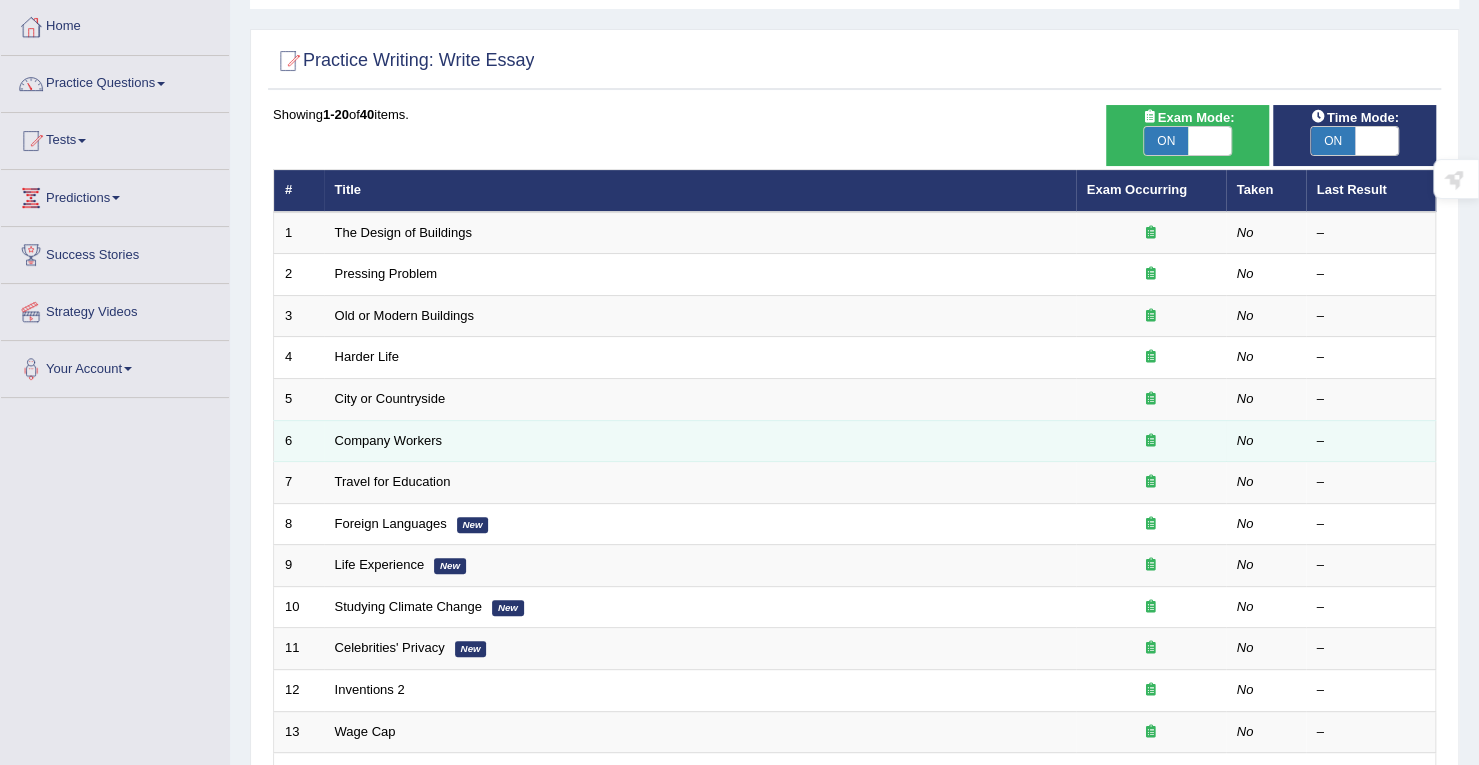 click on "Company Workers" at bounding box center [700, 441] 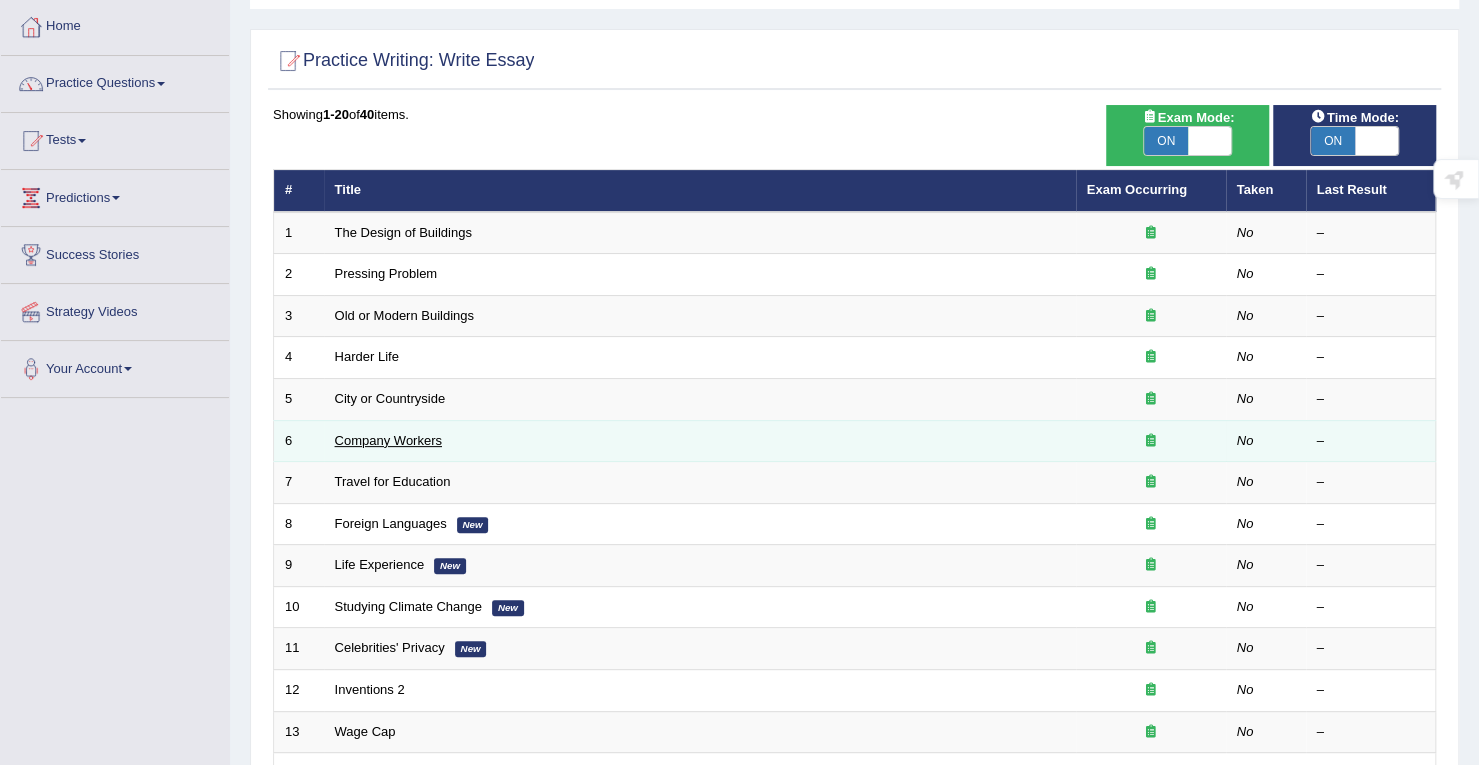 click on "Company Workers" at bounding box center [388, 440] 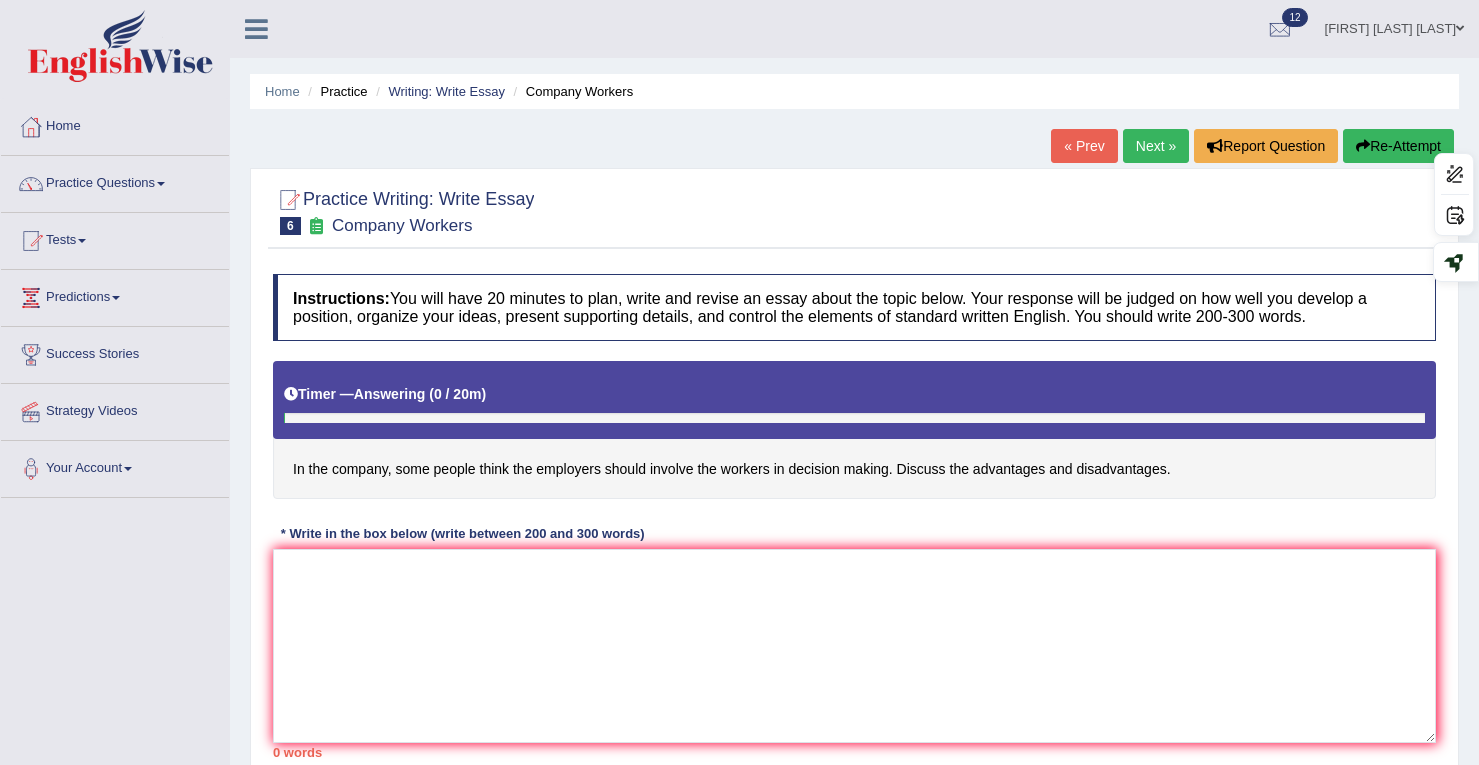 scroll, scrollTop: 0, scrollLeft: 0, axis: both 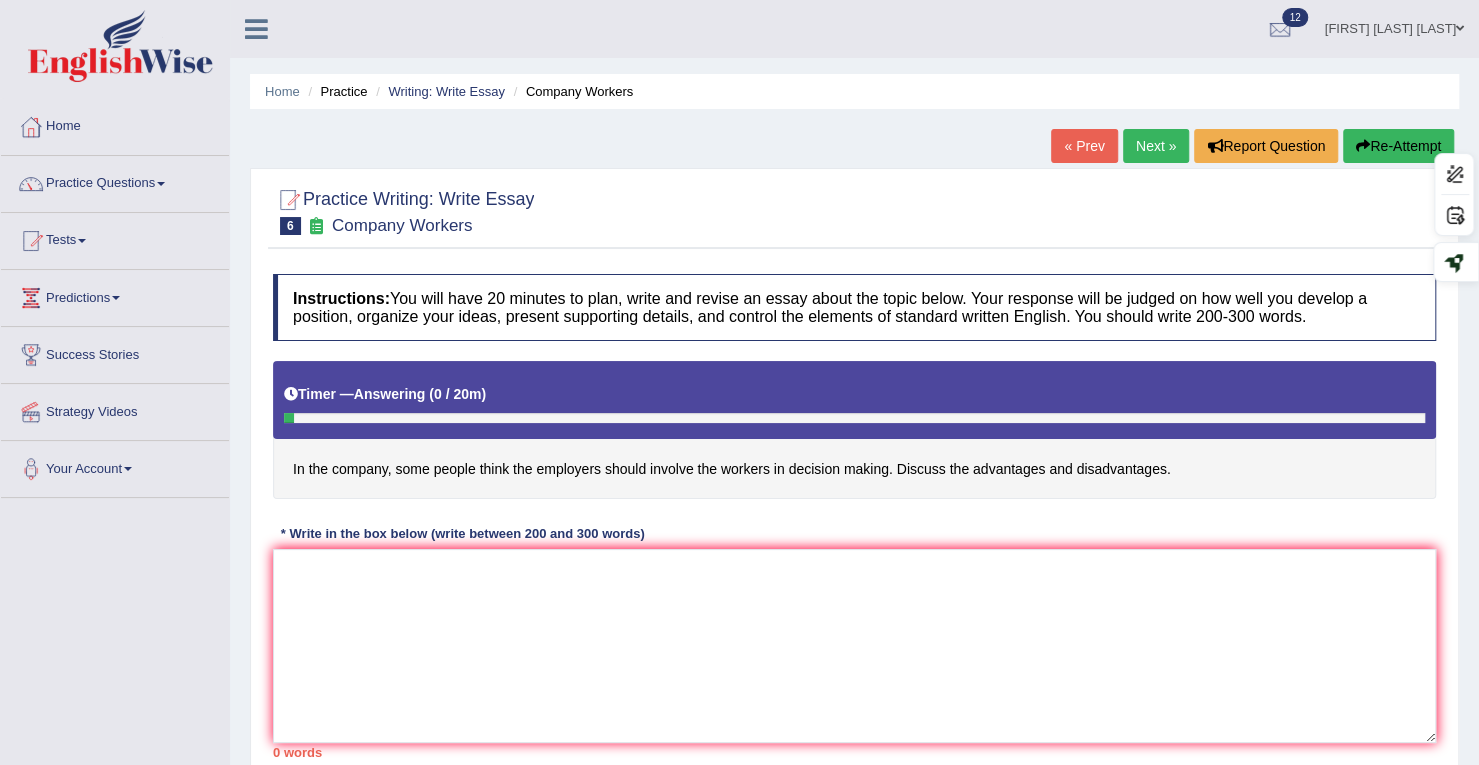 click on "Re-Attempt" at bounding box center (1398, 146) 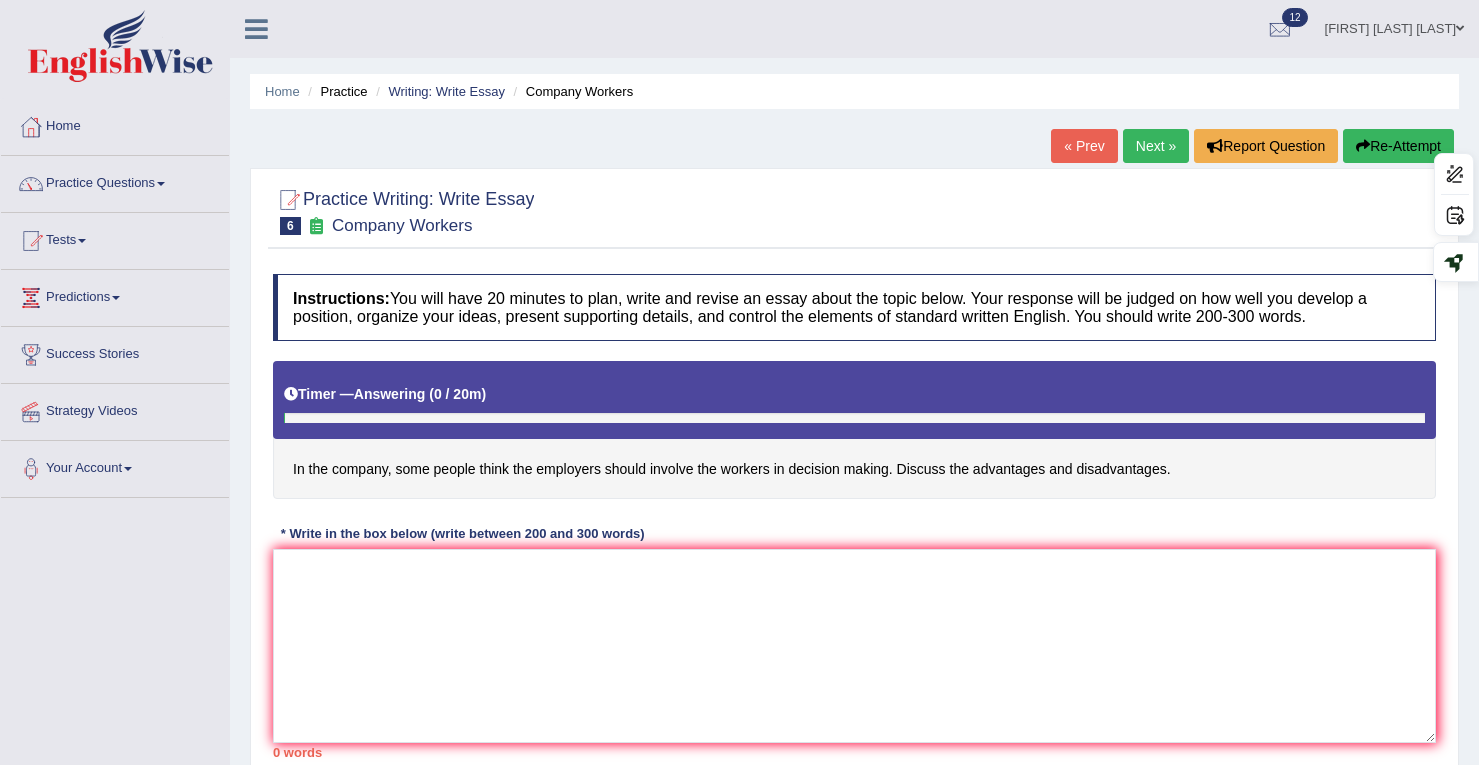 scroll, scrollTop: 0, scrollLeft: 0, axis: both 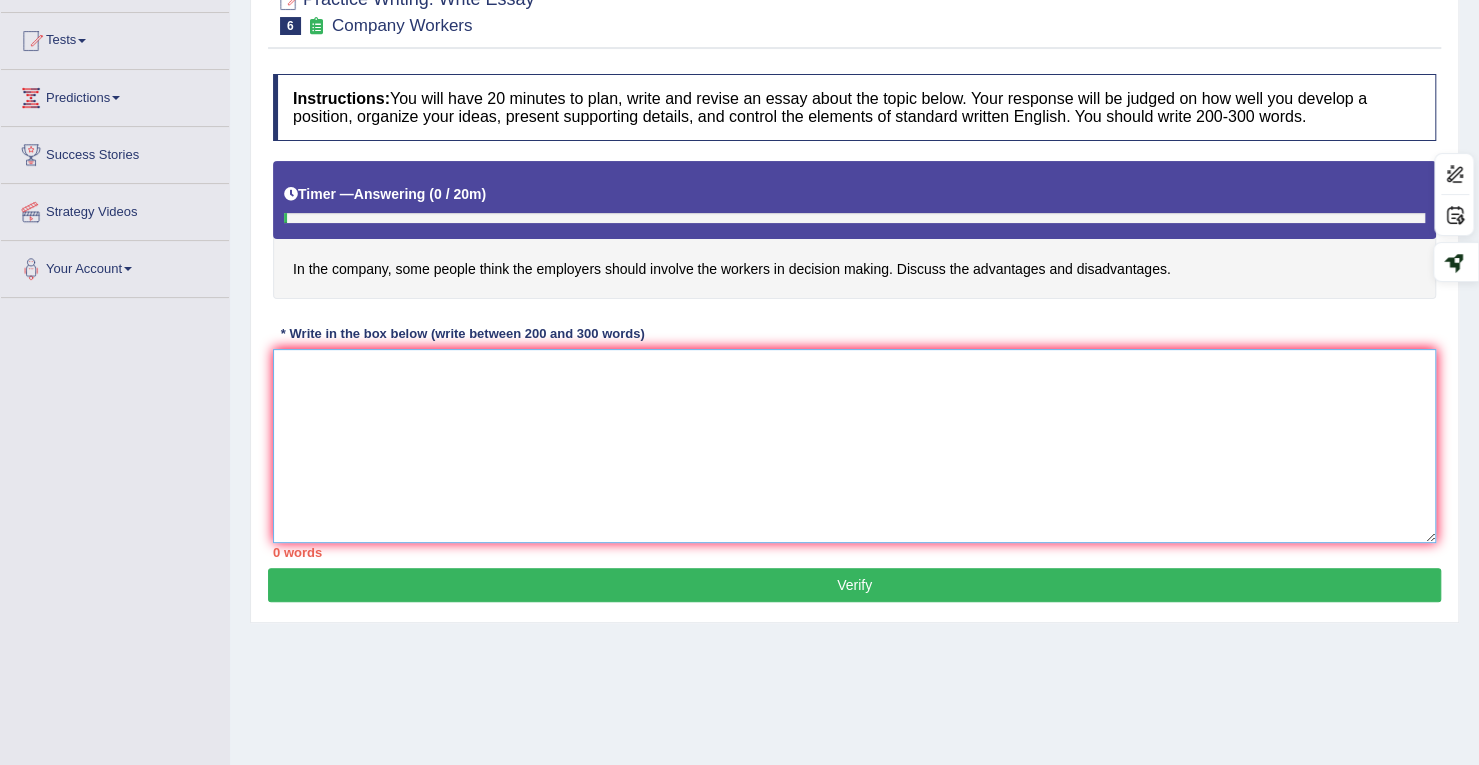 click at bounding box center (854, 446) 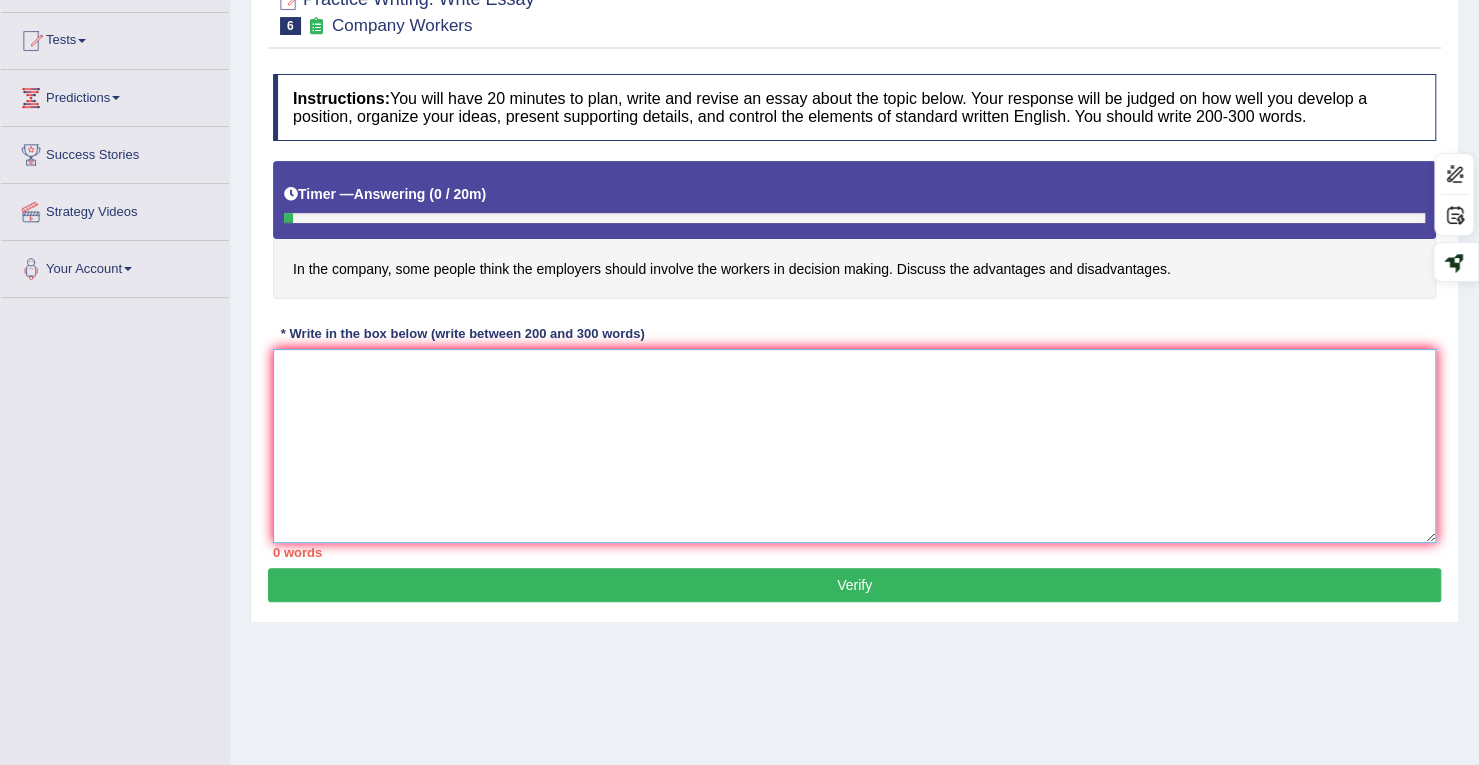 scroll, scrollTop: 0, scrollLeft: 0, axis: both 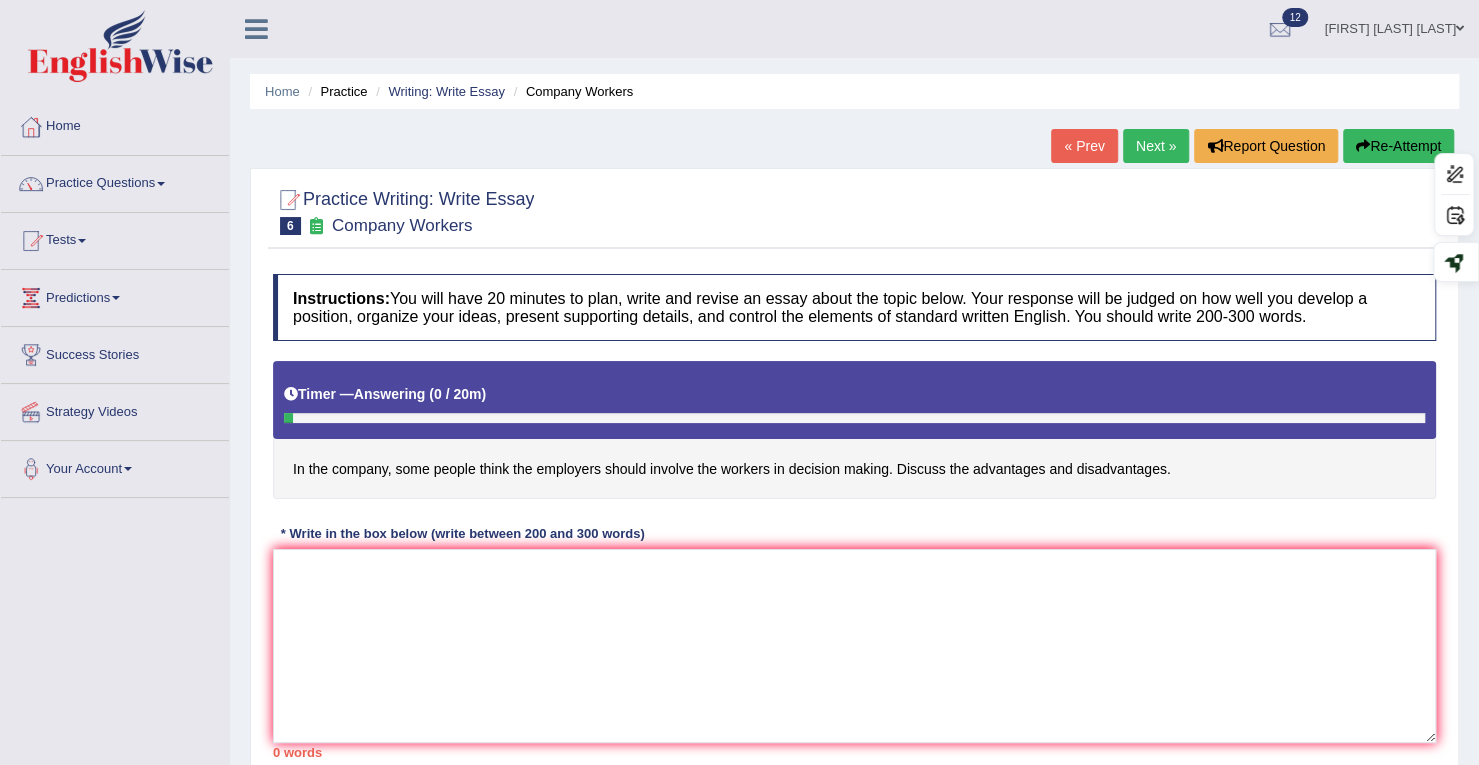 click on "Next »" at bounding box center [1156, 146] 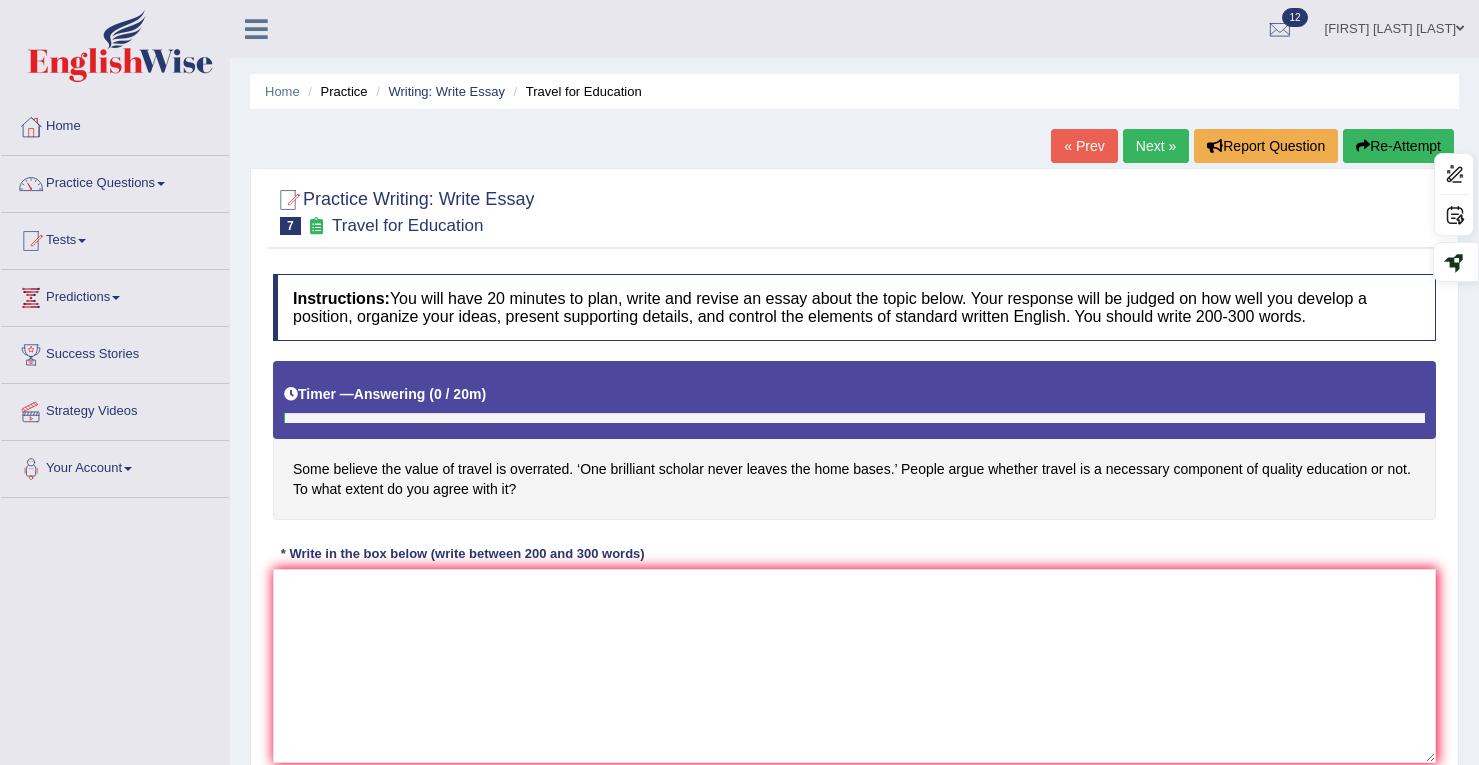 scroll, scrollTop: 0, scrollLeft: 0, axis: both 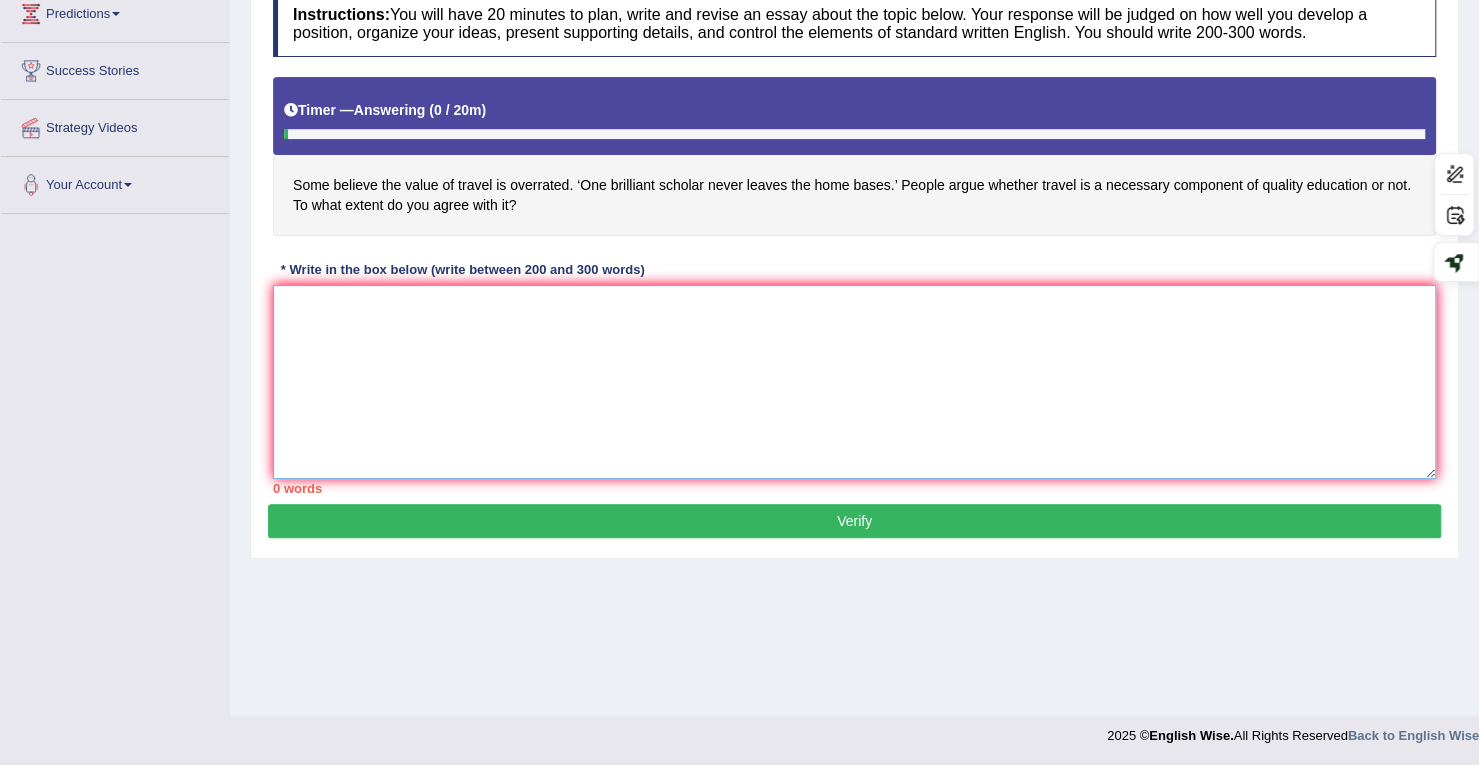 click at bounding box center (854, 382) 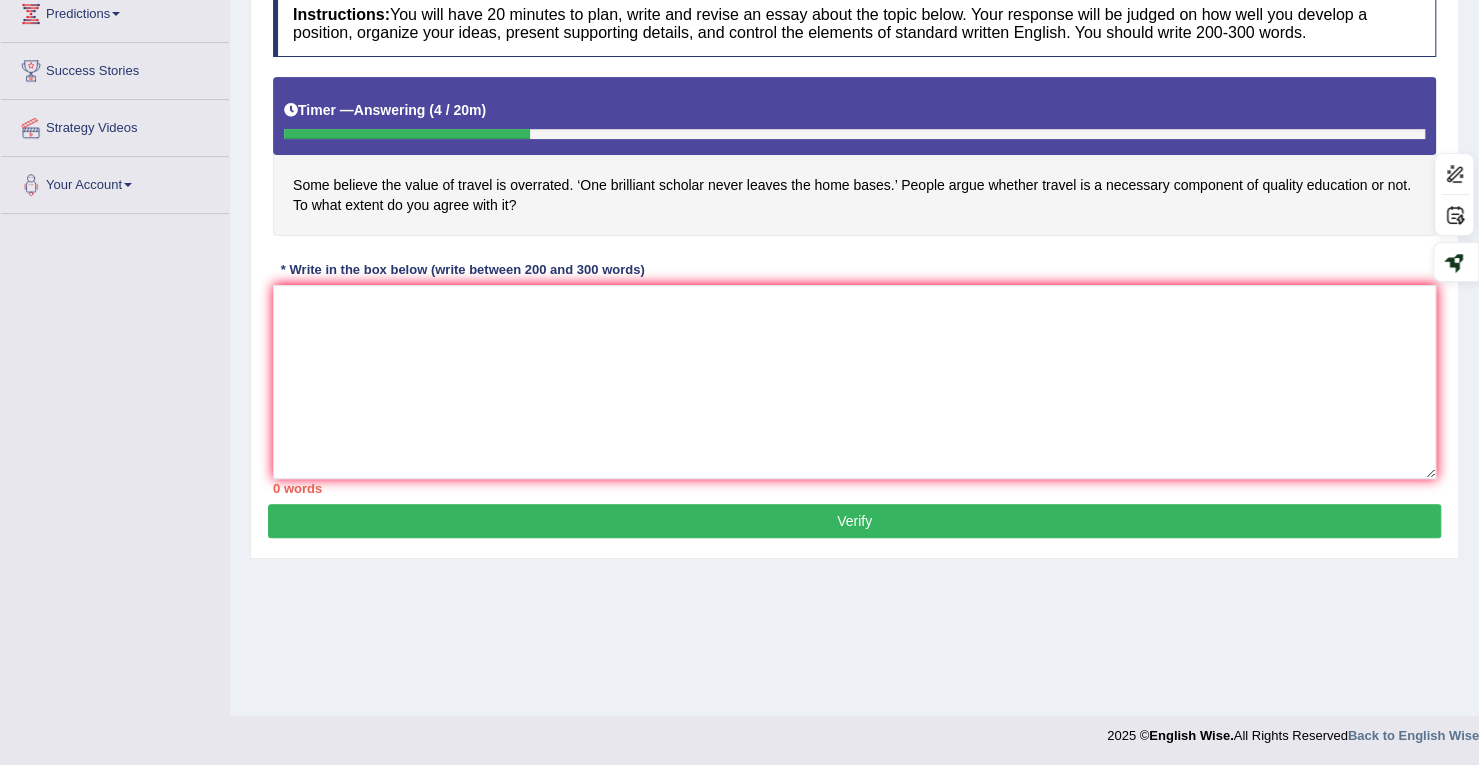 click on "Toggle navigation
Home
Practice Questions   Speaking Practice Read Aloud
Repeat Sentence
Describe Image
Re-tell Lecture
Answer Short Question
Summarize Group Discussion
Respond To A Situation
Writing Practice  Summarize Written Text
Write Essay
Reading Practice  Reading & Writing: Fill In The Blanks
Choose Multiple Answers
Re-order Paragraphs
Fill In The Blanks
Choose Single Answer
Listening Practice  Summarize Spoken Text
Highlight Incorrect Words
Highlight Correct Summary
Select Missing Word
Choose Single Answer
Choose Multiple Answers
Fill In The Blanks
Write From Dictation
Pronunciation
Tests  Take Practice Sectional Test
Take Mock Test" at bounding box center [739, 236] 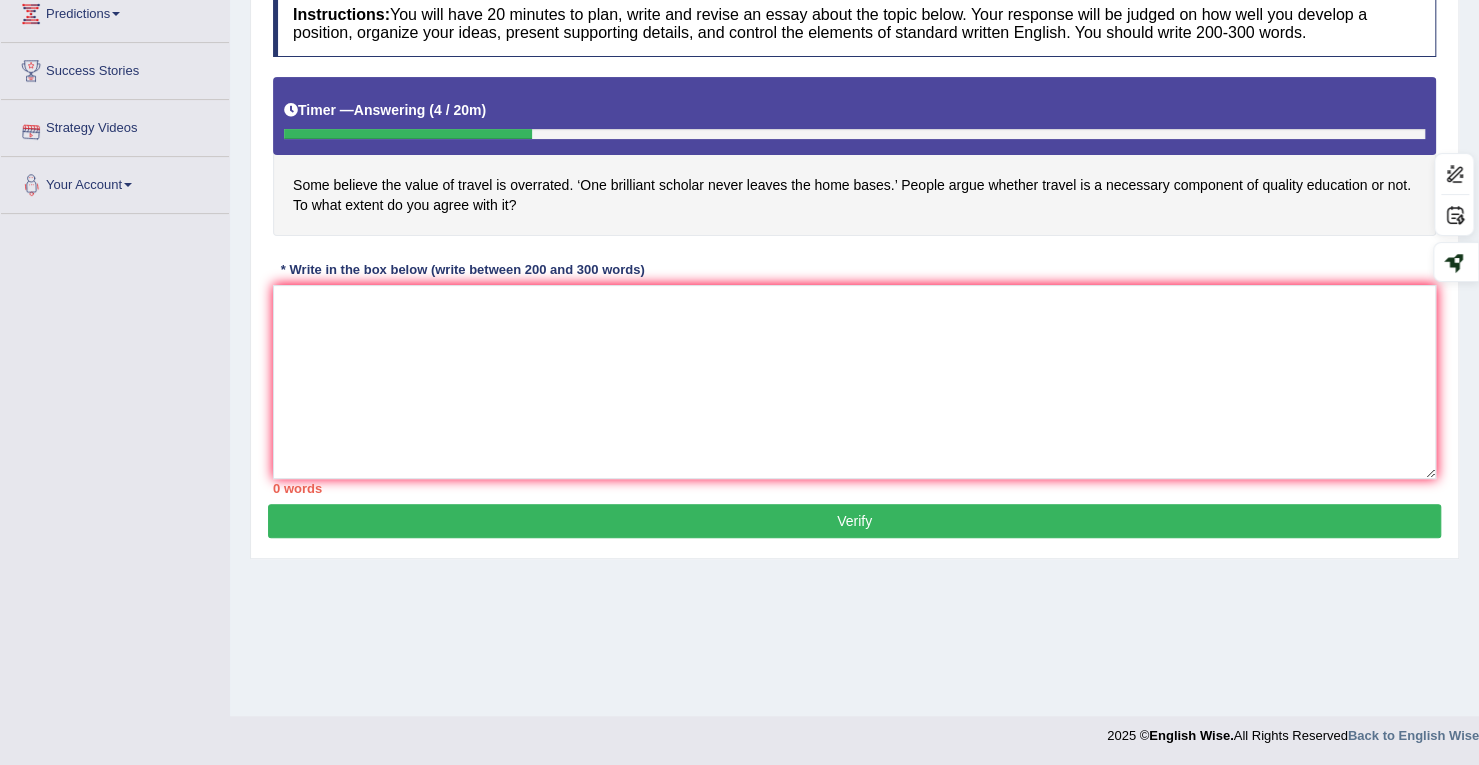 click on "Instructions:  You will have 20 minutes to plan, write and revise an essay about the topic below. Your response will be judged on how well you develop a position, organize your ideas, present supporting details, and control the elements of standard written English. You should write 200-300 words.
Timer —  Answering   ( 4 / 20m ) Skip Some believe the value of travel is overrated. ‘One brilliant scholar never leaves the home bases.’ People argue whether travel is a necessary component of quality education or not. To what extent do you agree with it? * Write in the box below (write between 200 and 300 words) 0 words Written Keywords: A.I. Engine Result: Processing..." at bounding box center [854, 242] 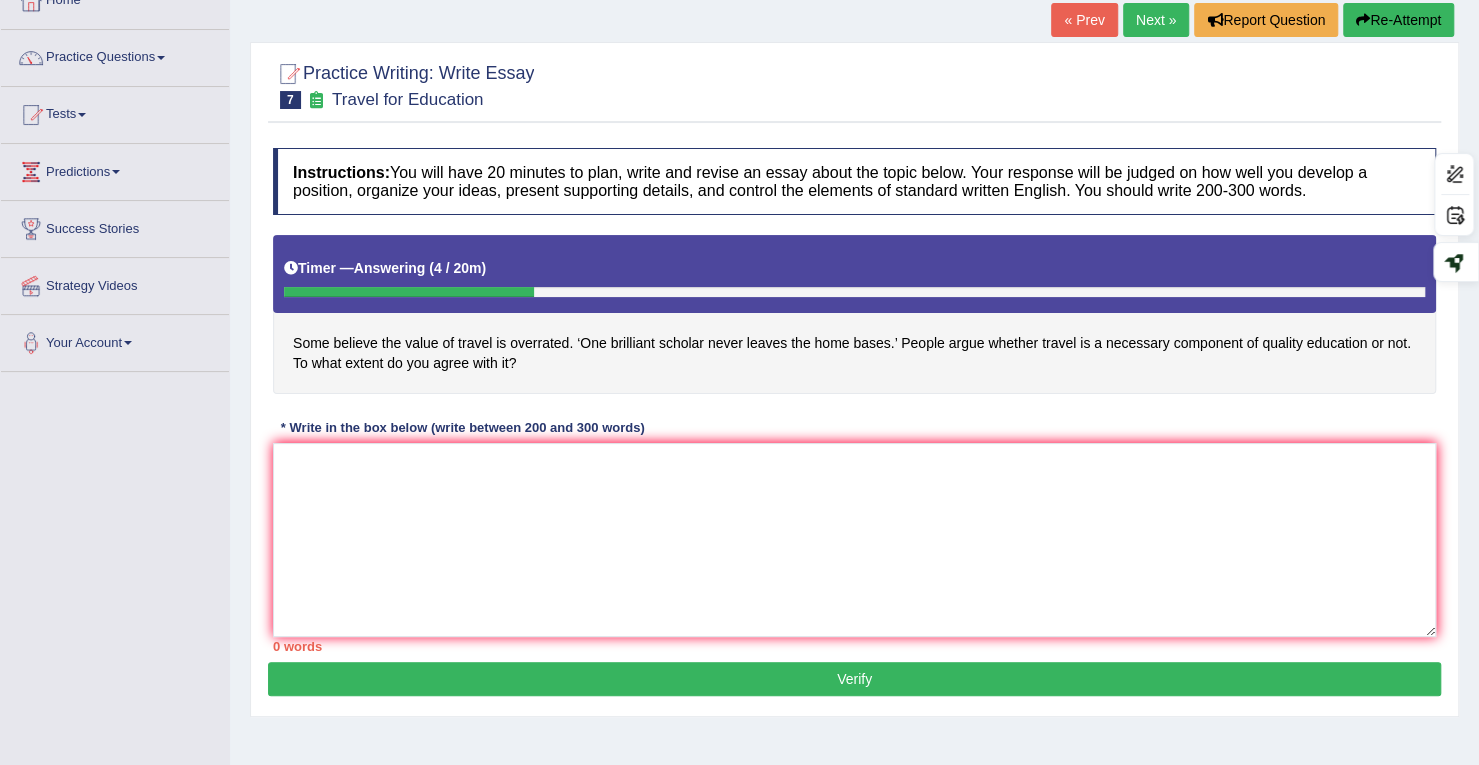 scroll, scrollTop: 0, scrollLeft: 0, axis: both 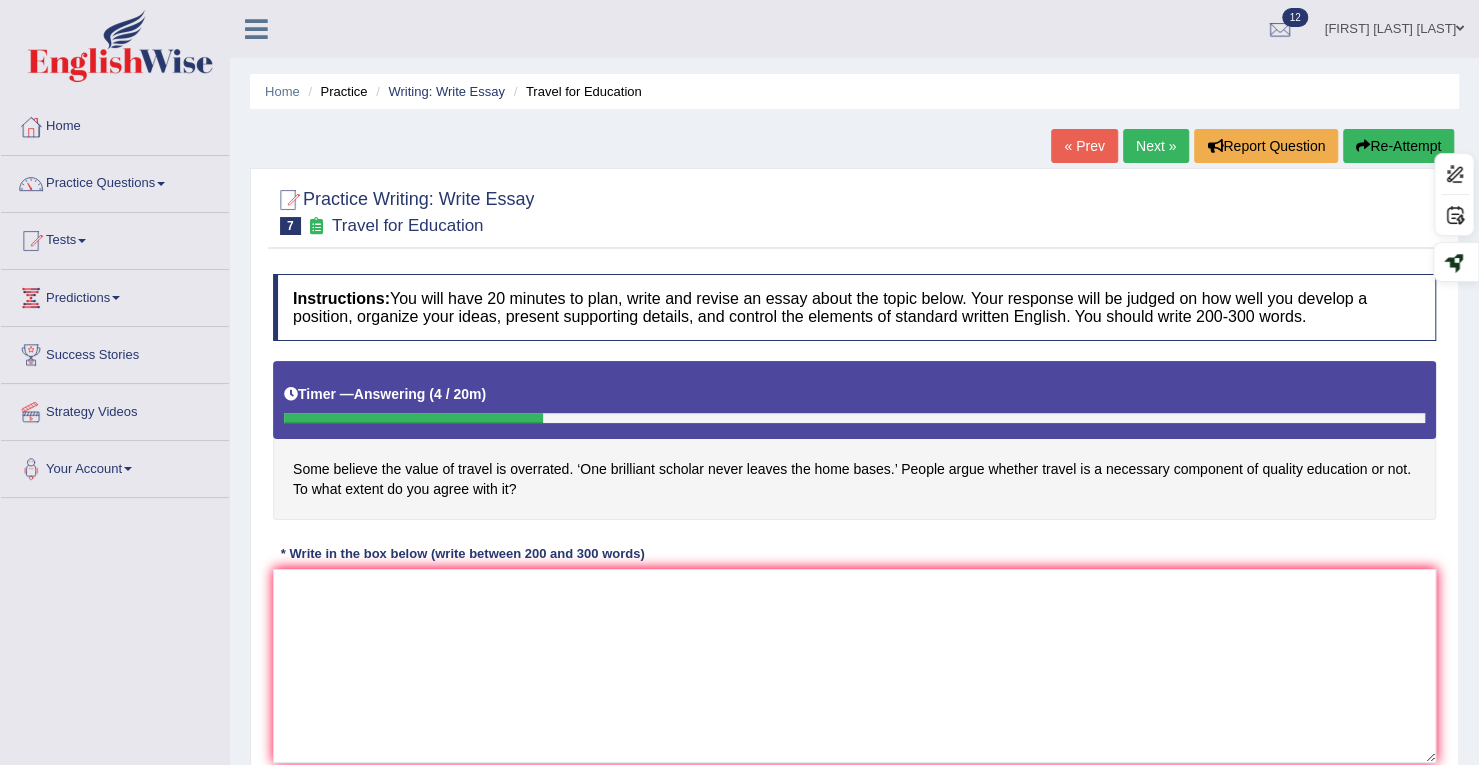 click on "Re-Attempt" at bounding box center [1398, 146] 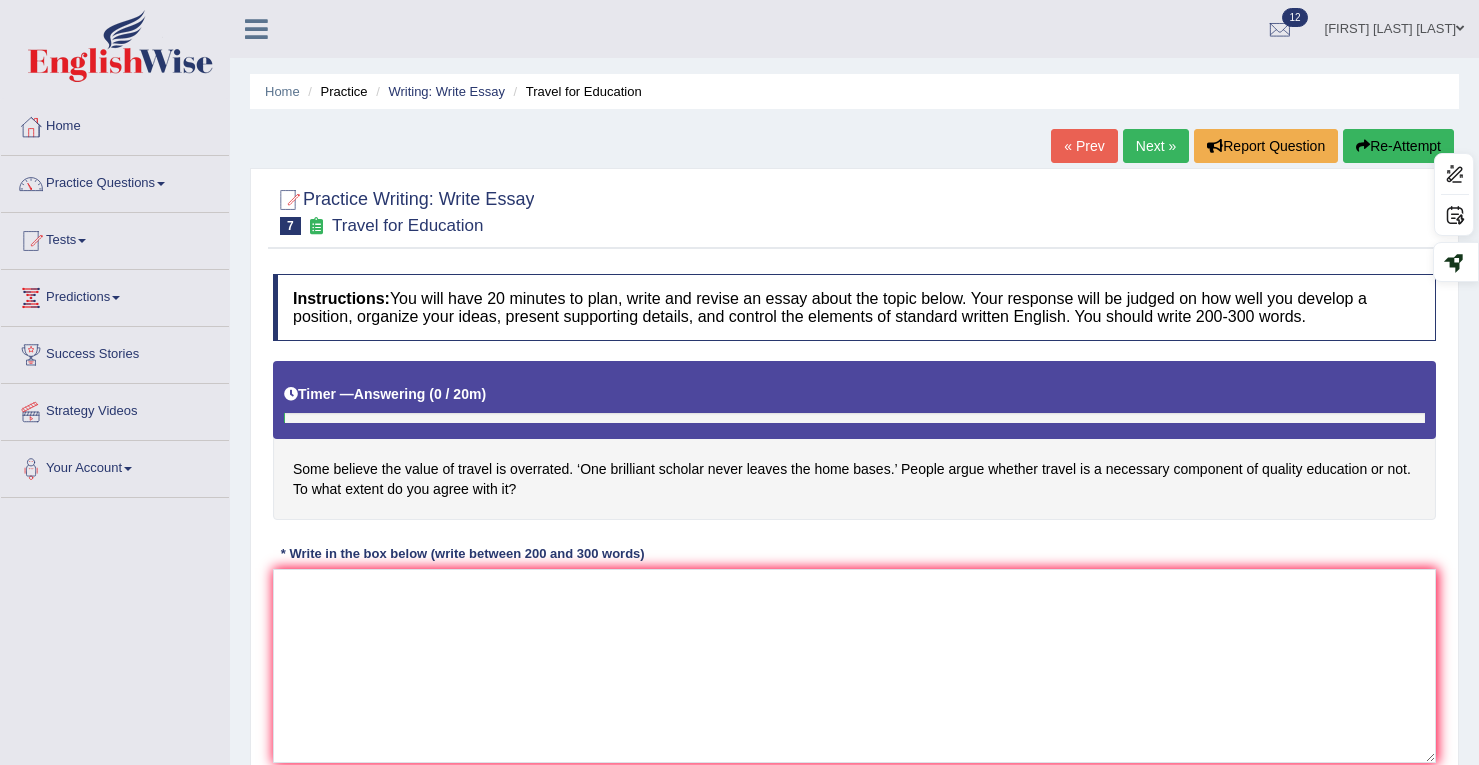 scroll, scrollTop: 100, scrollLeft: 0, axis: vertical 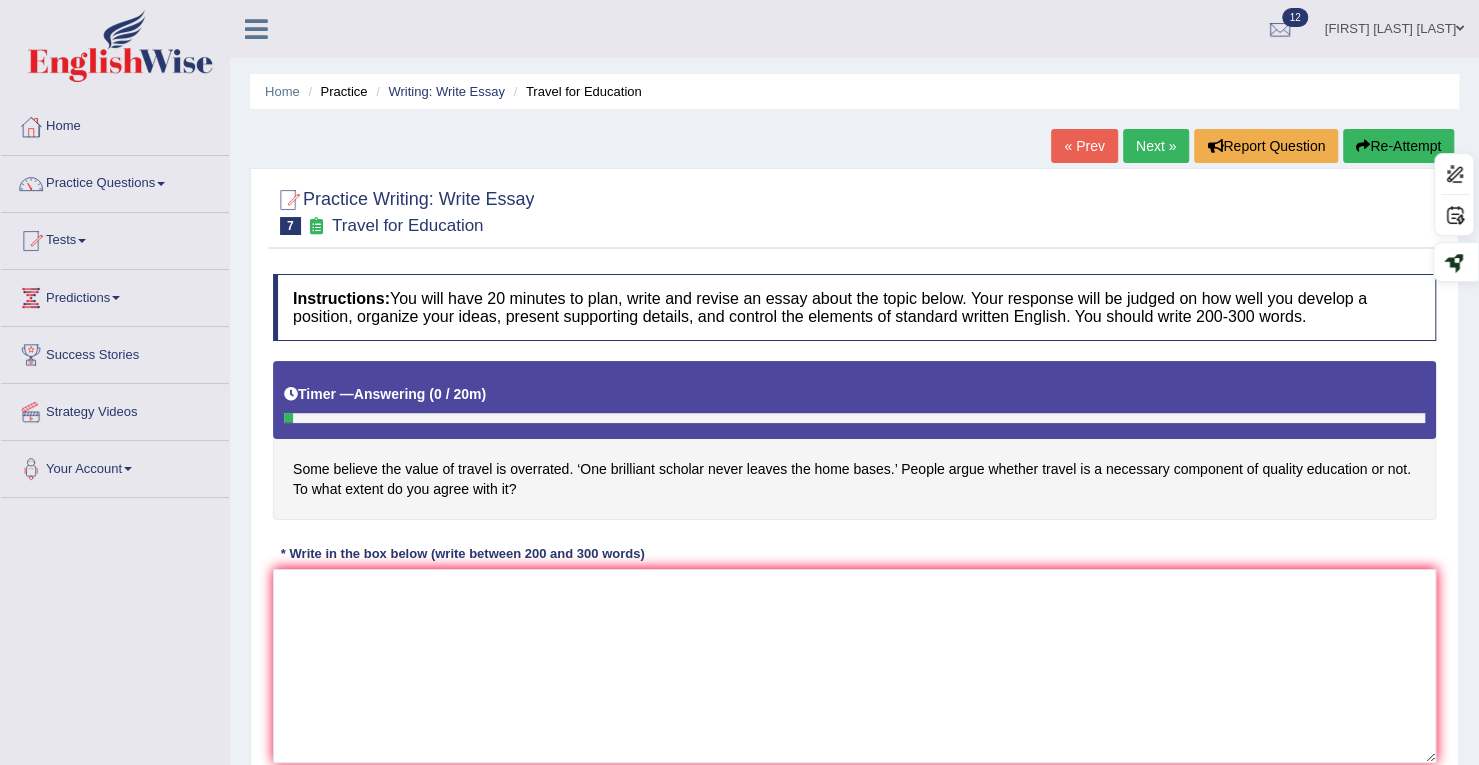 click on "Next »" at bounding box center [1156, 146] 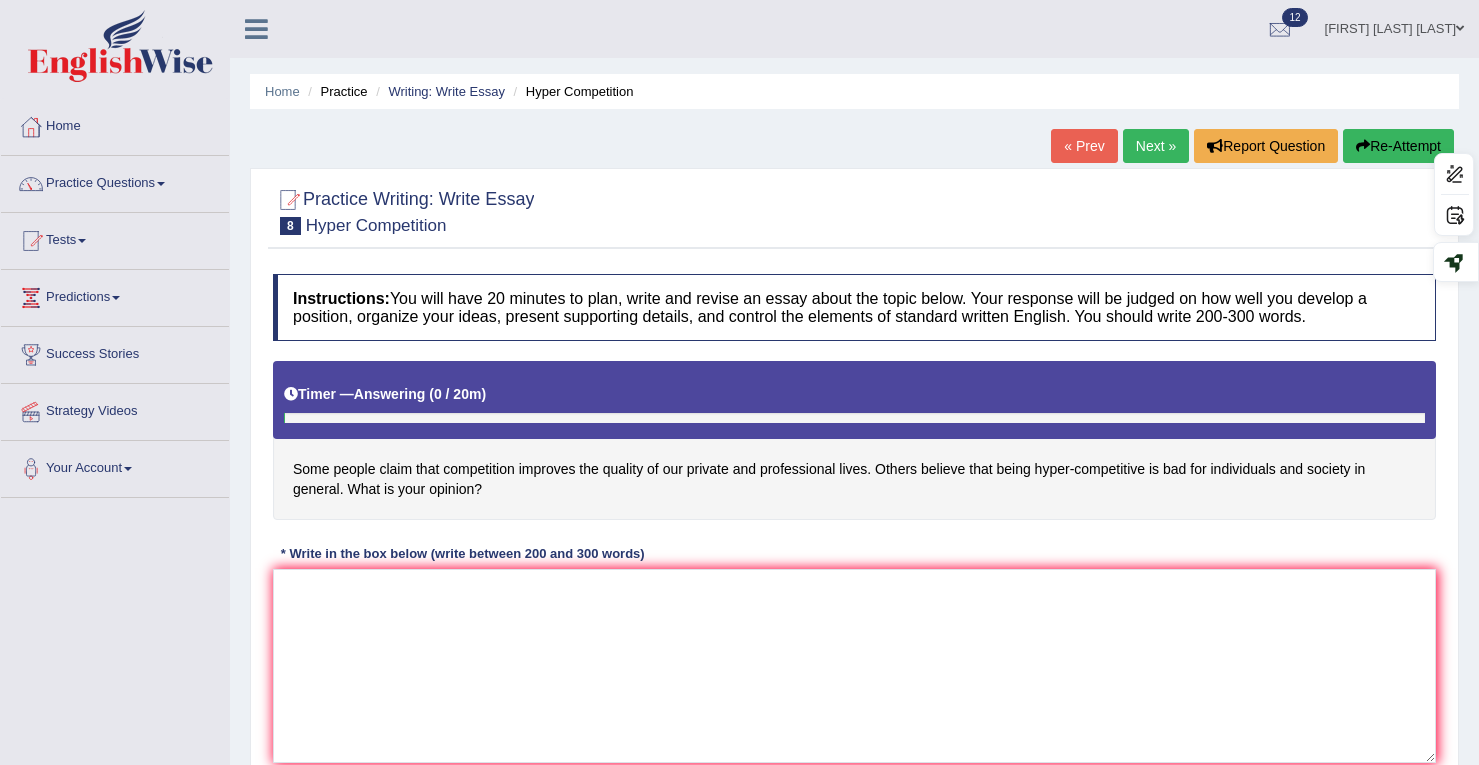 scroll, scrollTop: 284, scrollLeft: 0, axis: vertical 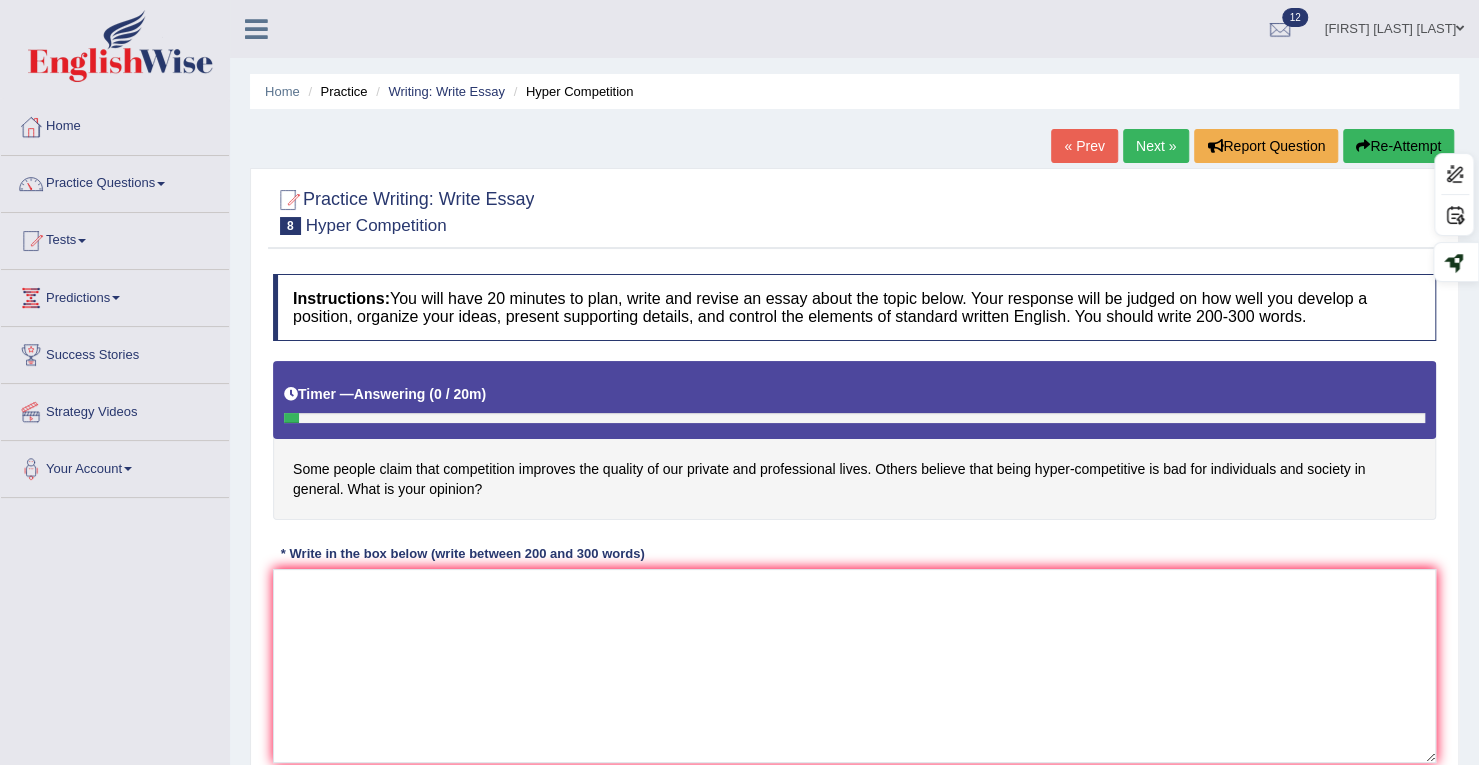click on "Re-Attempt" at bounding box center [1398, 146] 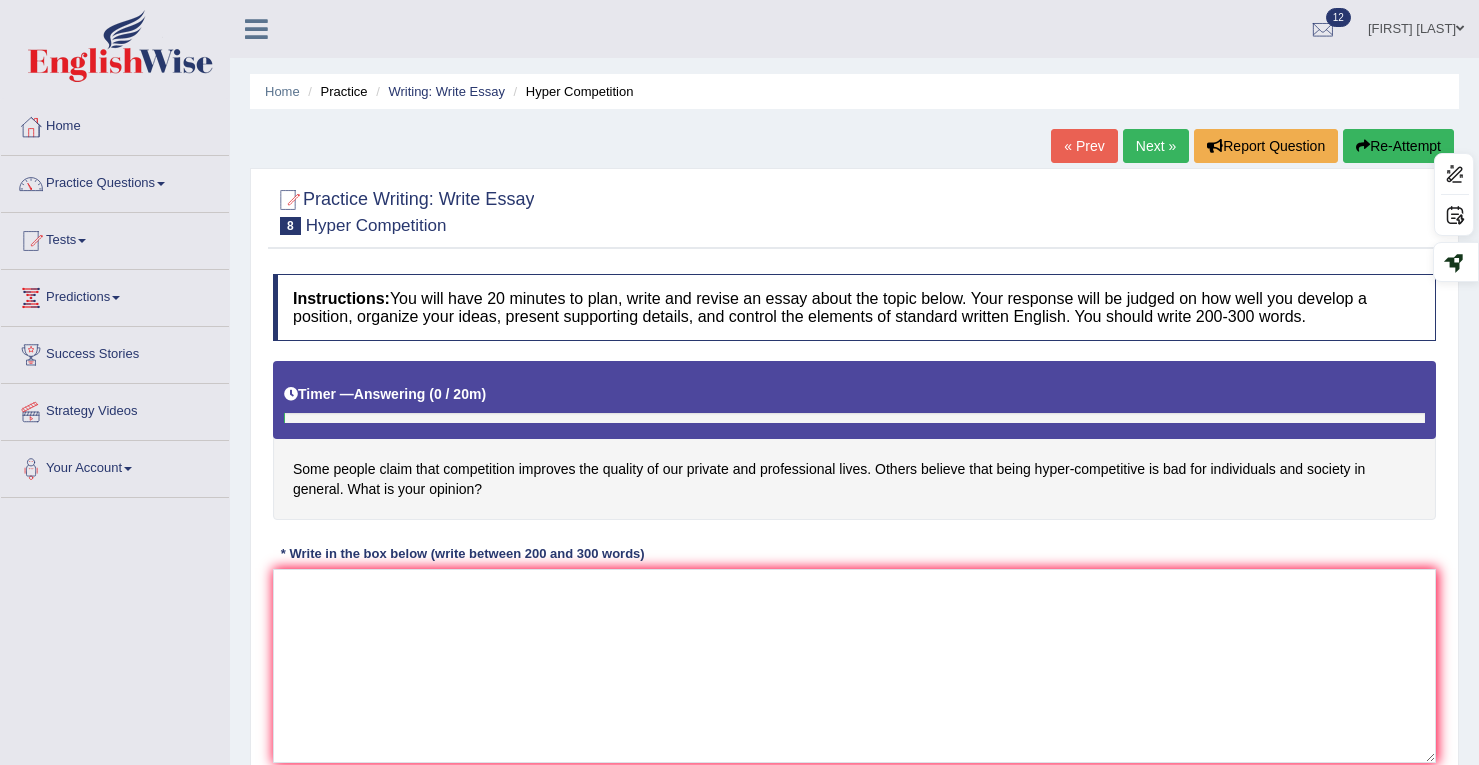 scroll, scrollTop: 74, scrollLeft: 0, axis: vertical 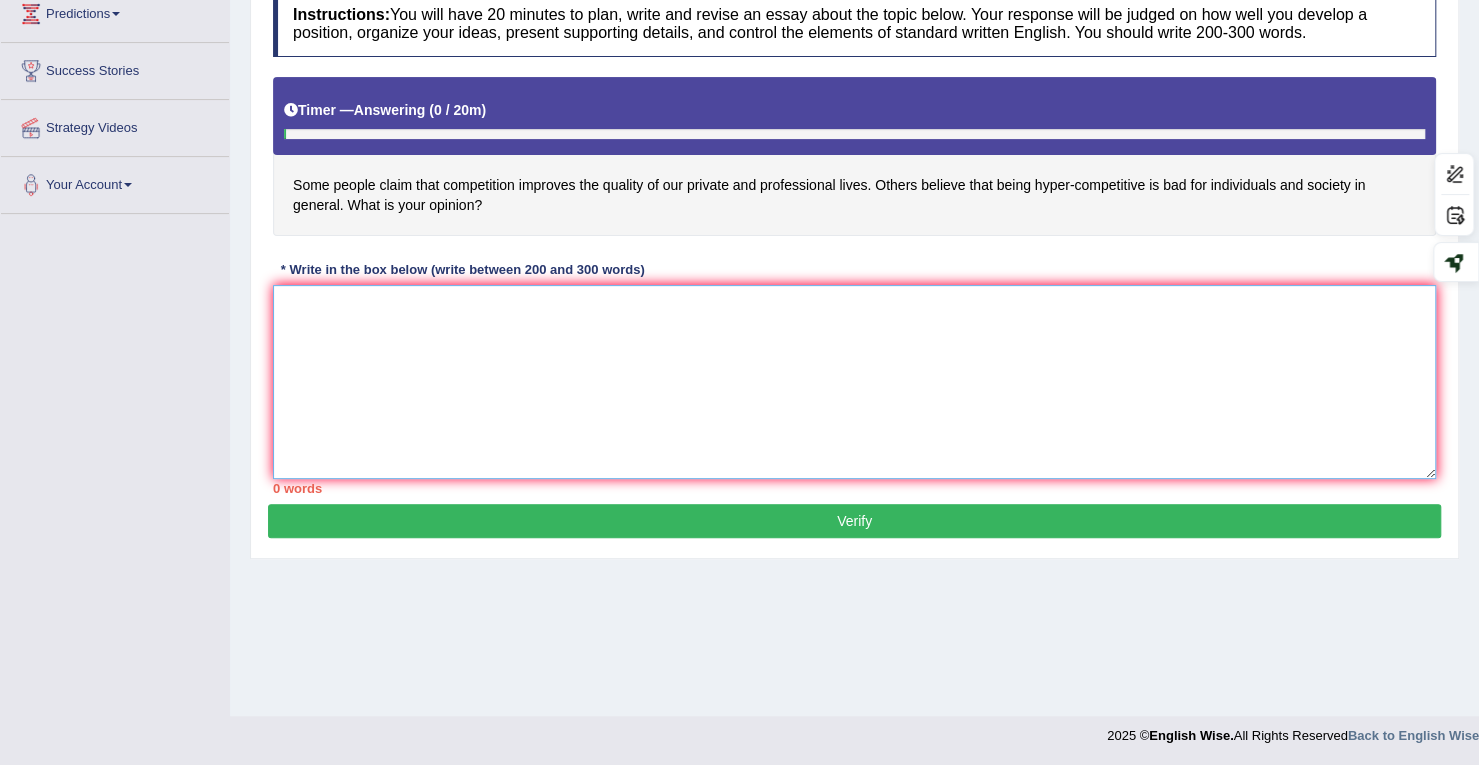 click at bounding box center (854, 382) 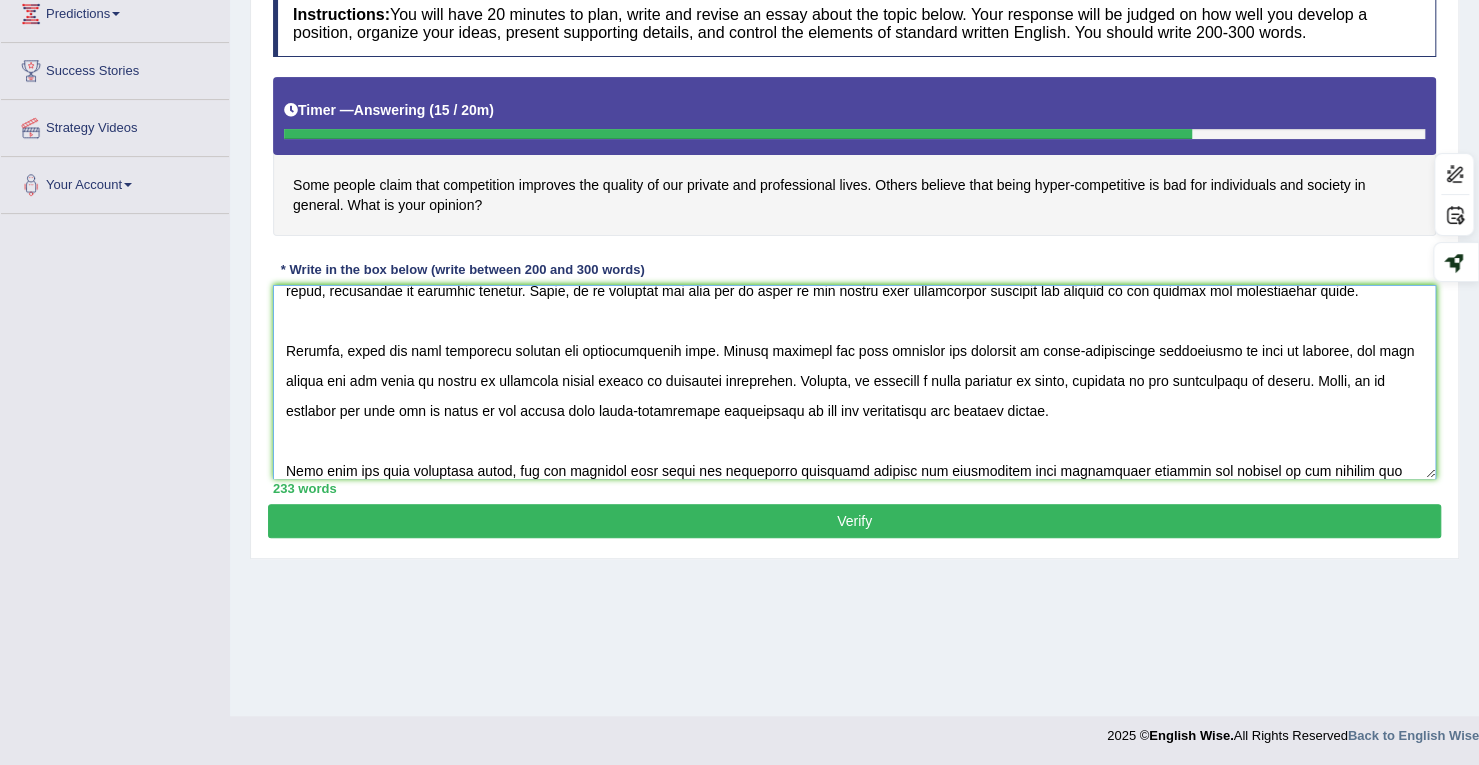scroll, scrollTop: 196, scrollLeft: 0, axis: vertical 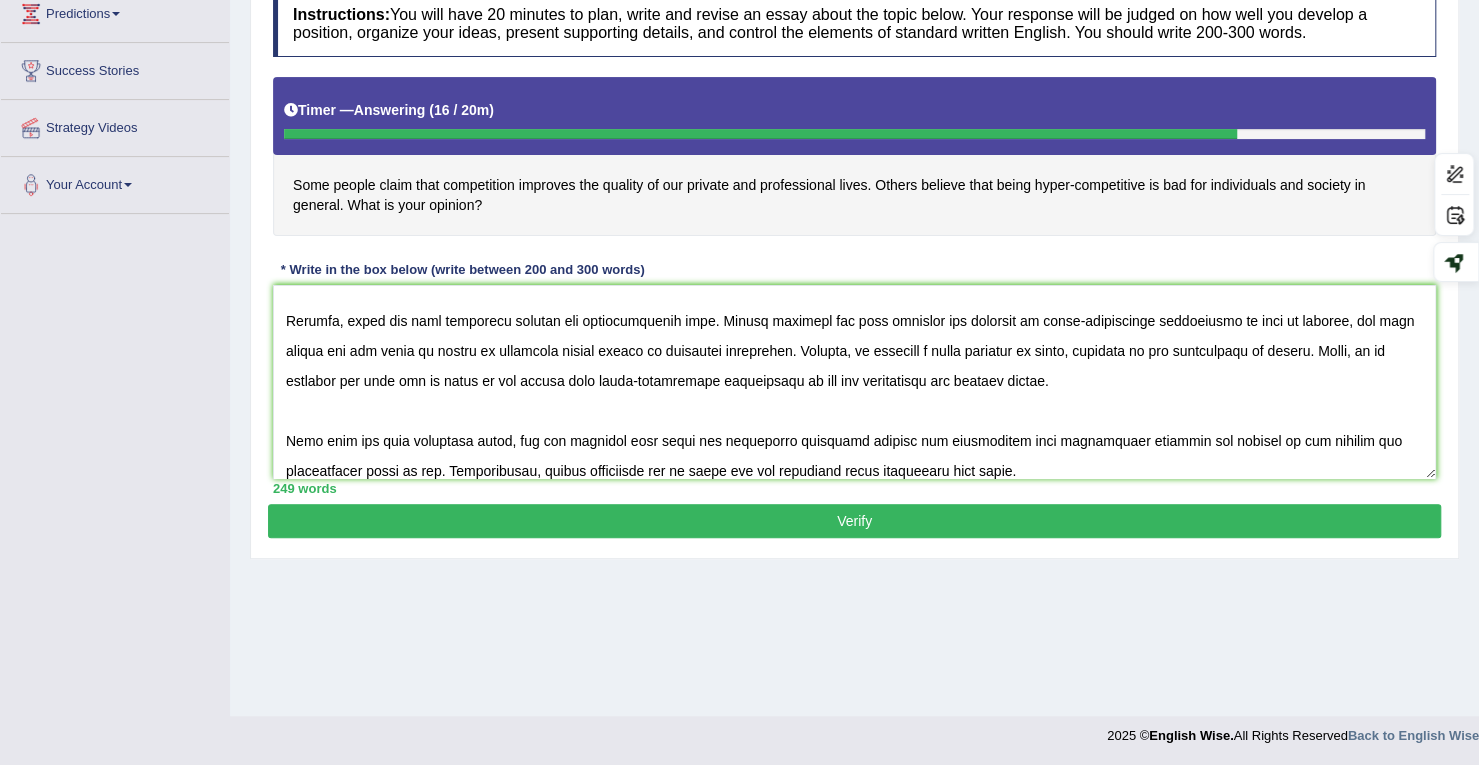 click on "Some people claim that competition improves the quality of our private and professional lives. Others believe that being hyper-competitive is bad for individuals and society in general. What is your opinion?" at bounding box center [854, 156] 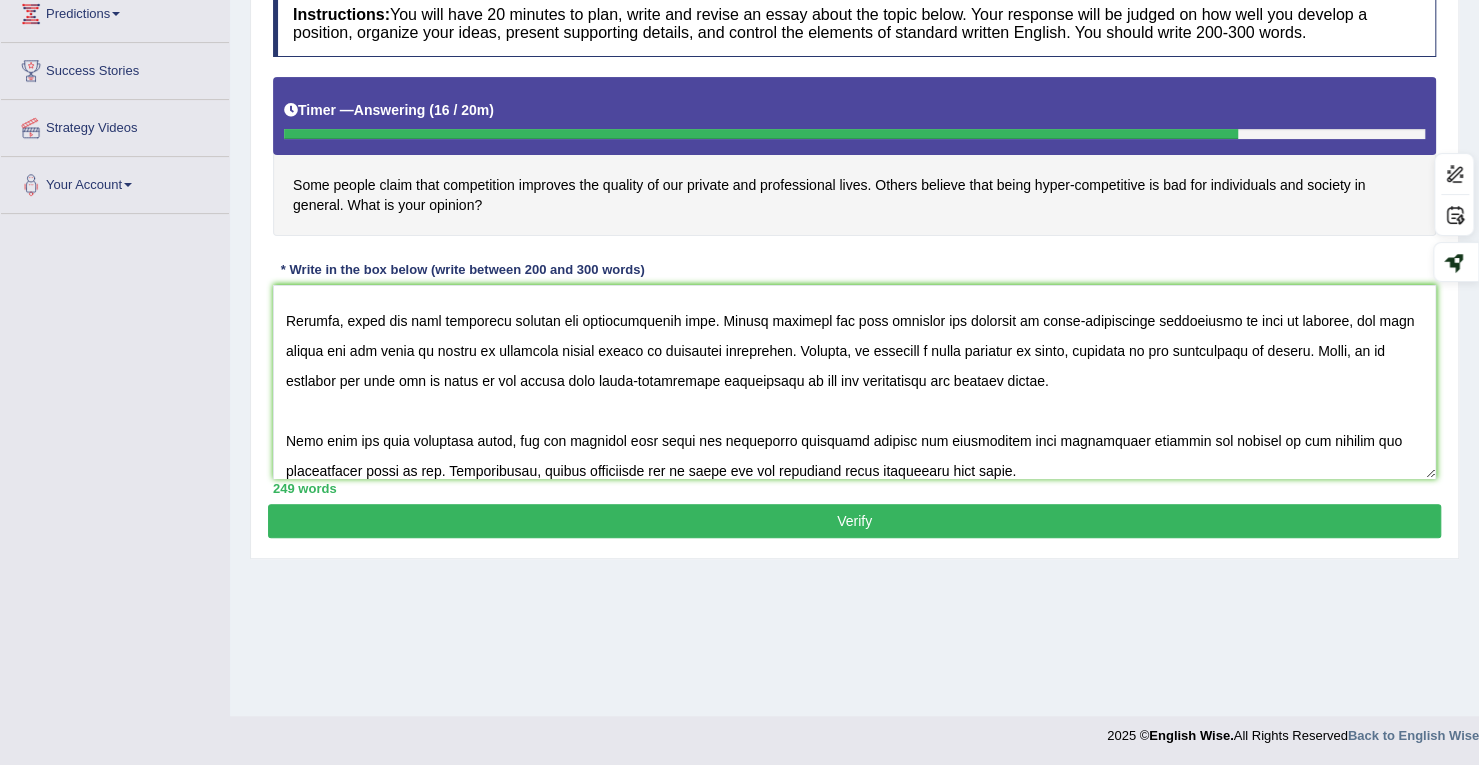scroll, scrollTop: 0, scrollLeft: 0, axis: both 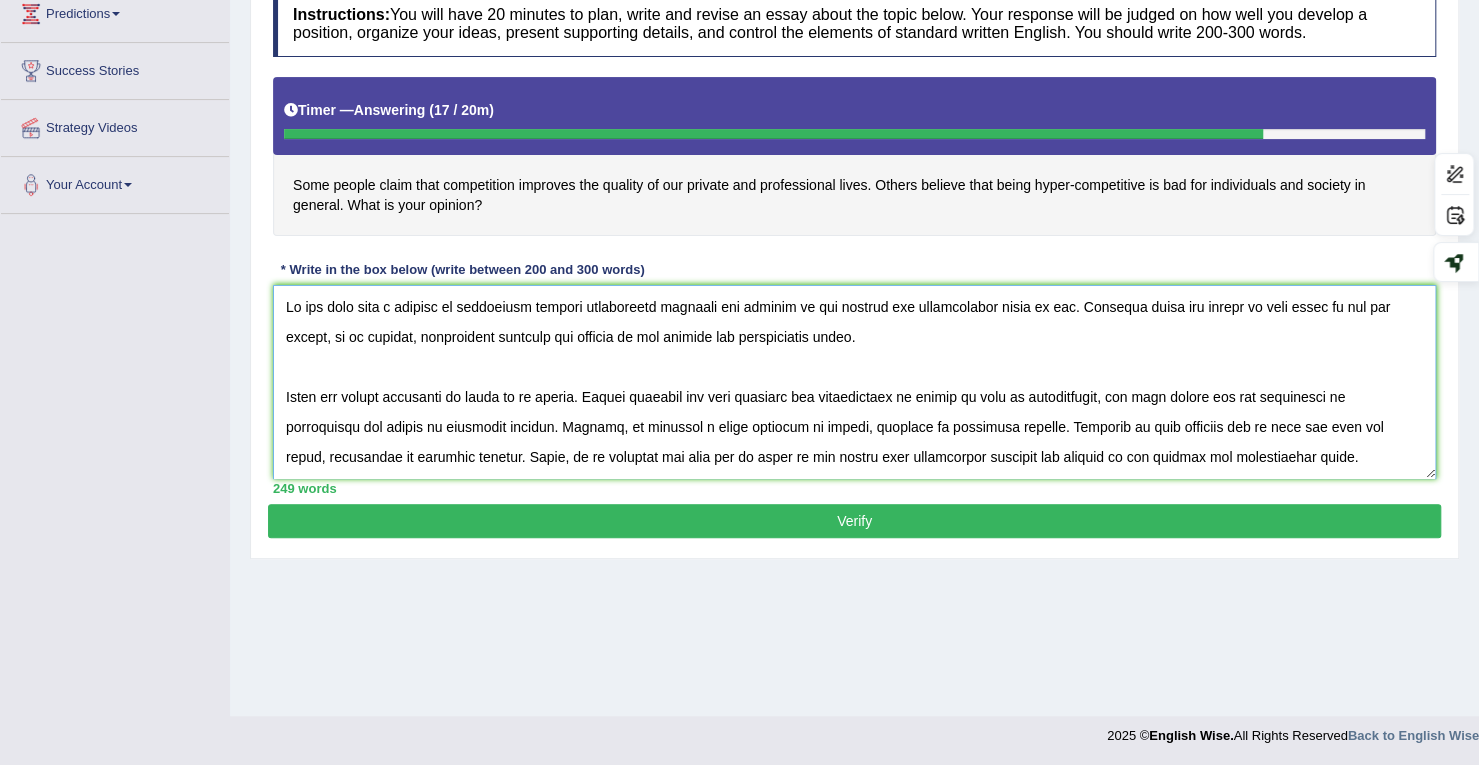 click at bounding box center (854, 382) 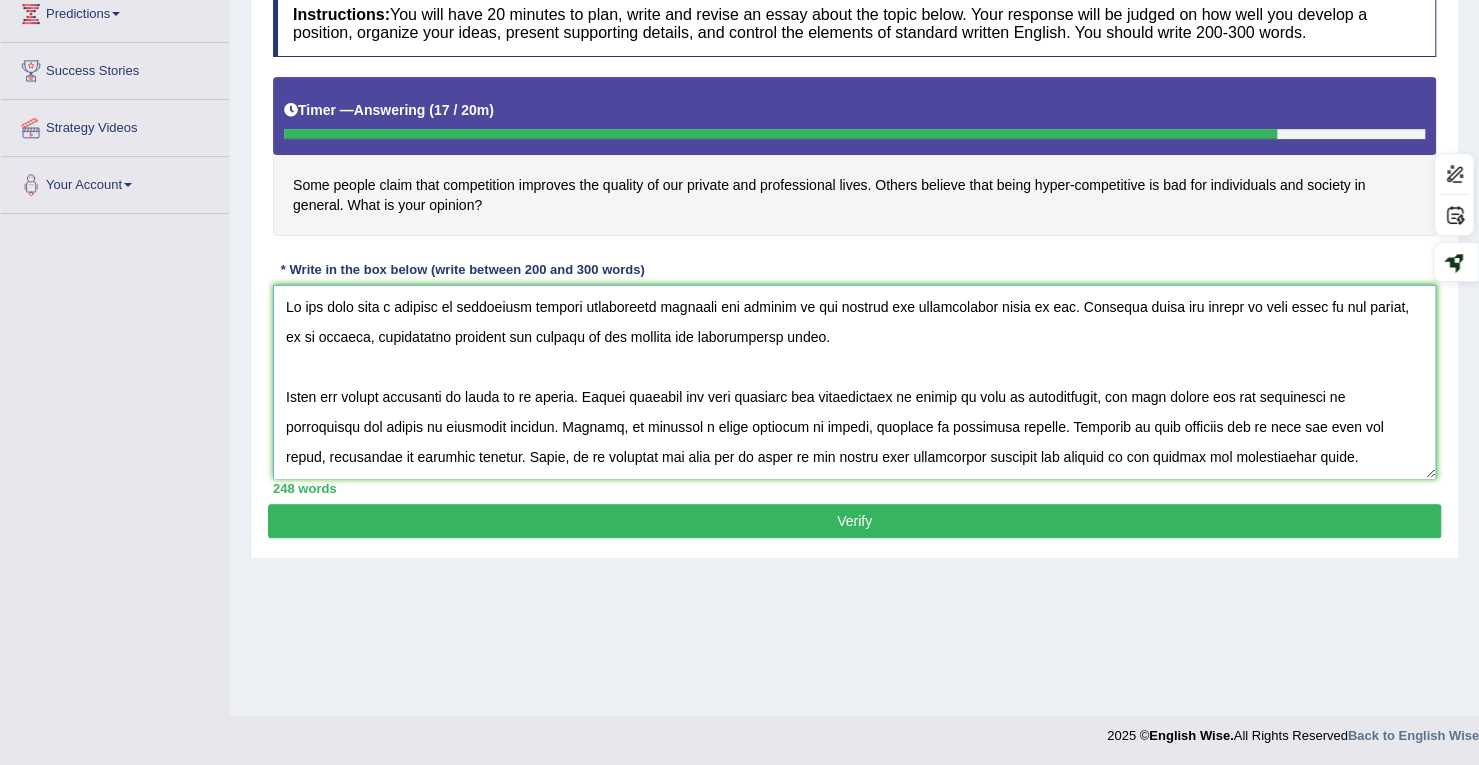 scroll, scrollTop: 100, scrollLeft: 0, axis: vertical 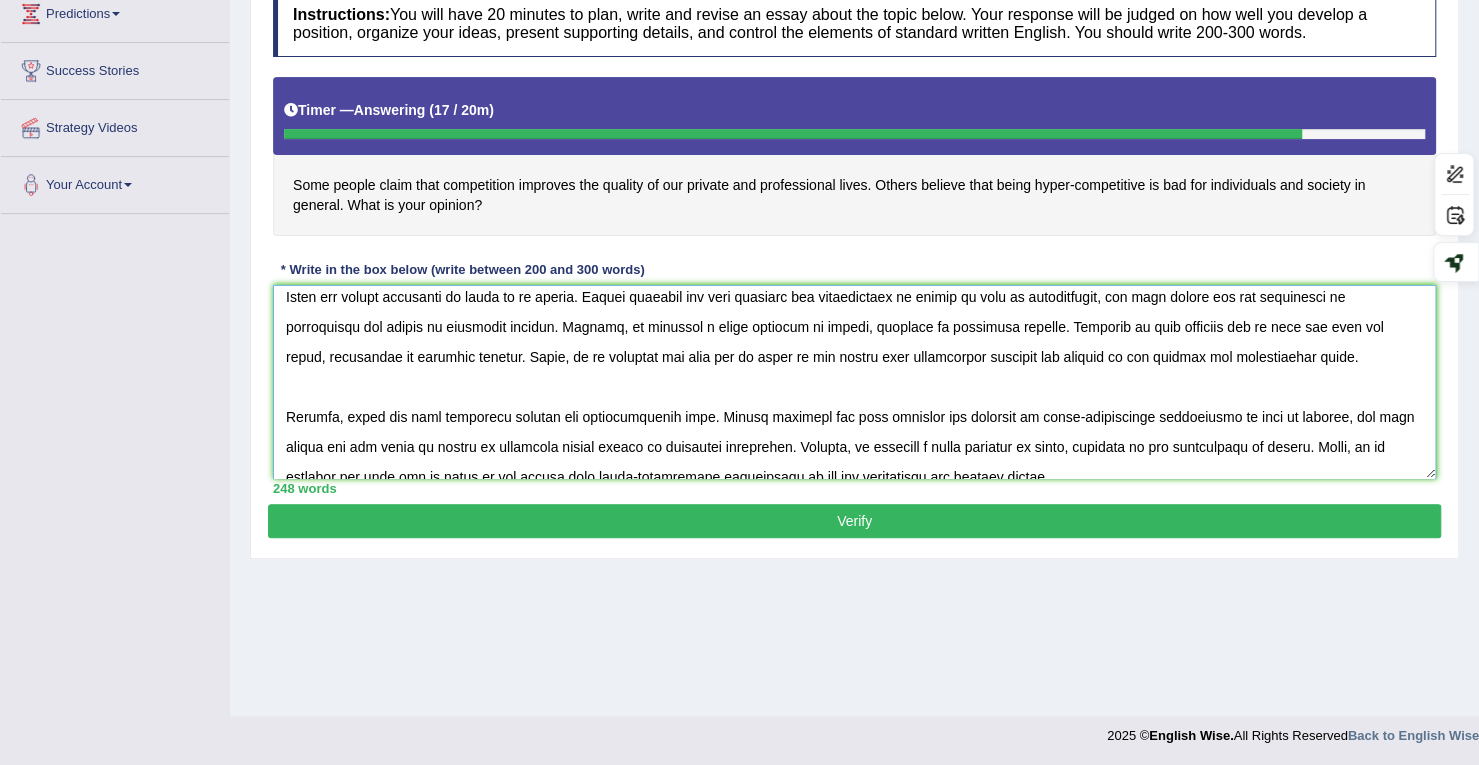 click at bounding box center [854, 382] 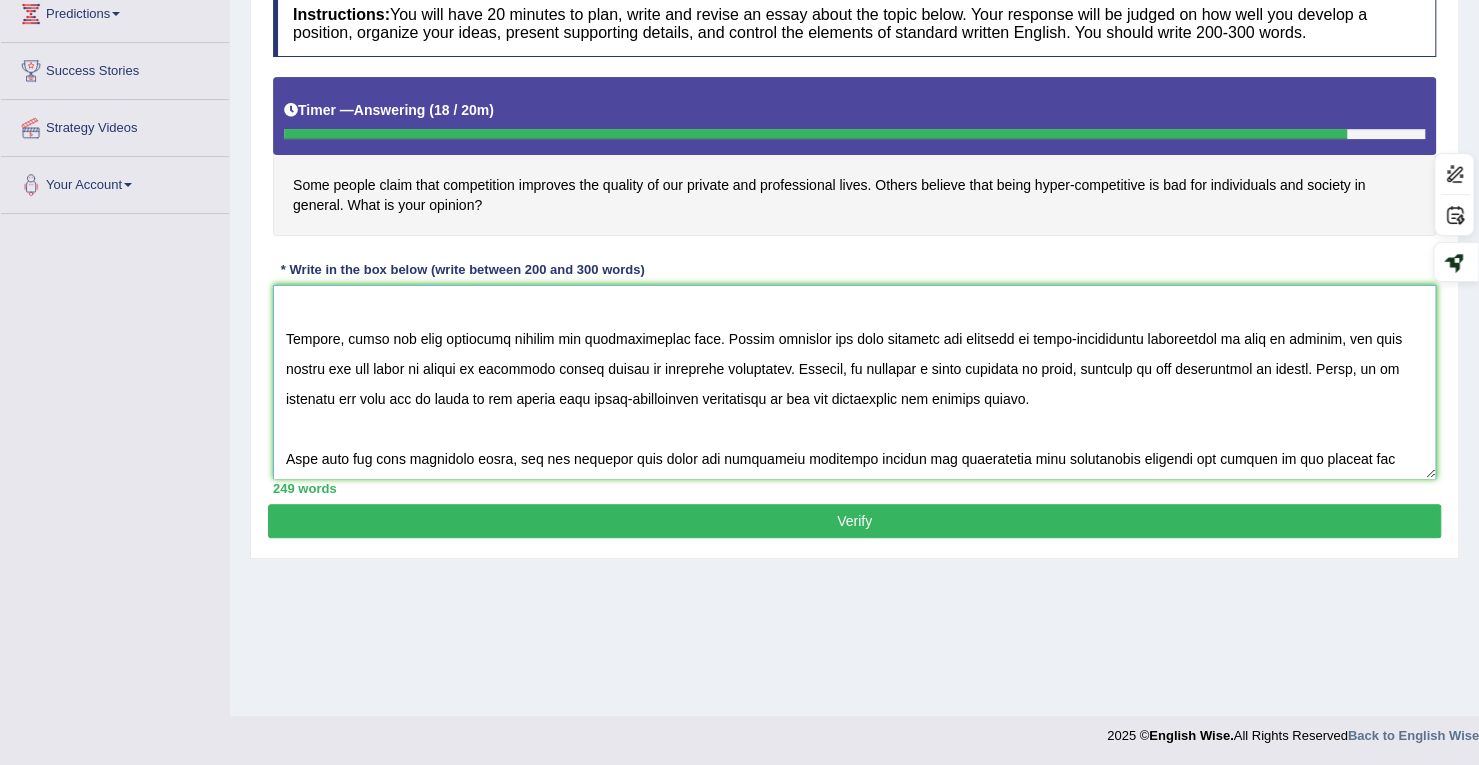 scroll, scrollTop: 210, scrollLeft: 0, axis: vertical 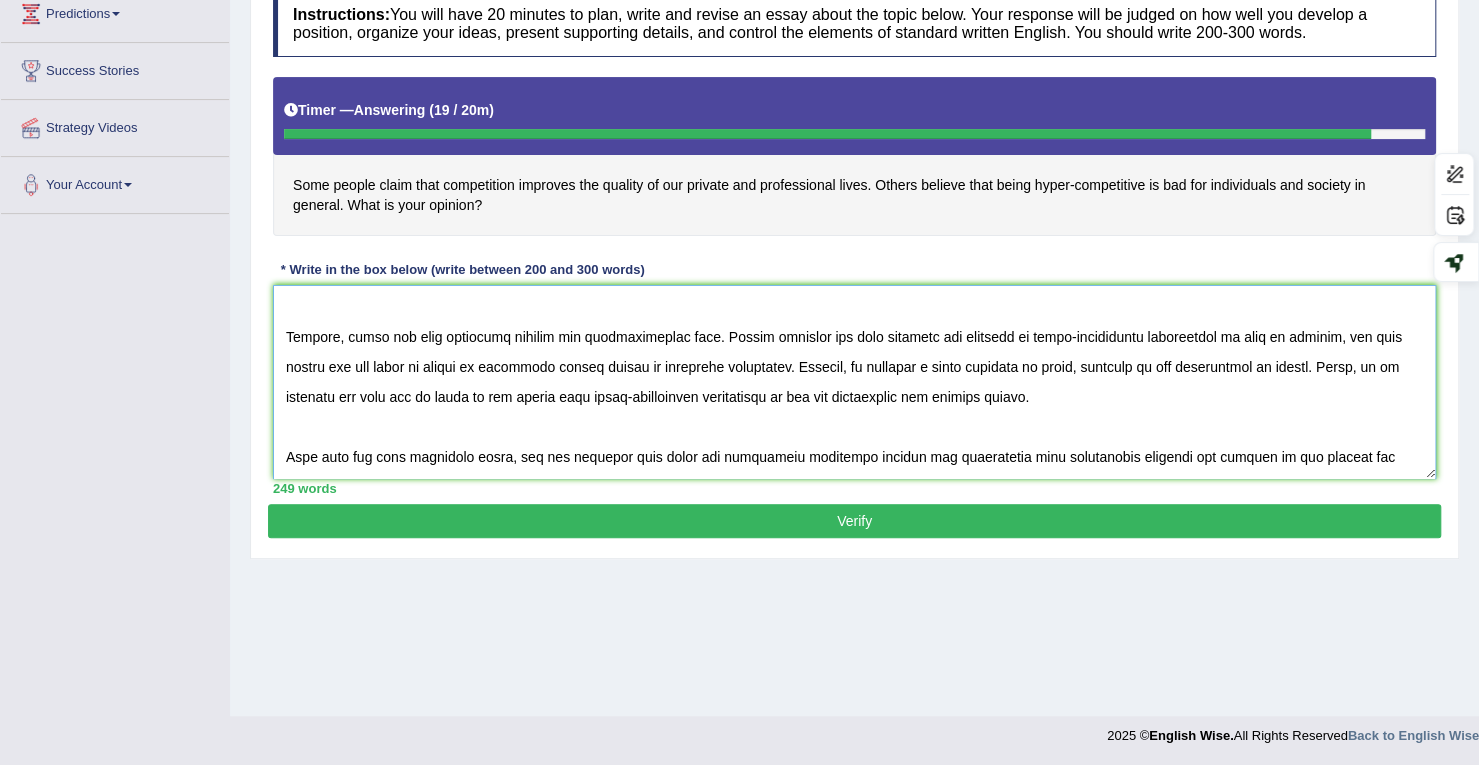 click at bounding box center [854, 382] 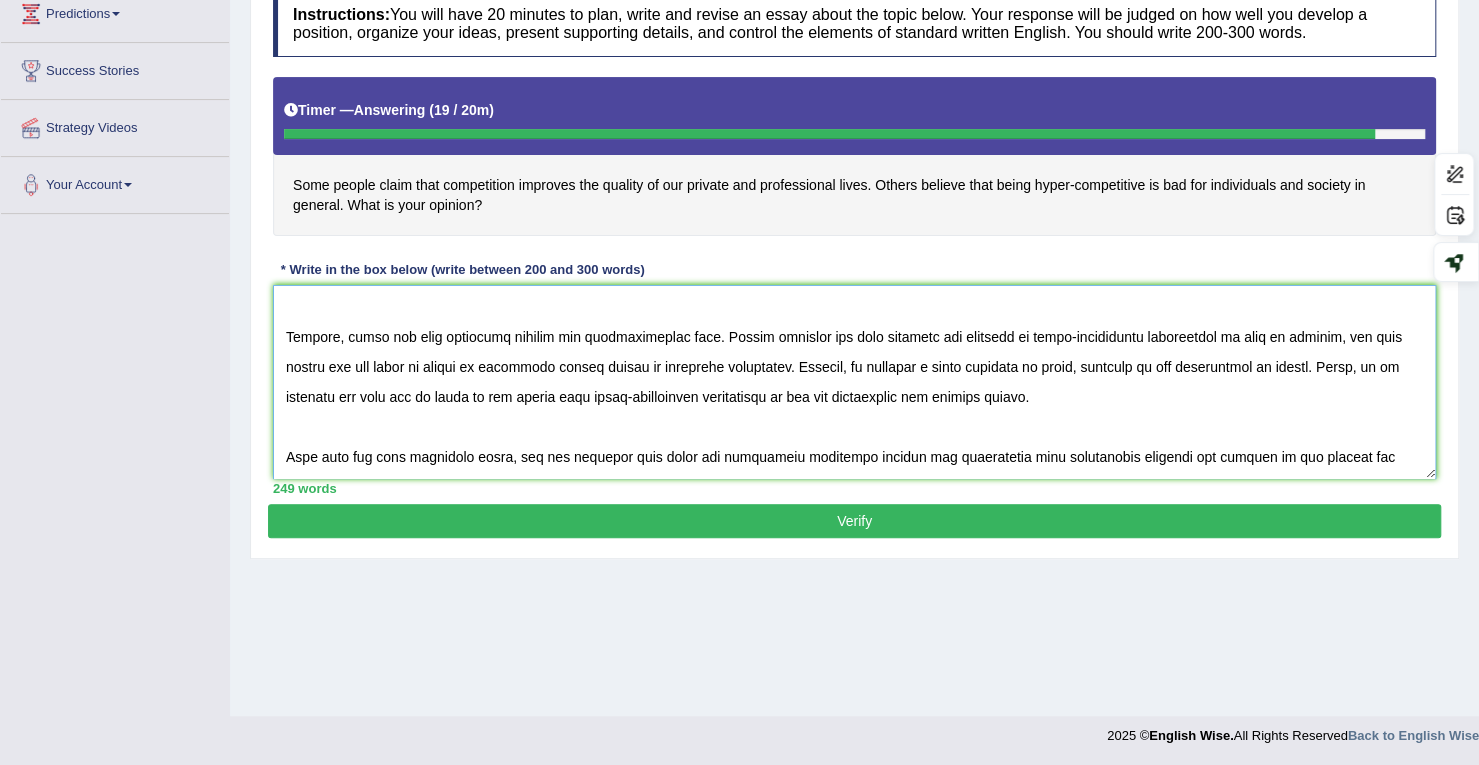 click at bounding box center [854, 382] 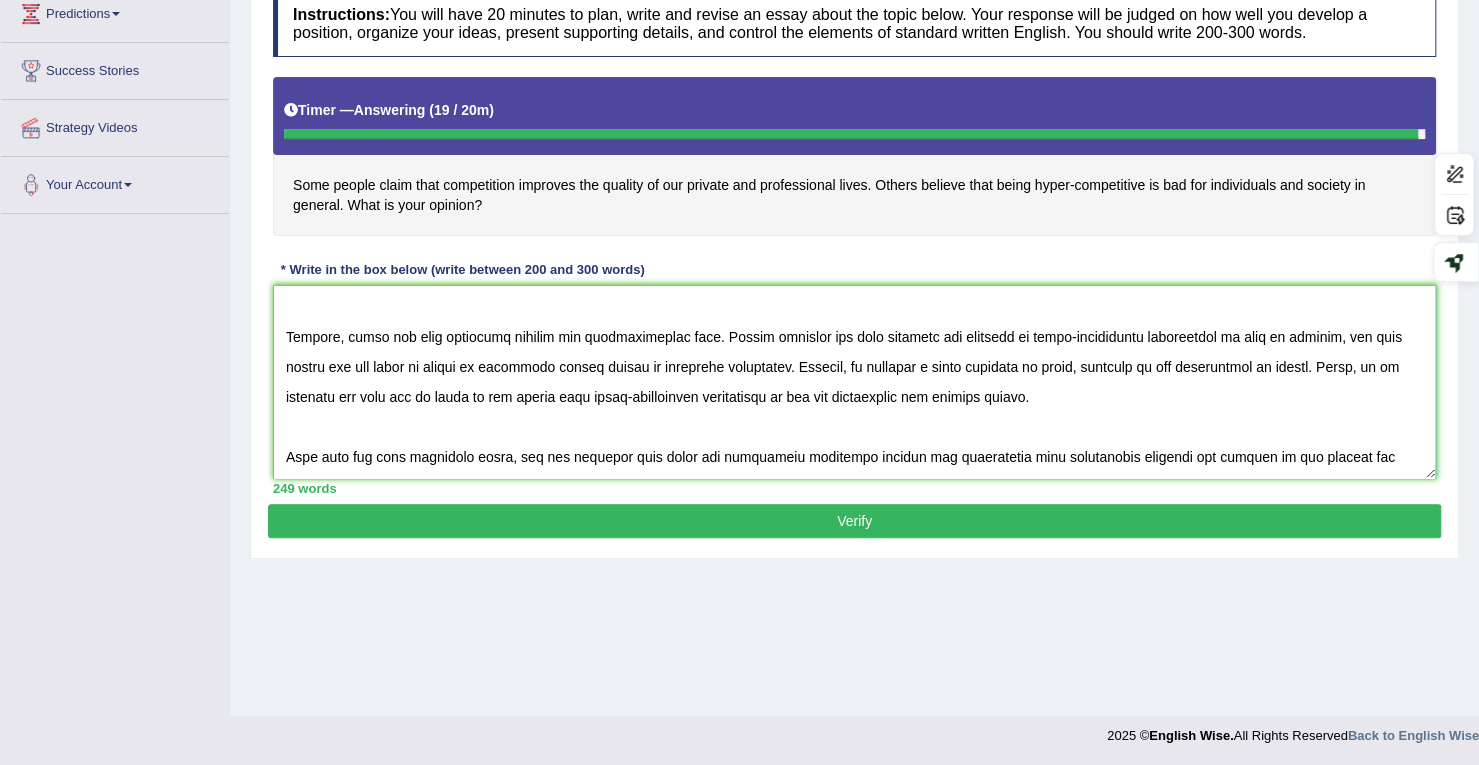 click at bounding box center (854, 382) 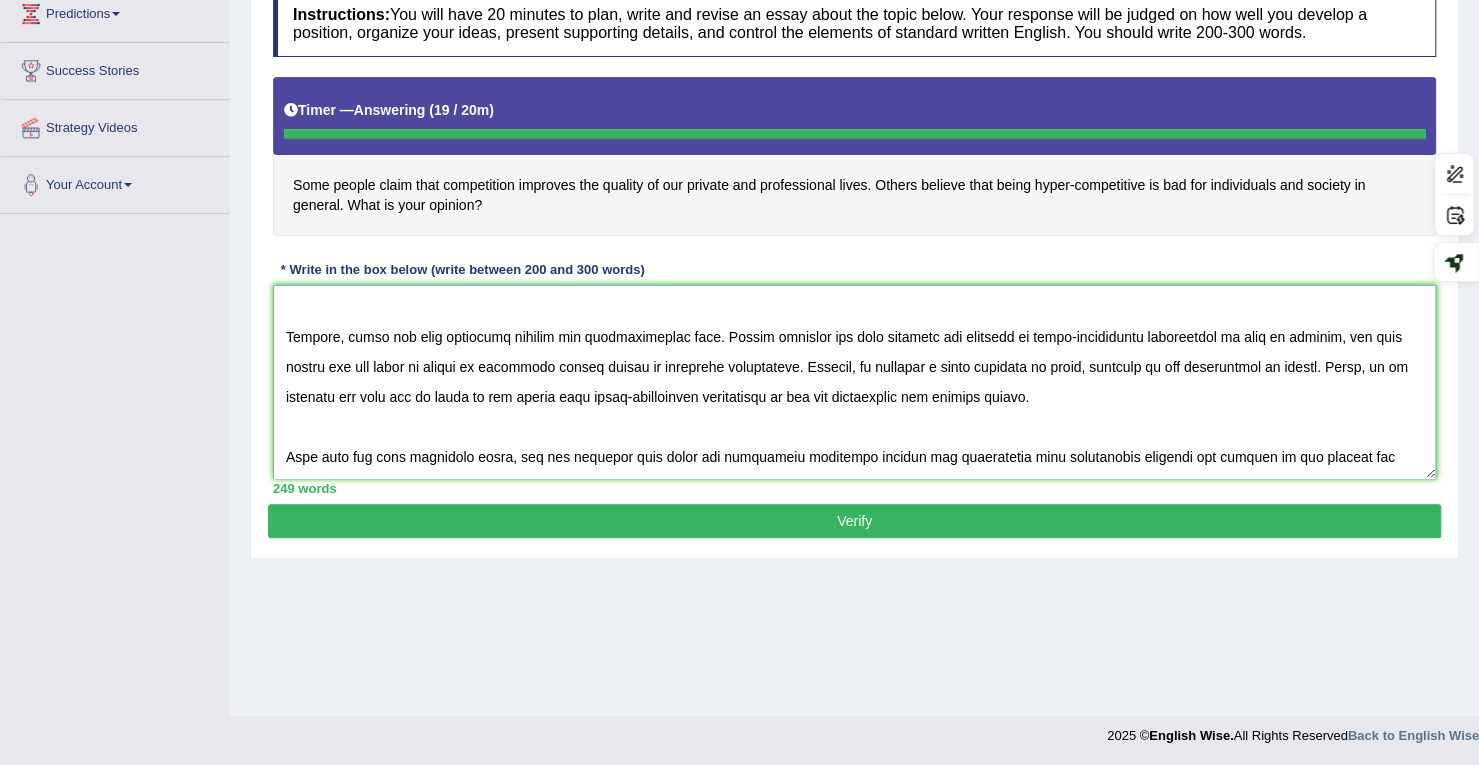 type on "It has long been a subject of discussion whether competition improves the quality of our private and professional lives or not. Although there are merits on both sides of the debate, in my opinion, competition improves the quality of our private and professional lives.
There are myriad arguments in favor of my stance. Recent research not only outlines the significance of skills as well as intelligence, but also points out the importance of development and growth in between different nations. Besides, it provides a brief overview of spirit, followed by developed nations. Examples of this scenario can be seen all over the world, especially in affluent nations. Hence, it is apparent why many are in favor of the notion that competition improves the quality of our private and professional lives.
However, there are some arguments against the aforementioned view. Recent research not only outlines the demerits of hyper-competitive environment as well as society, but also points out the issue of skills in differe..." 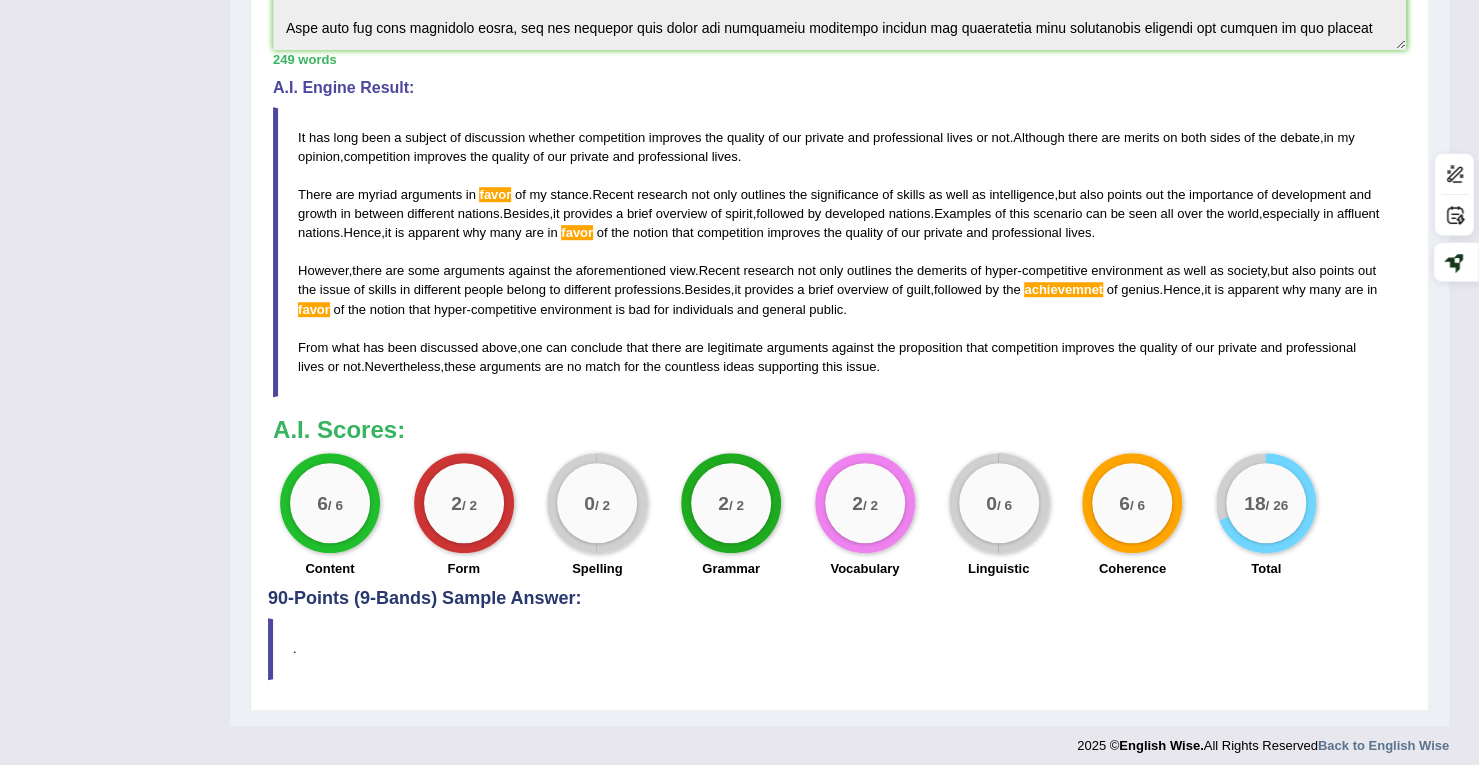 scroll, scrollTop: 284, scrollLeft: 0, axis: vertical 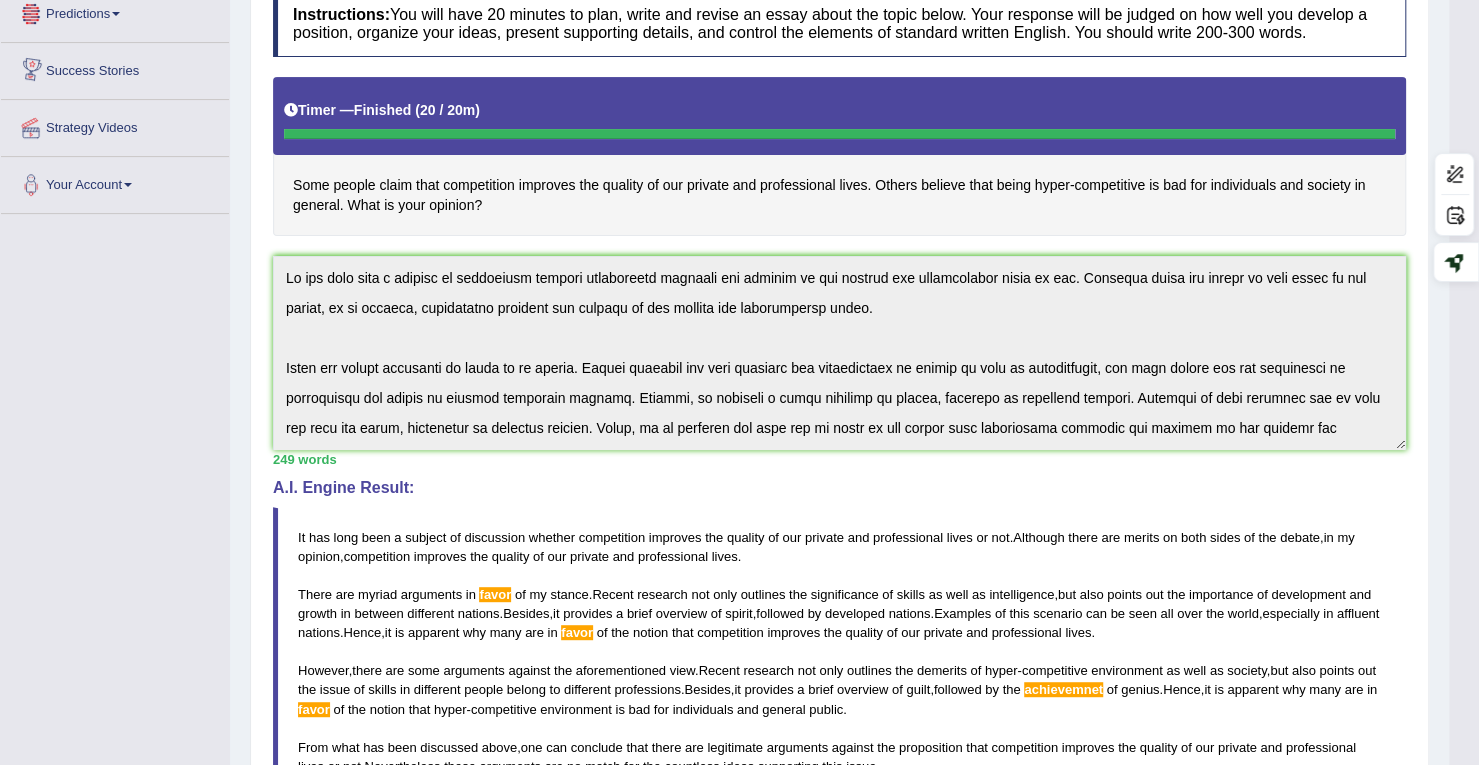 click on "Toggle navigation
Home
Practice Questions   Speaking Practice Read Aloud
Repeat Sentence
Describe Image
Re-tell Lecture
Answer Short Question
Summarize Group Discussion
Respond To A Situation
Writing Practice  Summarize Written Text
Write Essay
Reading Practice  Reading & Writing: Fill In The Blanks
Choose Multiple Answers
Re-order Paragraphs
Fill In The Blanks
Choose Single Answer
Listening Practice  Summarize Spoken Text
Highlight Incorrect Words
Highlight Correct Summary
Select Missing Word
Choose Single Answer
Choose Multiple Answers
Fill In The Blanks
Write From Dictation
Pronunciation
Tests  Take Practice Sectional Test
Take Mock Test" at bounding box center [724, 441] 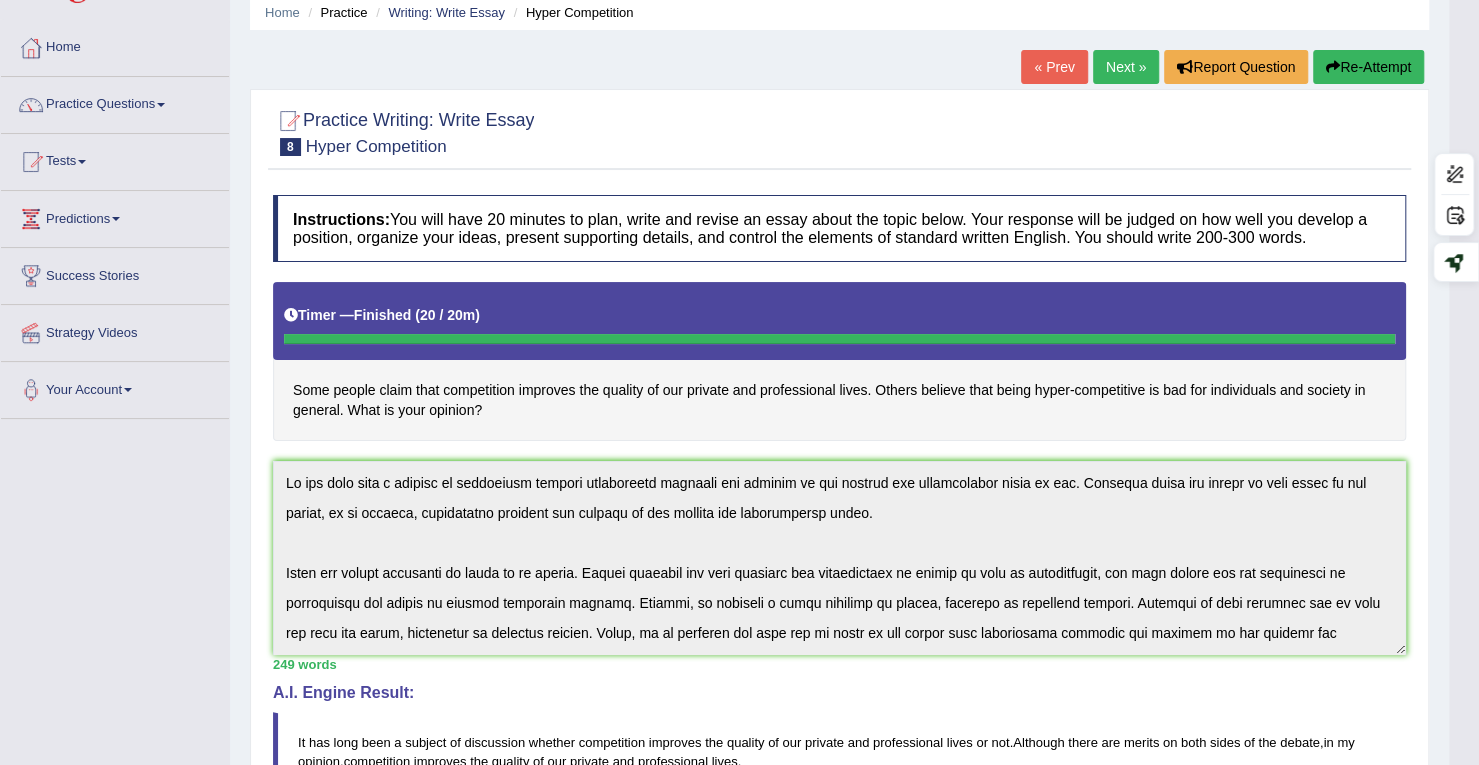 scroll, scrollTop: 0, scrollLeft: 0, axis: both 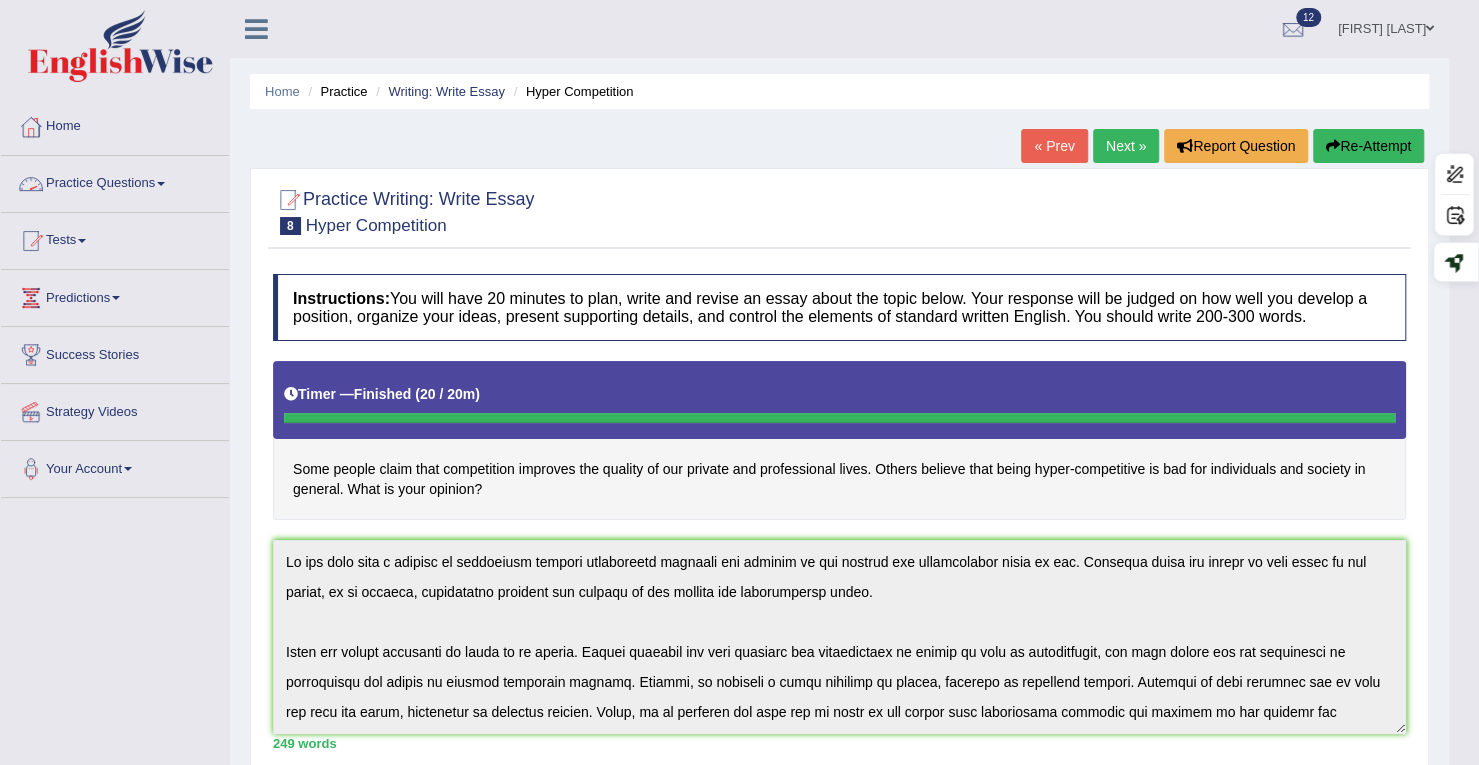 click on "Practice Questions" at bounding box center [115, 181] 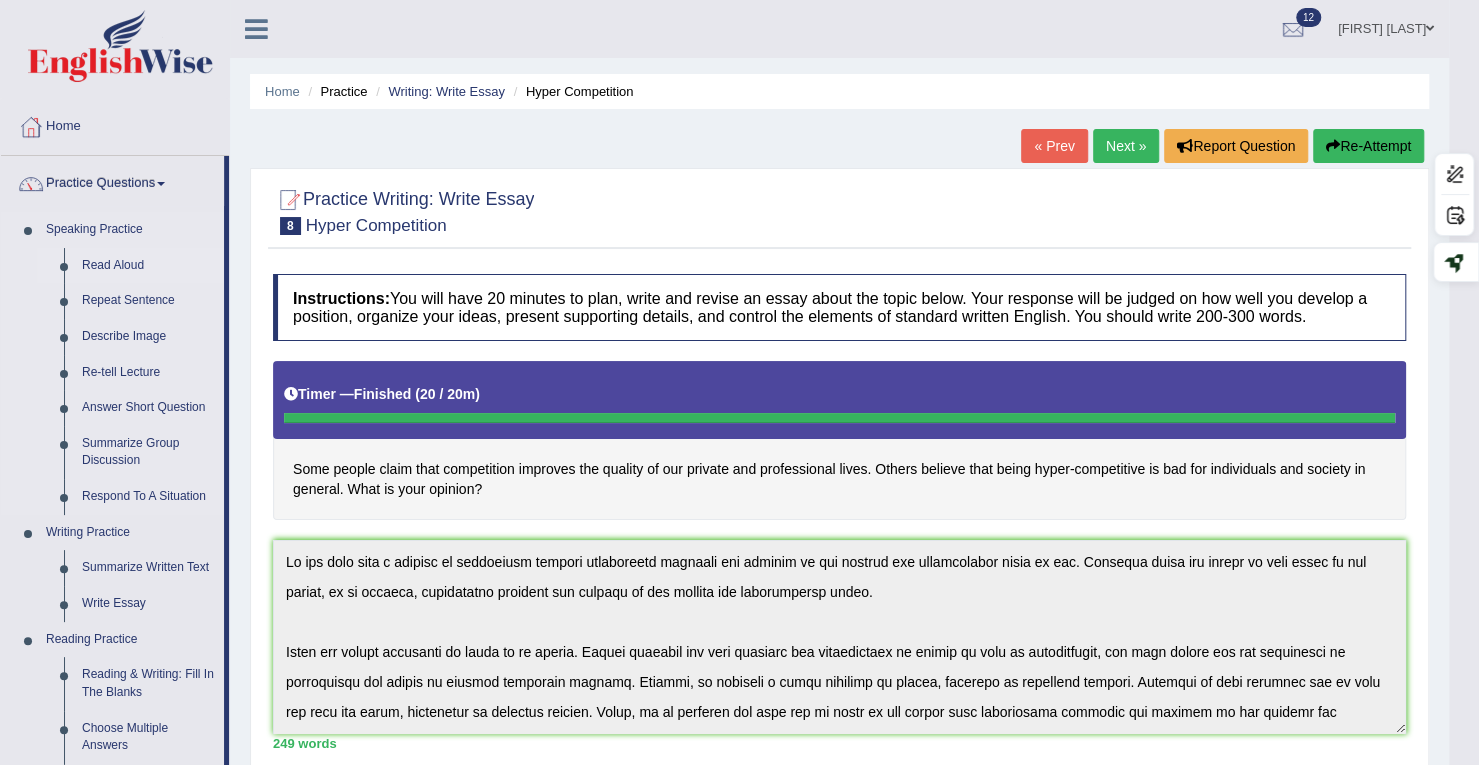 click on "Read Aloud" at bounding box center [148, 266] 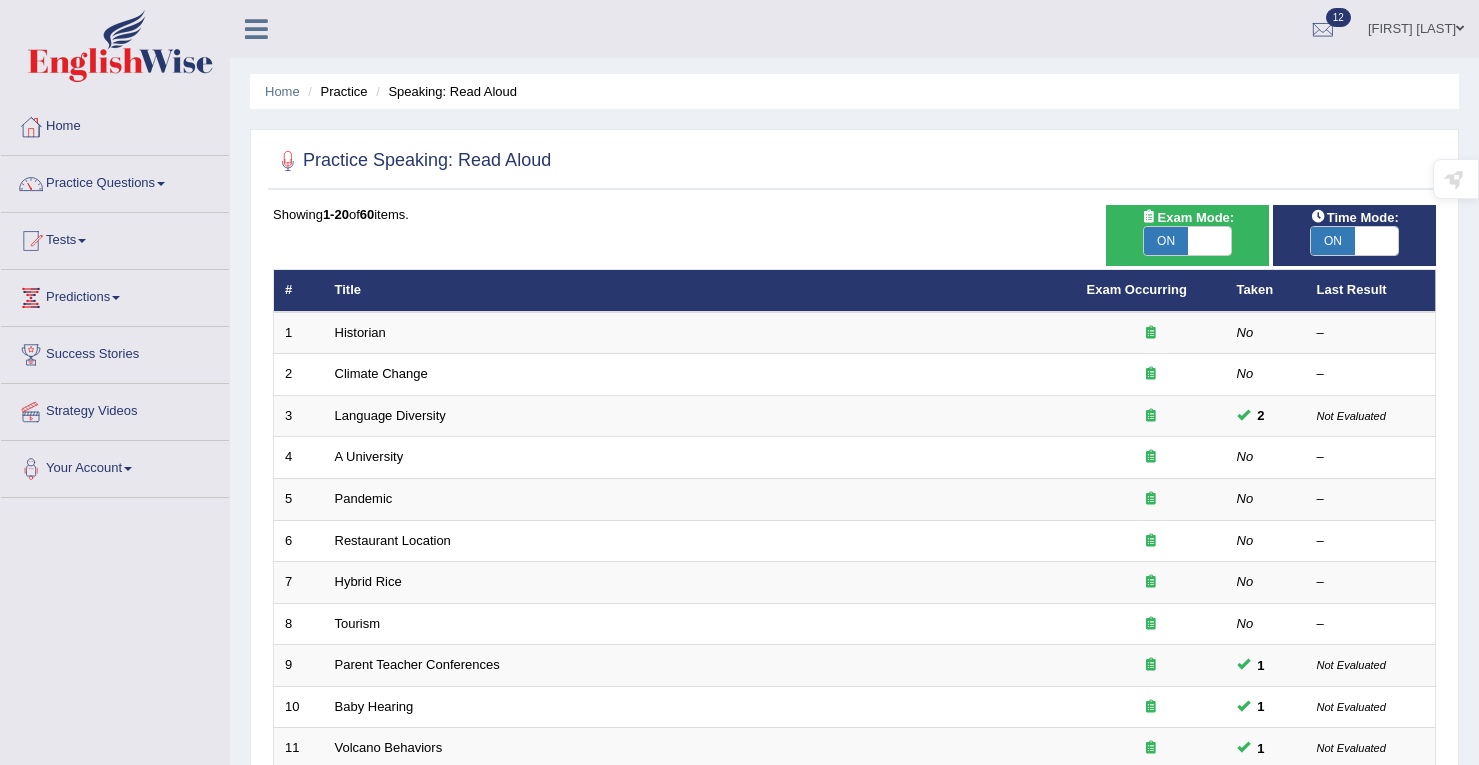 scroll, scrollTop: 100, scrollLeft: 0, axis: vertical 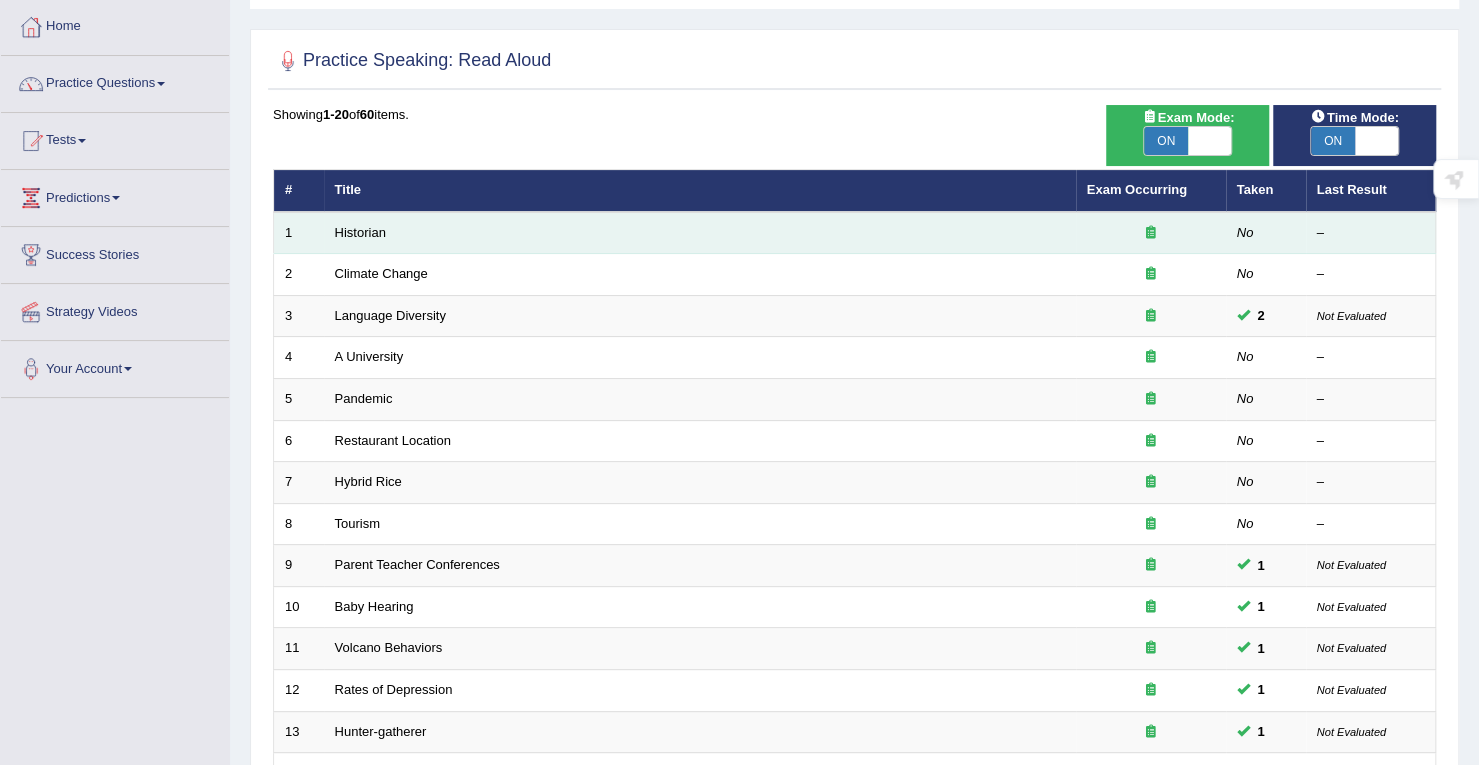 click on "Historian" at bounding box center [700, 233] 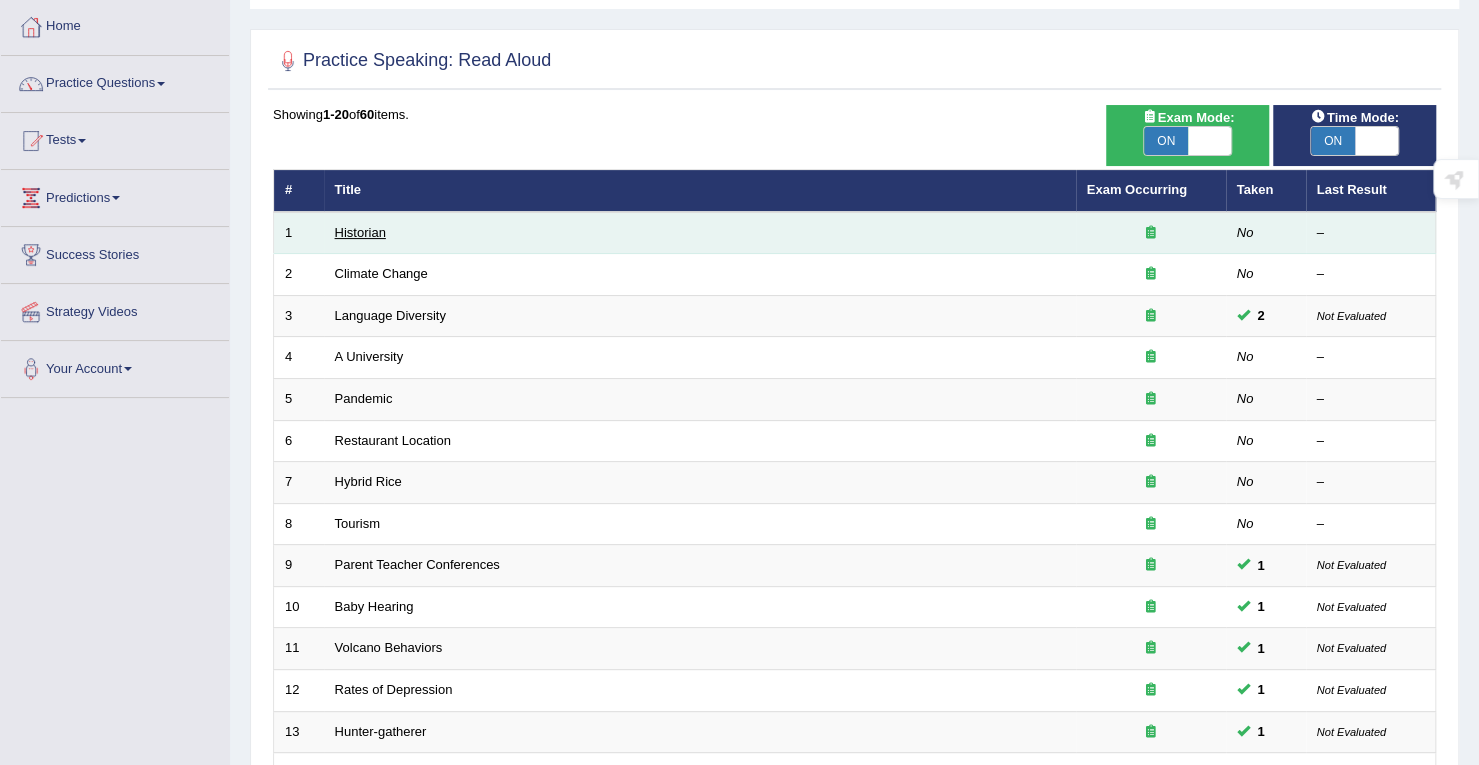 click on "Historian" at bounding box center [360, 232] 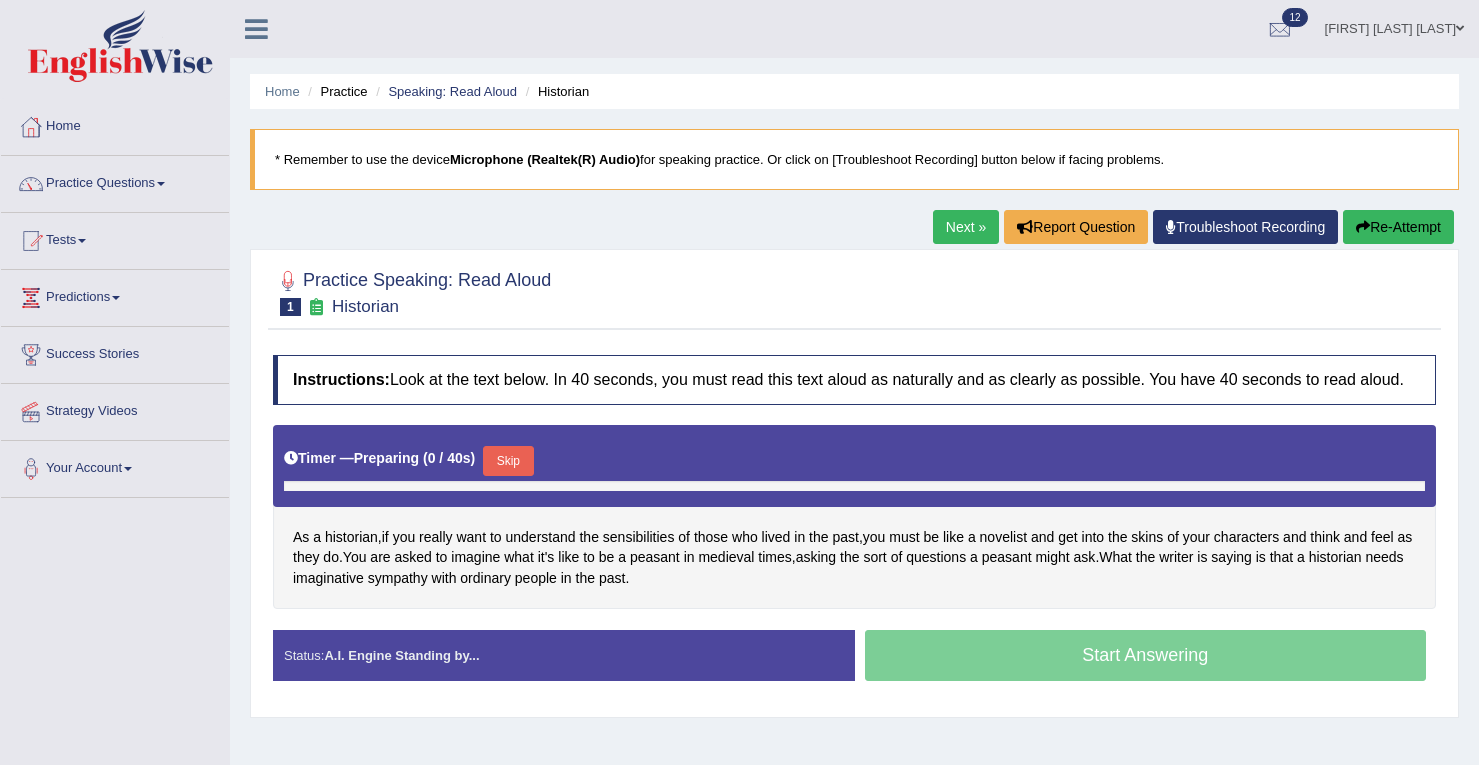 scroll, scrollTop: 0, scrollLeft: 0, axis: both 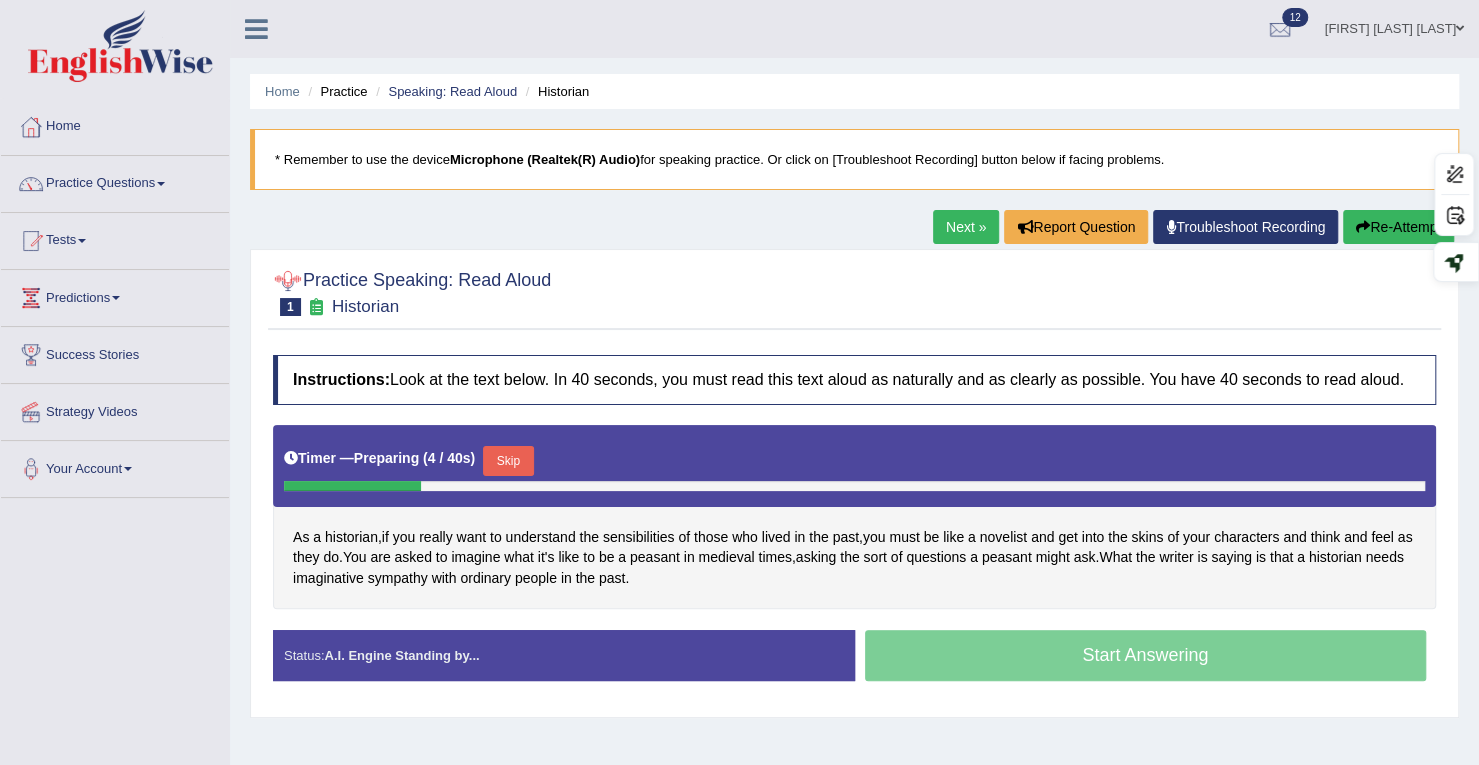 click on "Re-Attempt" at bounding box center [1398, 227] 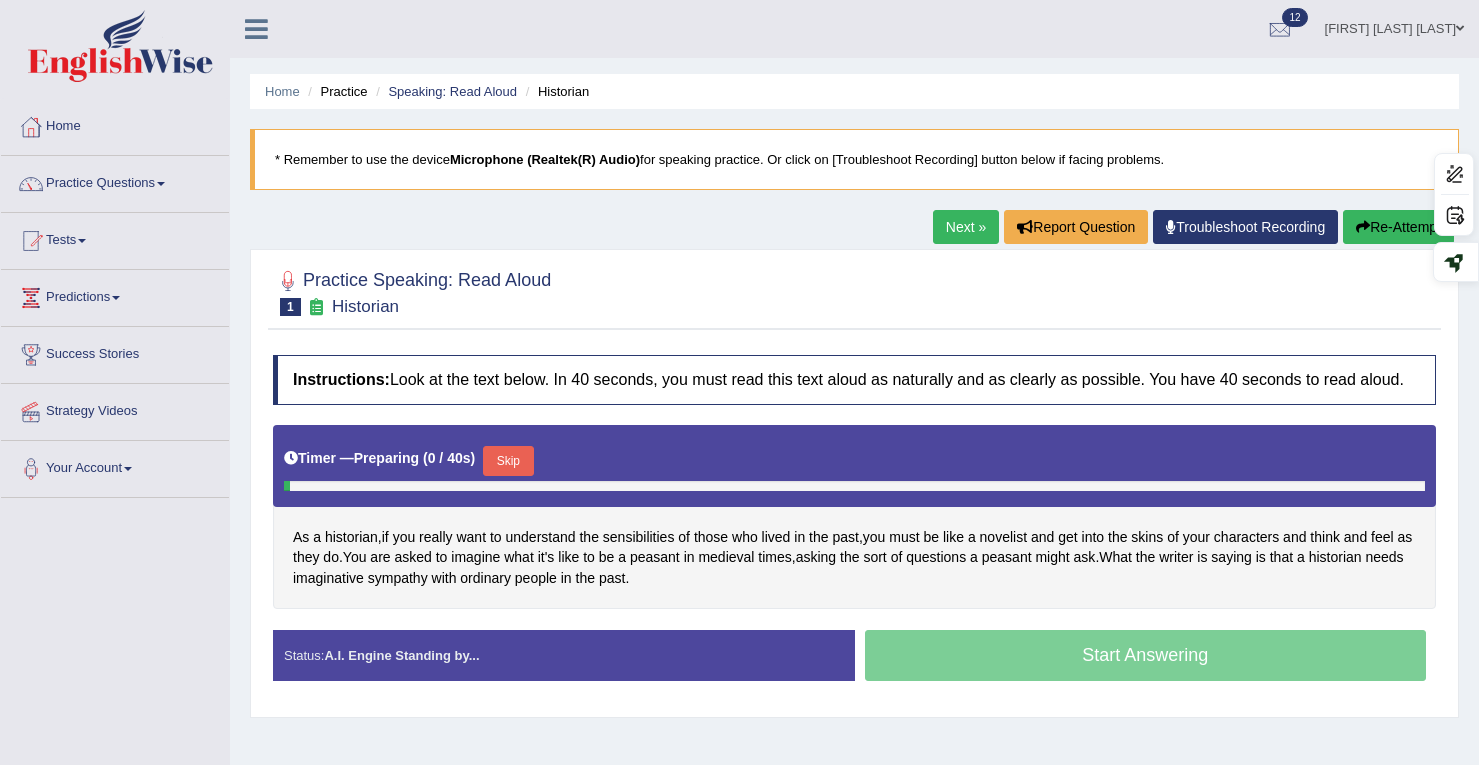 scroll, scrollTop: 0, scrollLeft: 0, axis: both 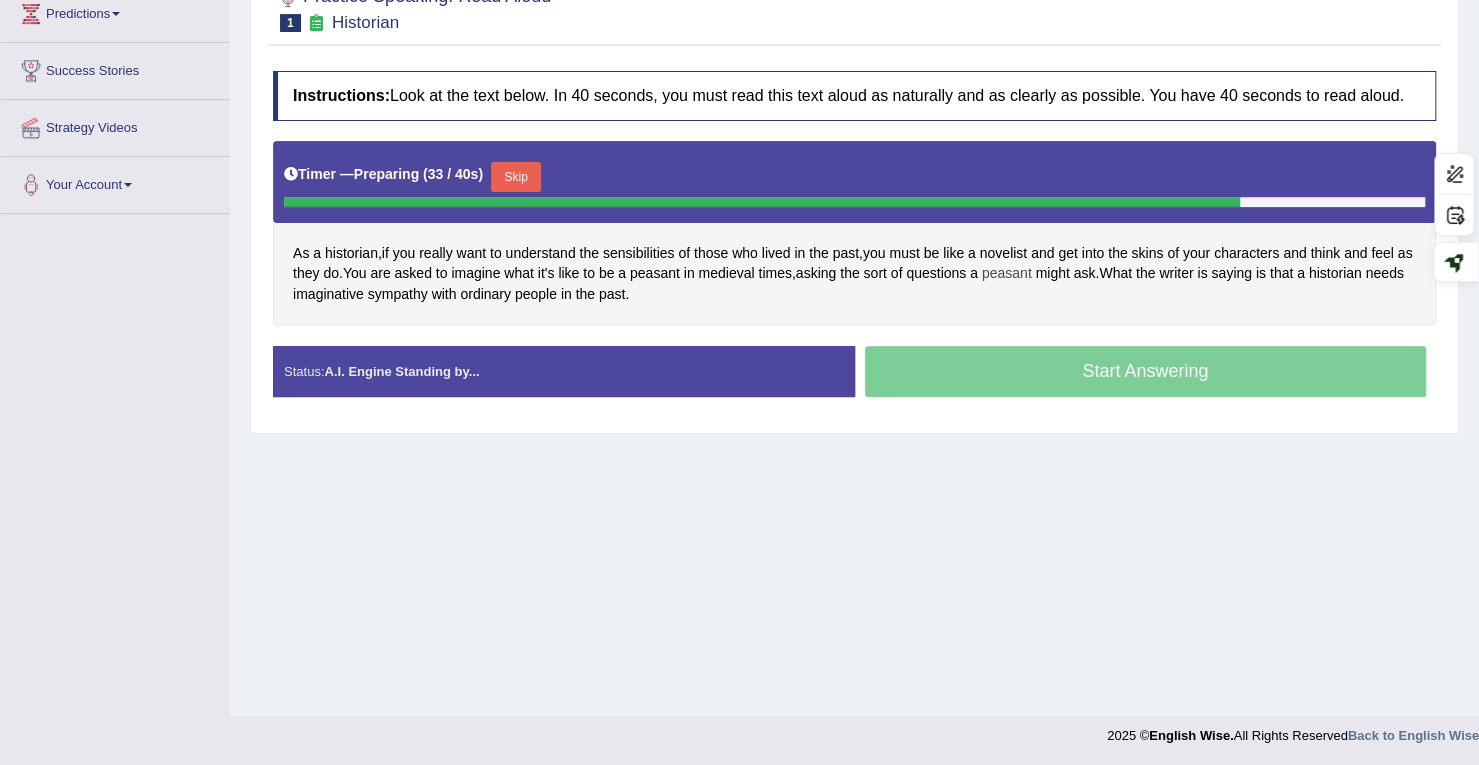 click on "peasant" at bounding box center (1007, 273) 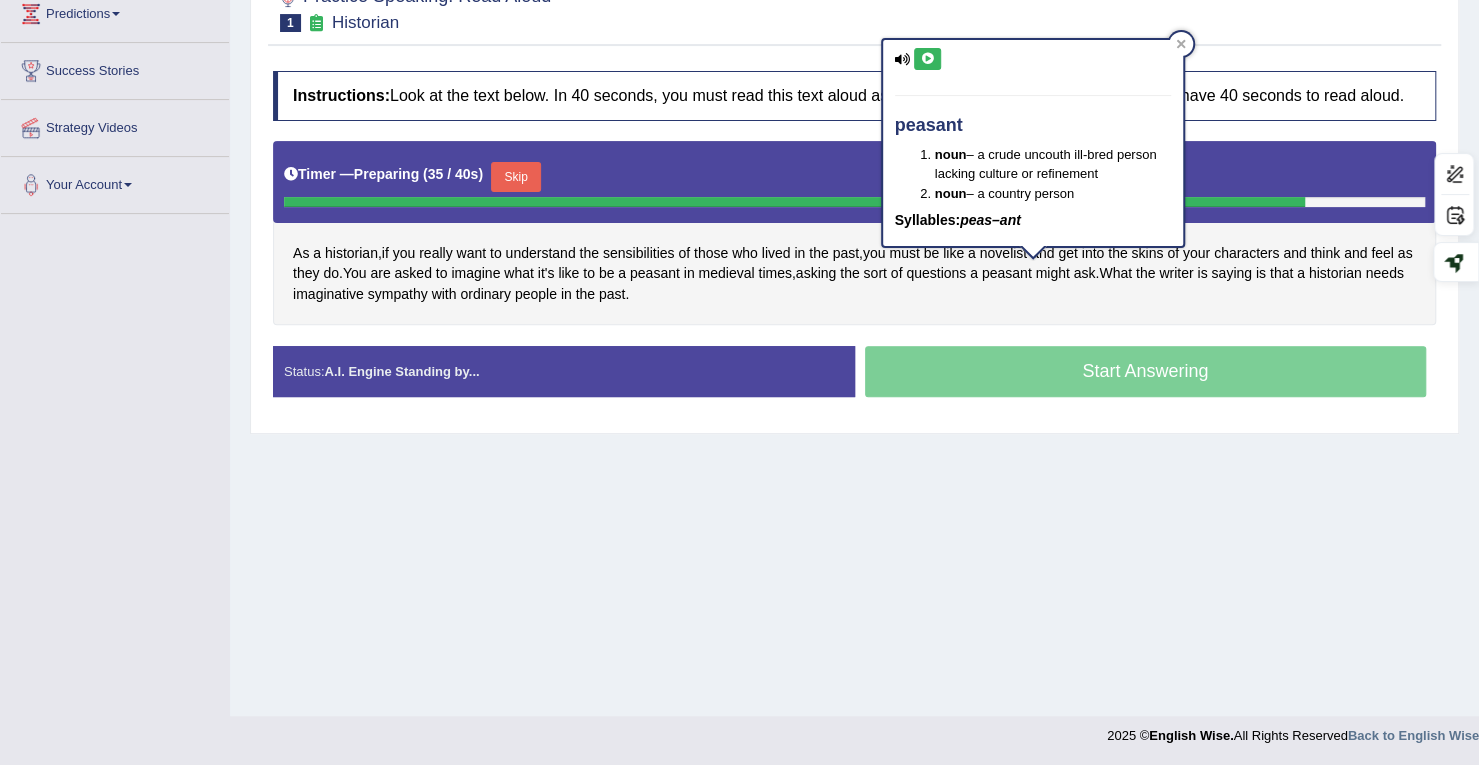 click at bounding box center (927, 59) 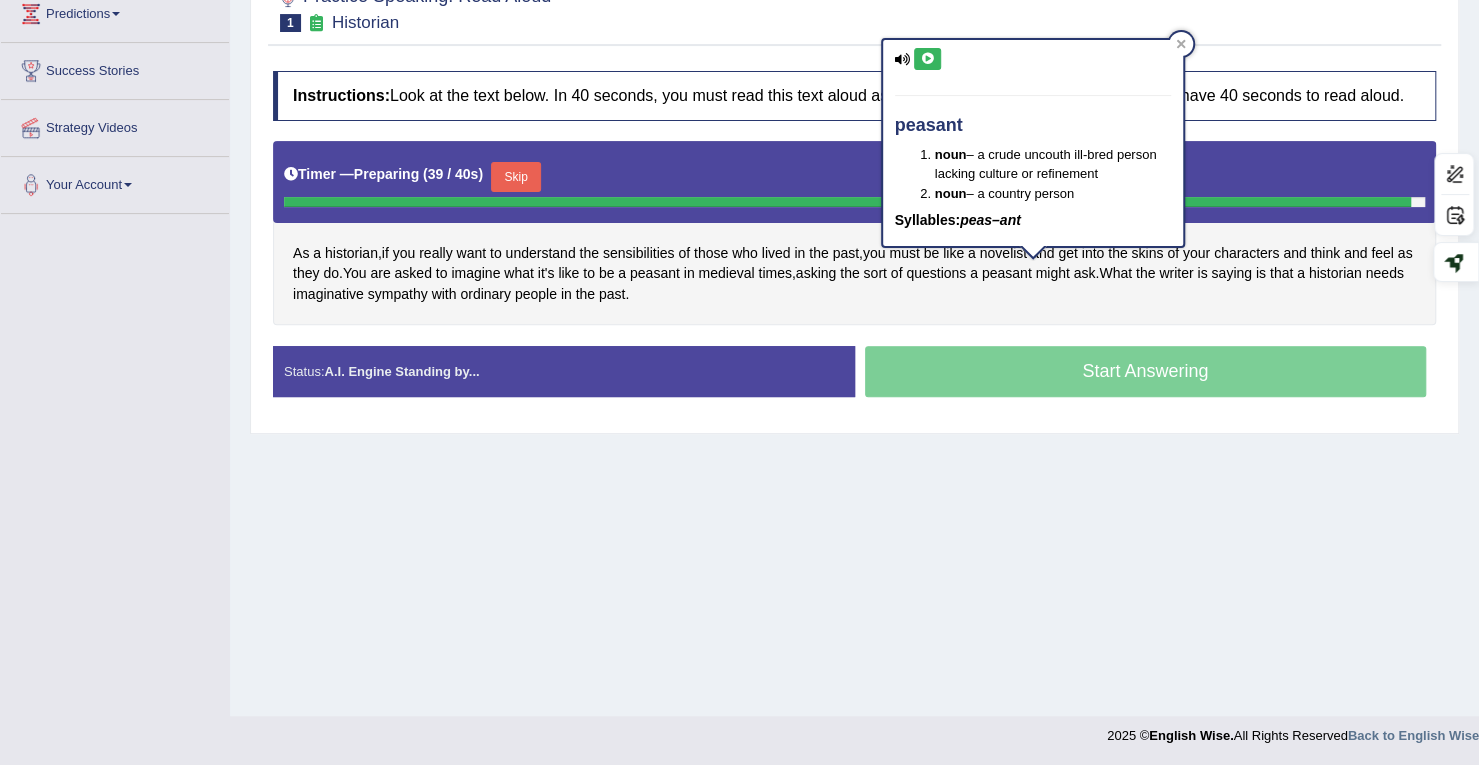 click on "Home
Practice
Speaking: Read Aloud
Historian
* Remember to use the device  Microphone (Realtek(R) Audio)  for speaking practice. Or click on [Troubleshoot Recording] button below if facing problems.
Next »  Report Question  Troubleshoot Recording  Re-Attempt
Practice Speaking: Read Aloud
1
Historian
Instructions:  Look at the text below. In 40 seconds, you must read this text aloud as naturally and as clearly as possible. You have 40 seconds to read aloud.
Timer —  Preparing   ( 39 / 40s ) Skip As   a   historian ,  if   you   really   want   to   understand   the   sensibilities   of   those   who   lived   in   the   past ,  you   must   be   like   a   novelist   and   get   into   the   skins   of   your   characters   and   think   and   feel   as   they   do .  You   are   asked   to   imagine   what" at bounding box center (854, 216) 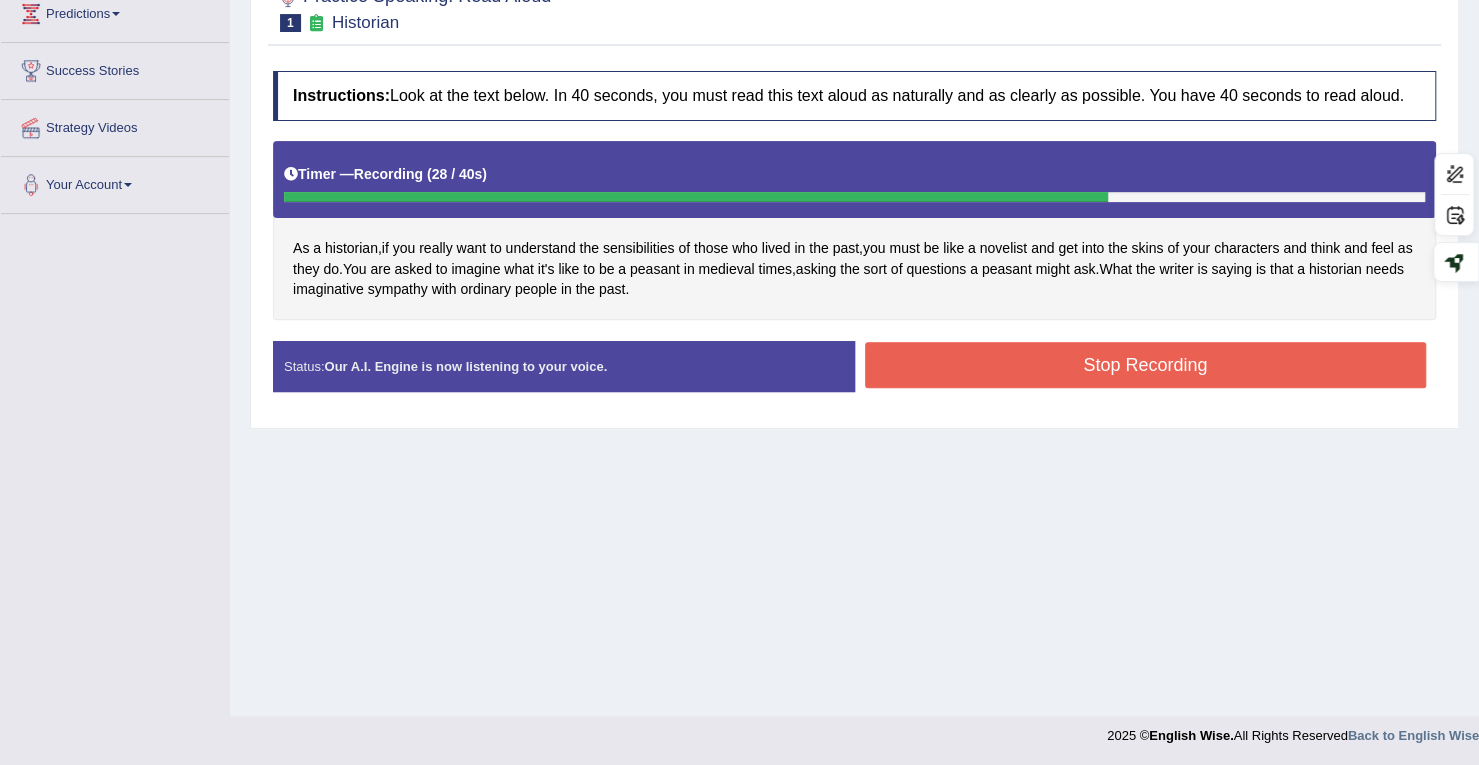 click on "Stop Recording" at bounding box center [1146, 365] 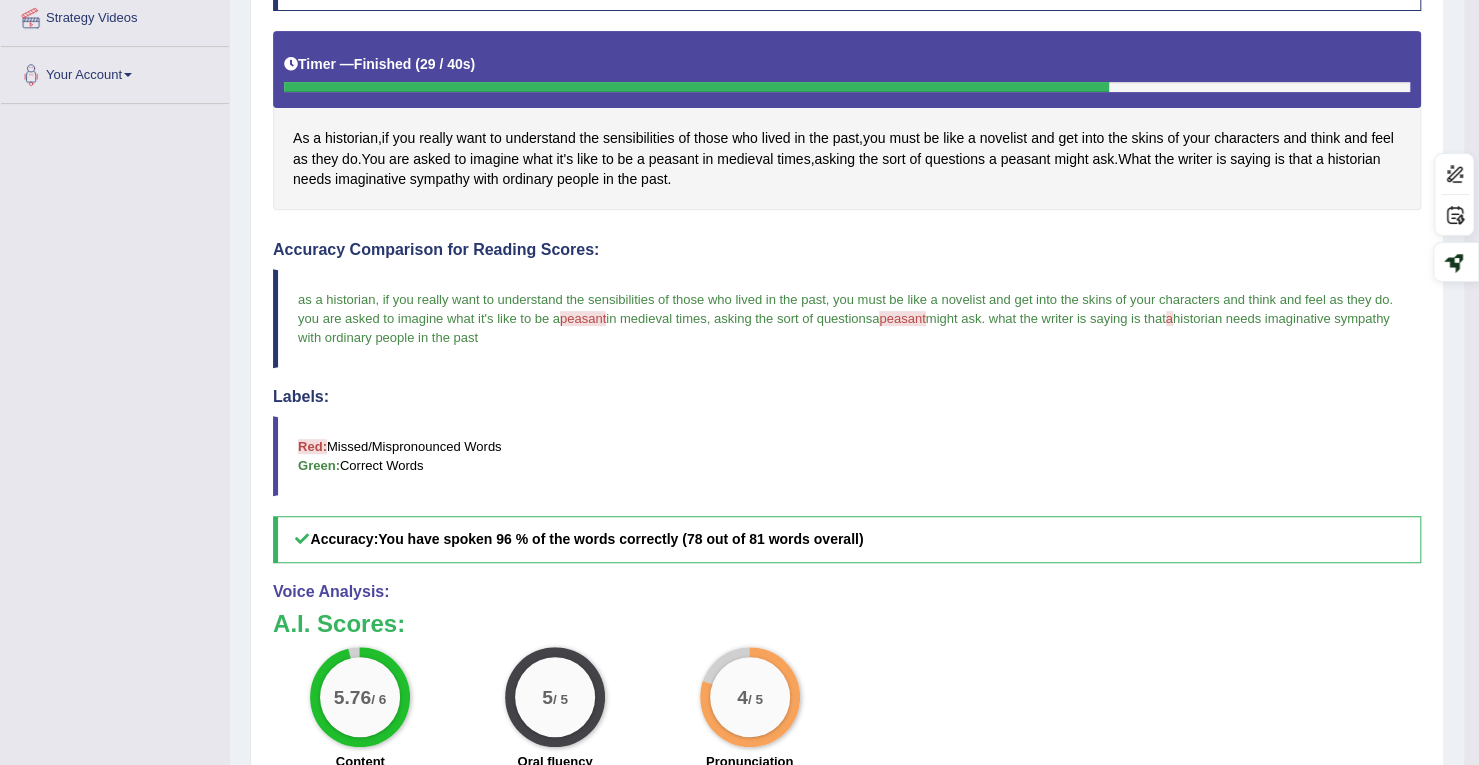 scroll, scrollTop: 284, scrollLeft: 0, axis: vertical 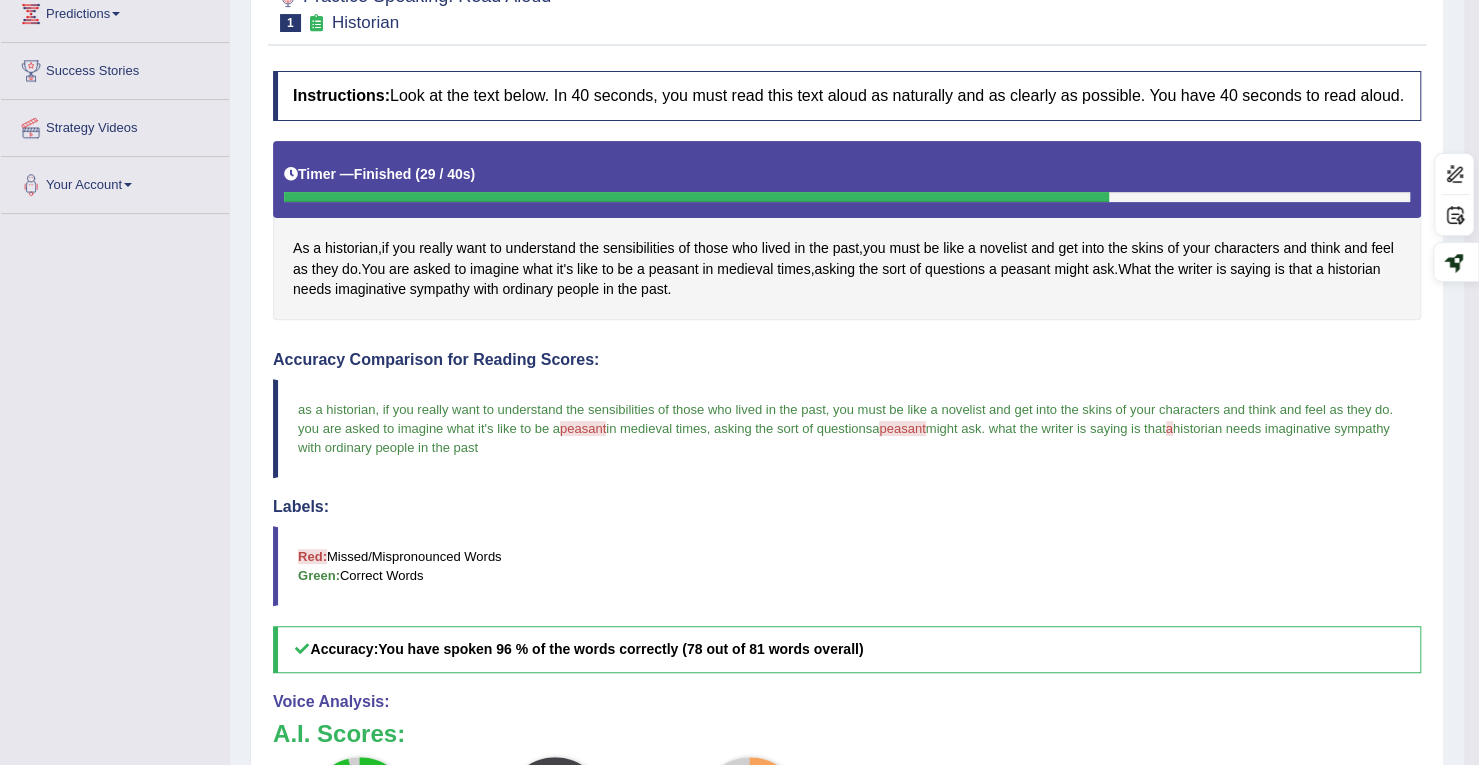 click on "peasant" at bounding box center [583, 428] 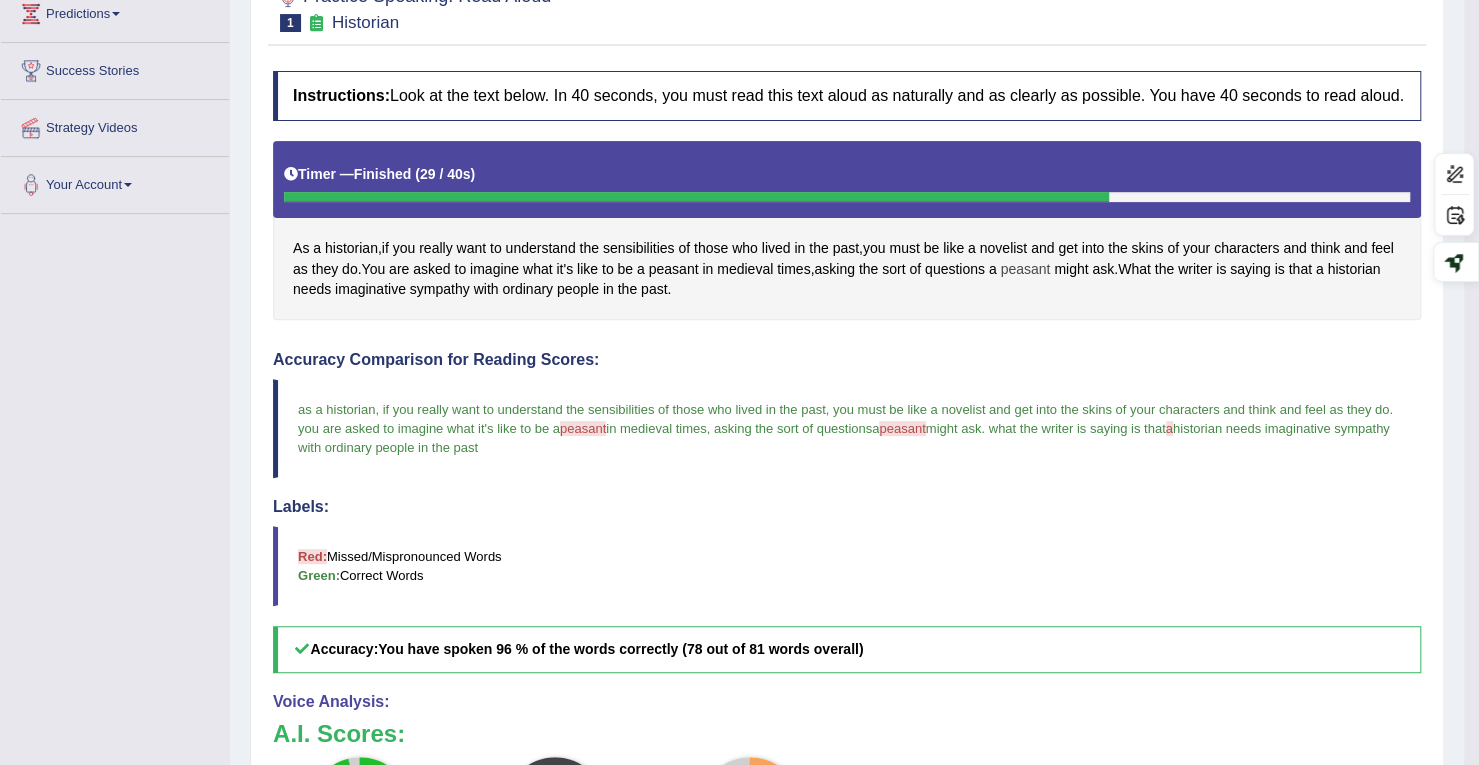 click on "peasant" at bounding box center [1025, 269] 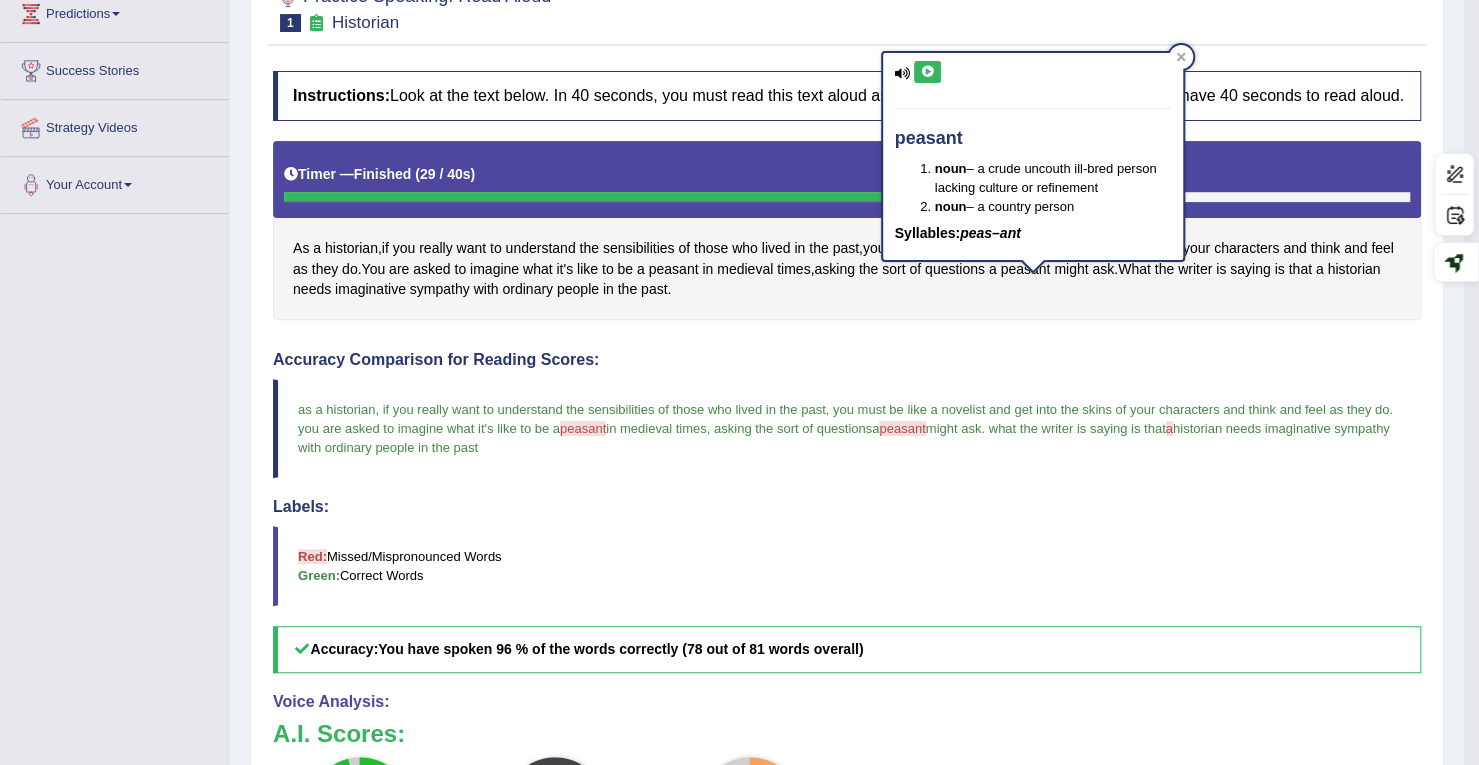 click at bounding box center (927, 72) 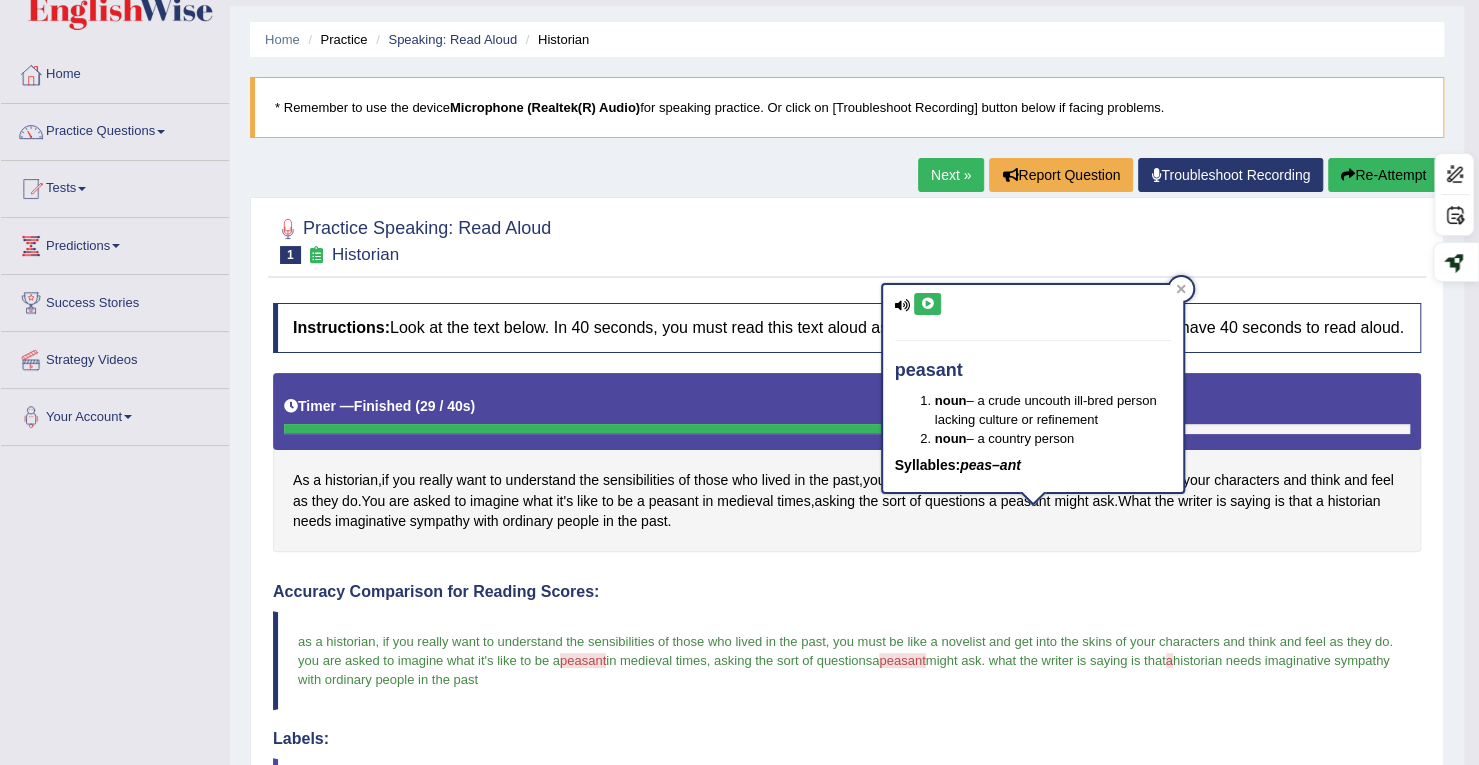 scroll, scrollTop: 0, scrollLeft: 0, axis: both 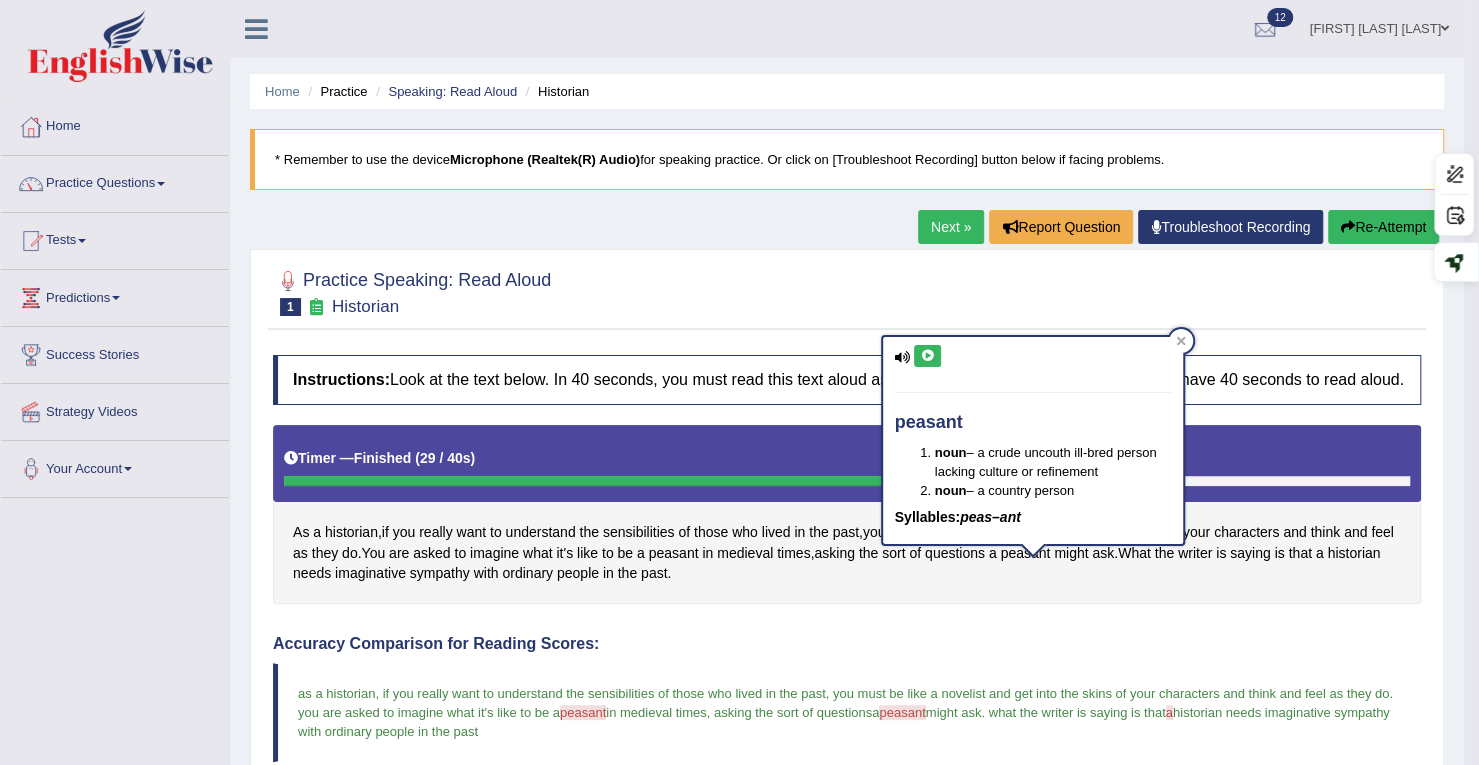 drag, startPoint x: 1162, startPoint y: 149, endPoint x: 1156, endPoint y: 136, distance: 14.3178215 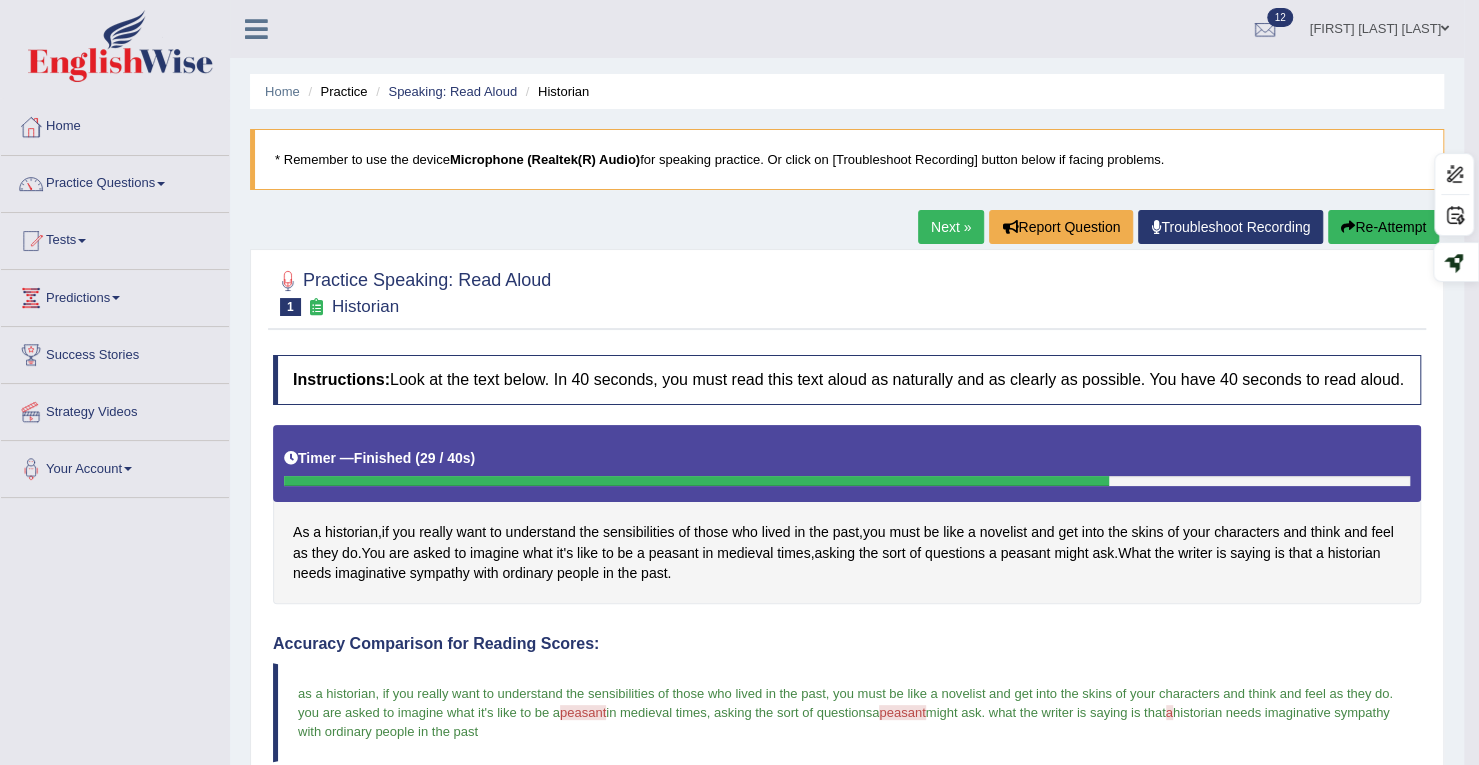 click on "Next »" at bounding box center [951, 227] 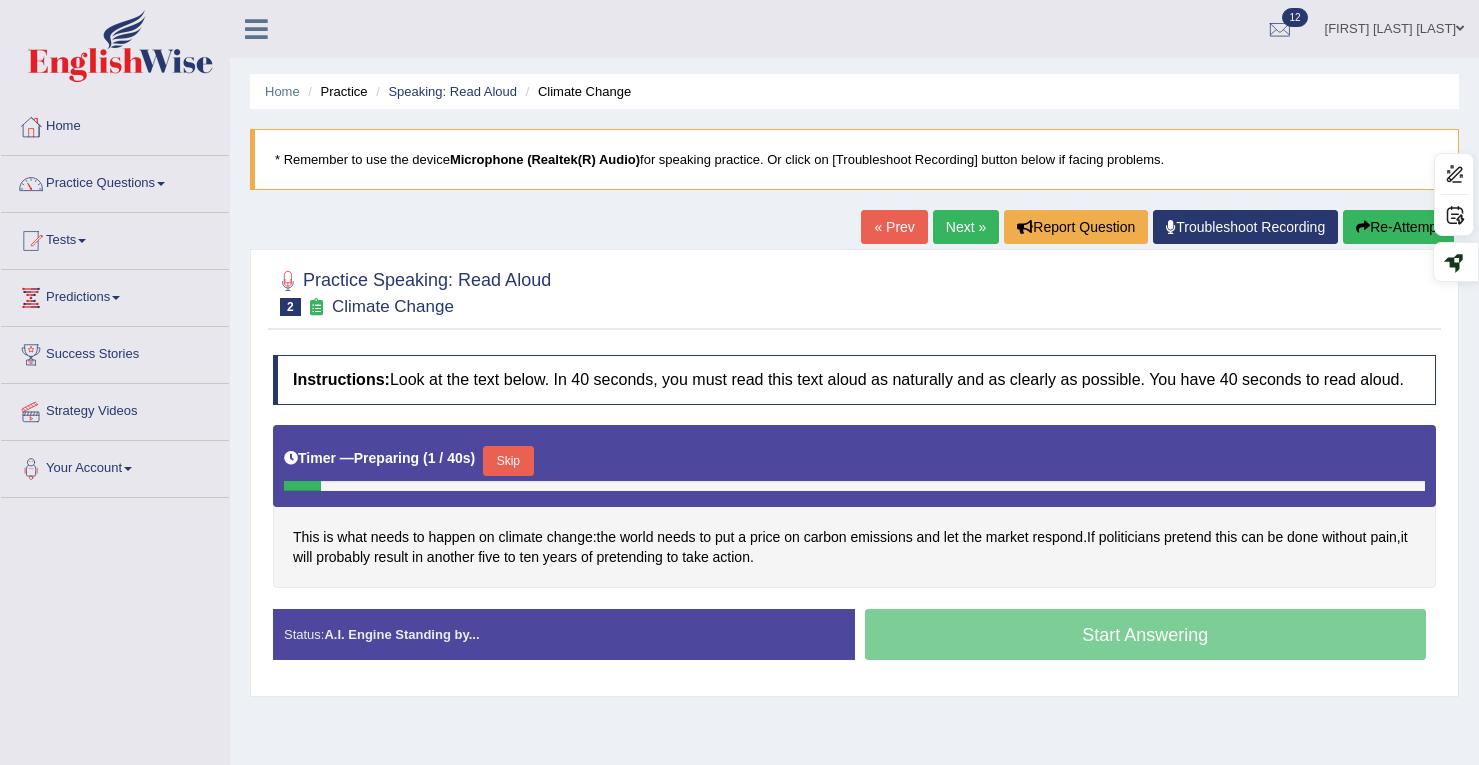scroll, scrollTop: 284, scrollLeft: 0, axis: vertical 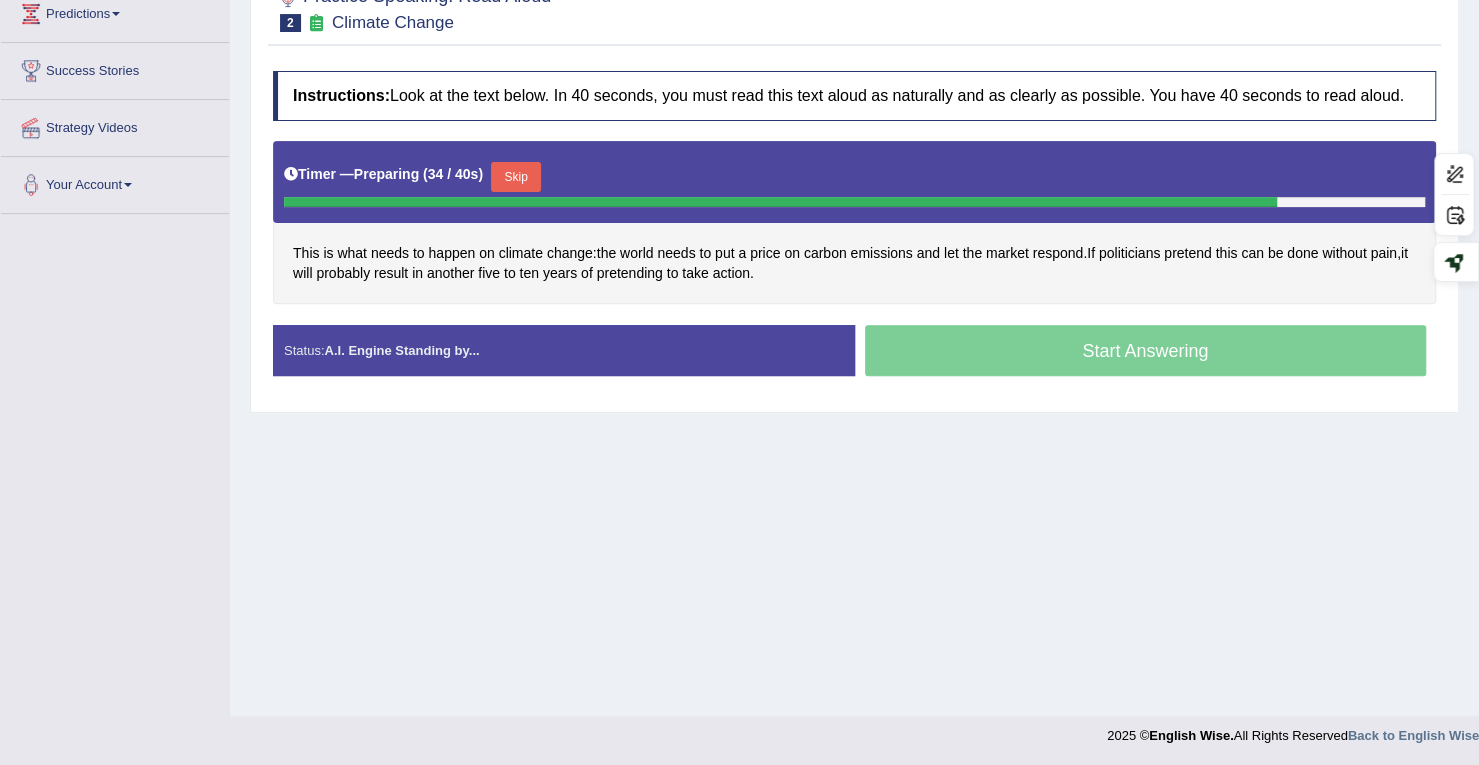 click on "Skip" at bounding box center (516, 177) 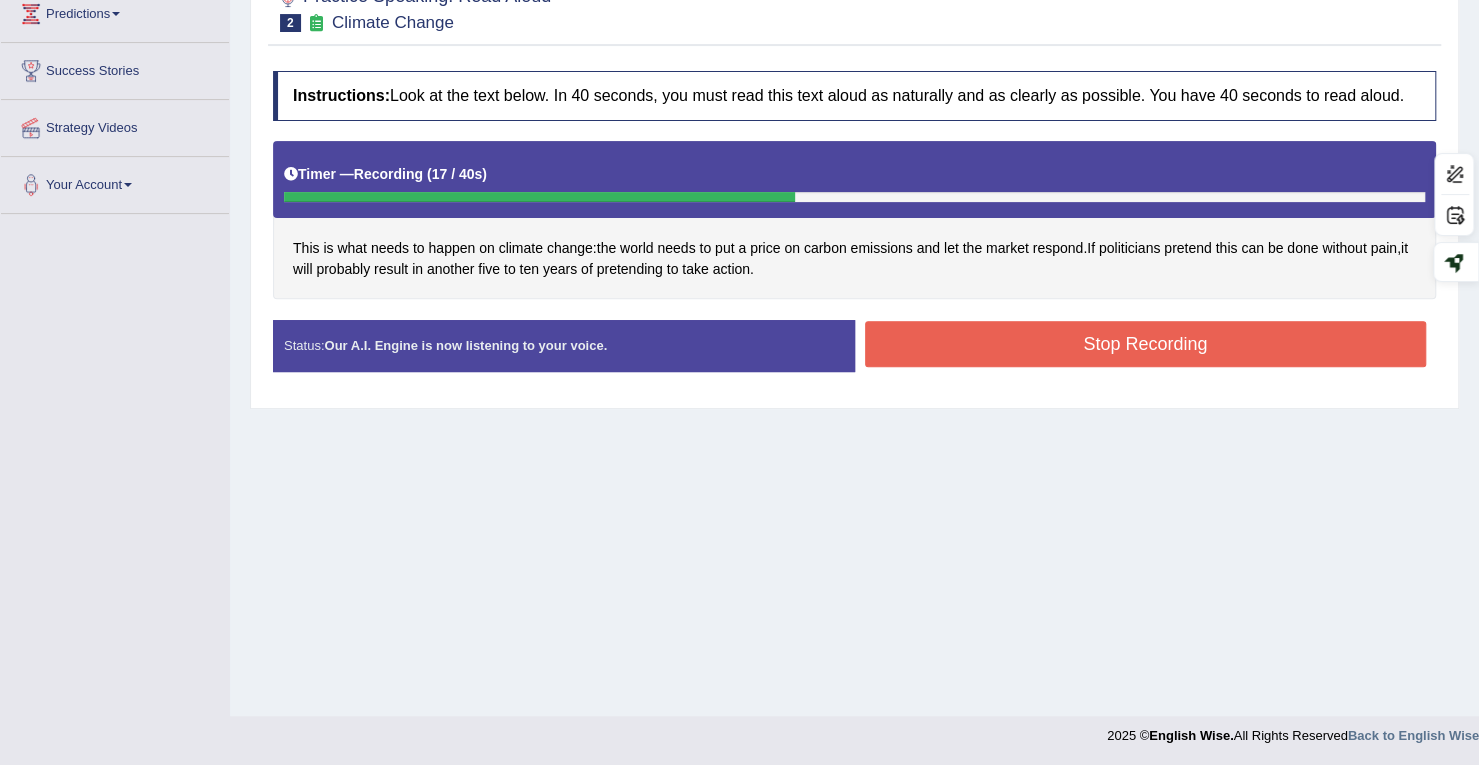 click on "Stop Recording" at bounding box center [1146, 344] 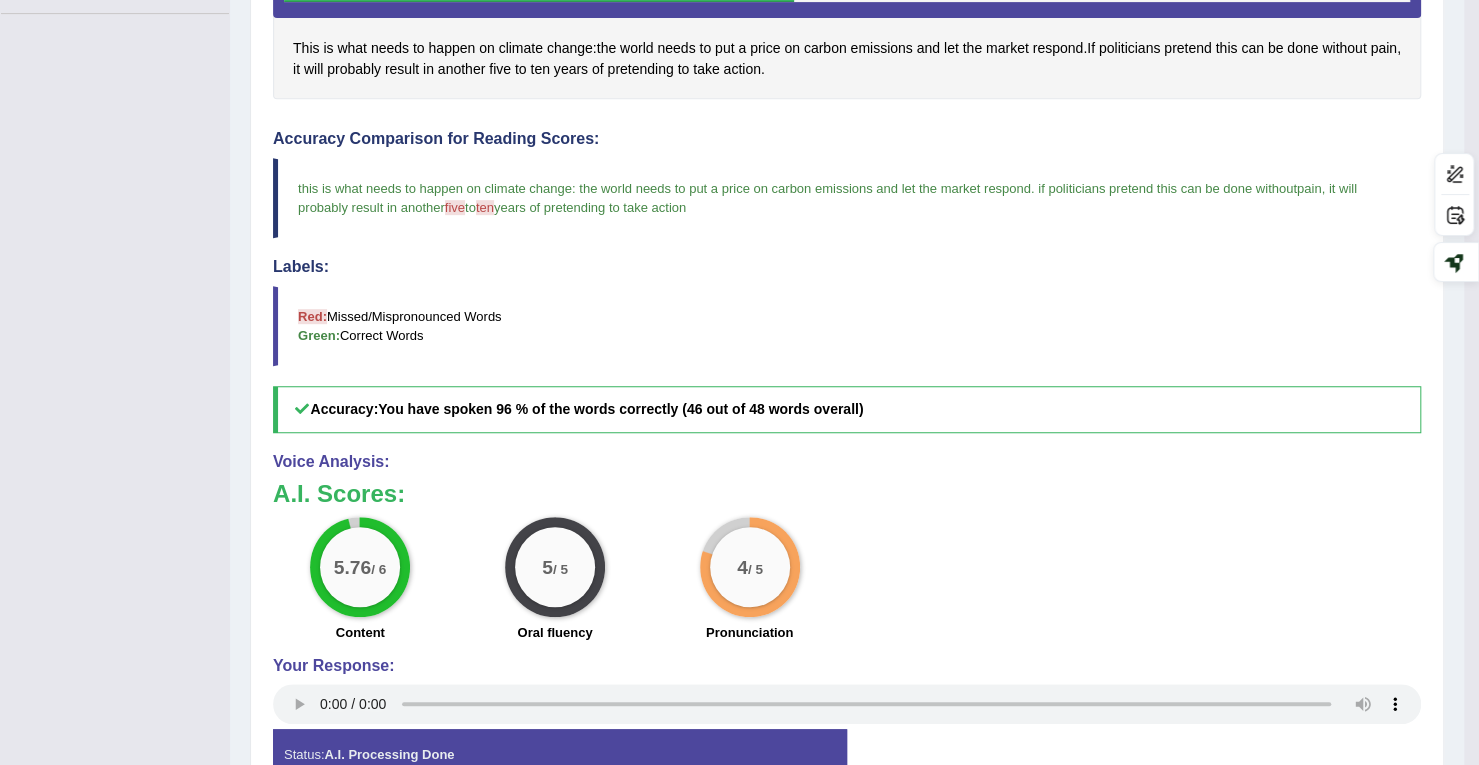scroll, scrollTop: 584, scrollLeft: 0, axis: vertical 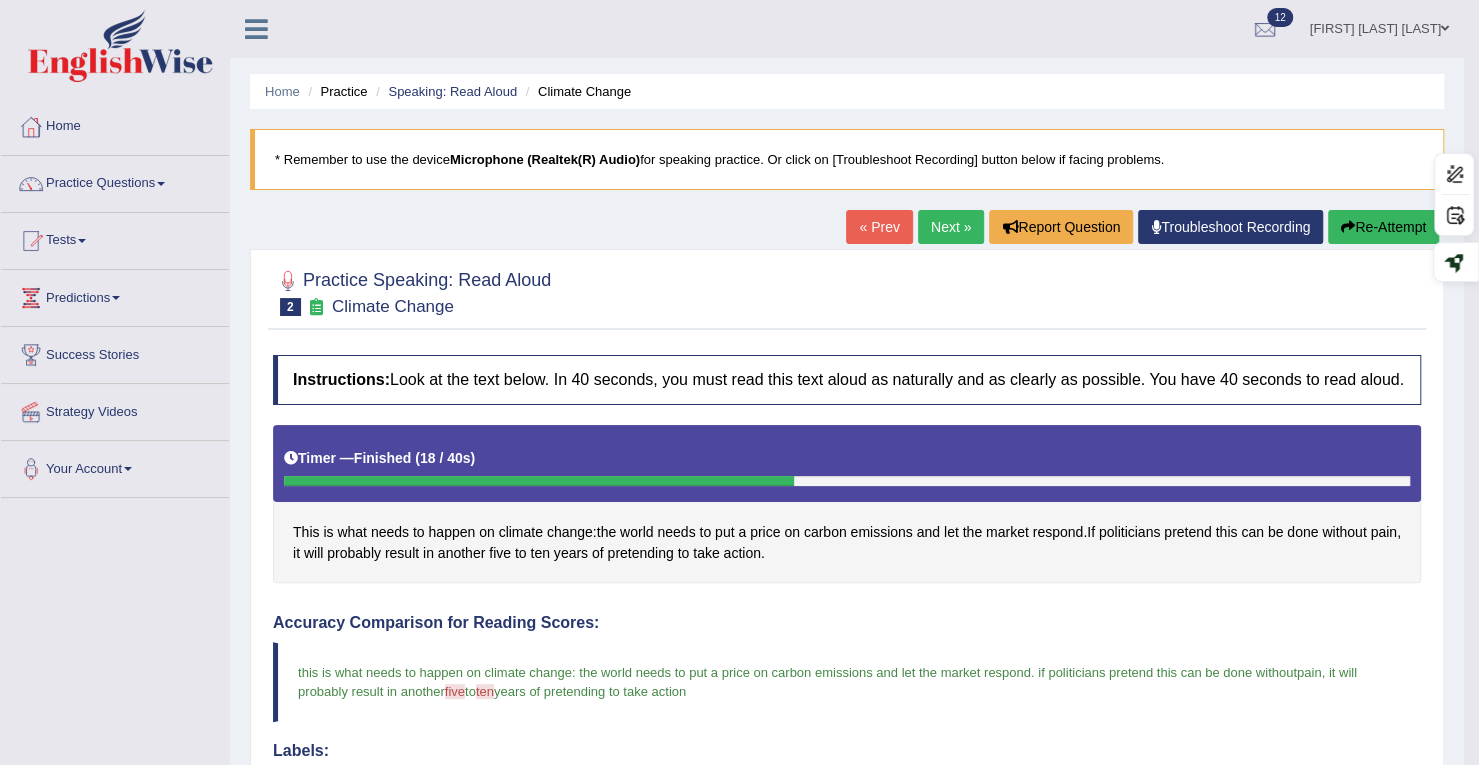 click on "Next »" at bounding box center [951, 227] 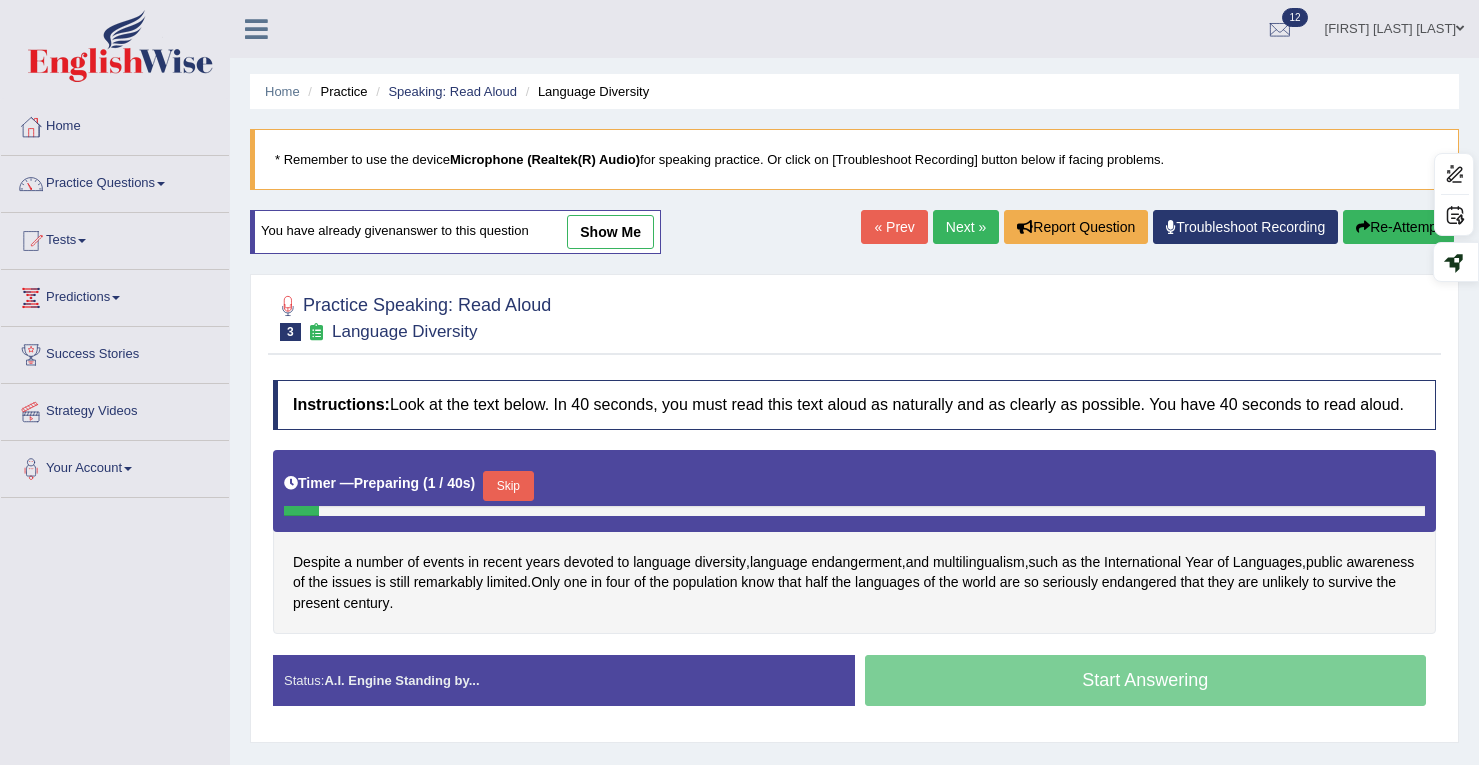 scroll, scrollTop: 284, scrollLeft: 0, axis: vertical 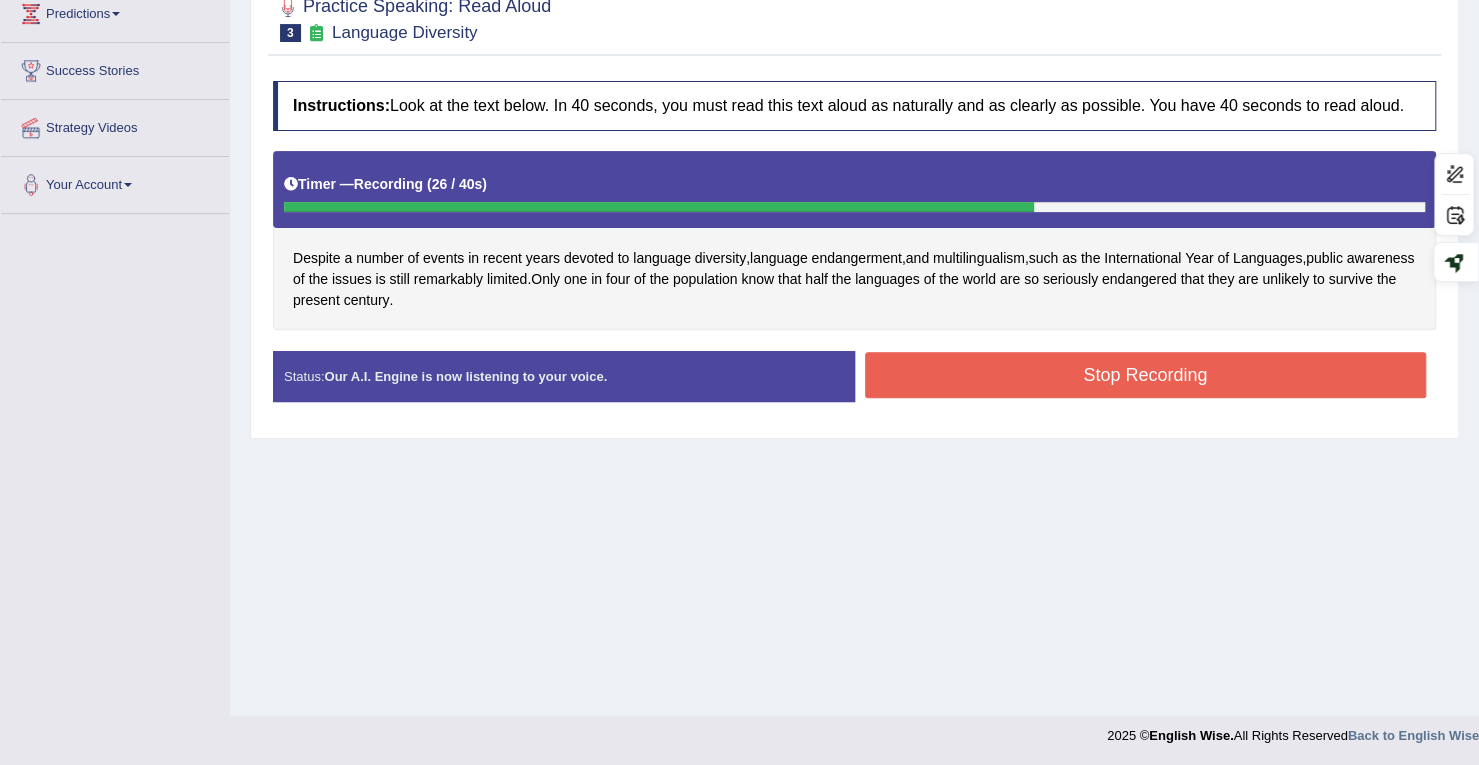 click on "Stop Recording" at bounding box center (1146, 375) 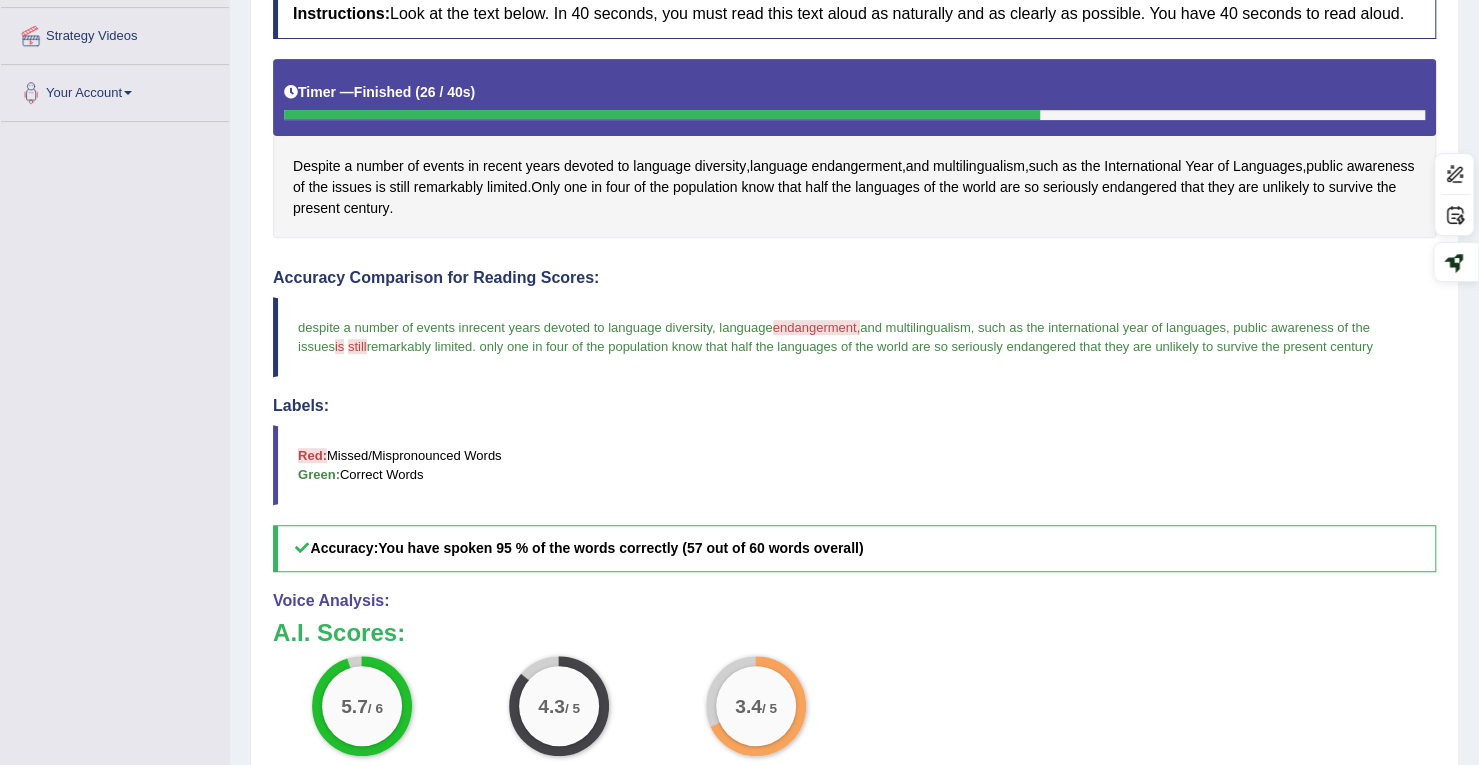 scroll, scrollTop: 584, scrollLeft: 0, axis: vertical 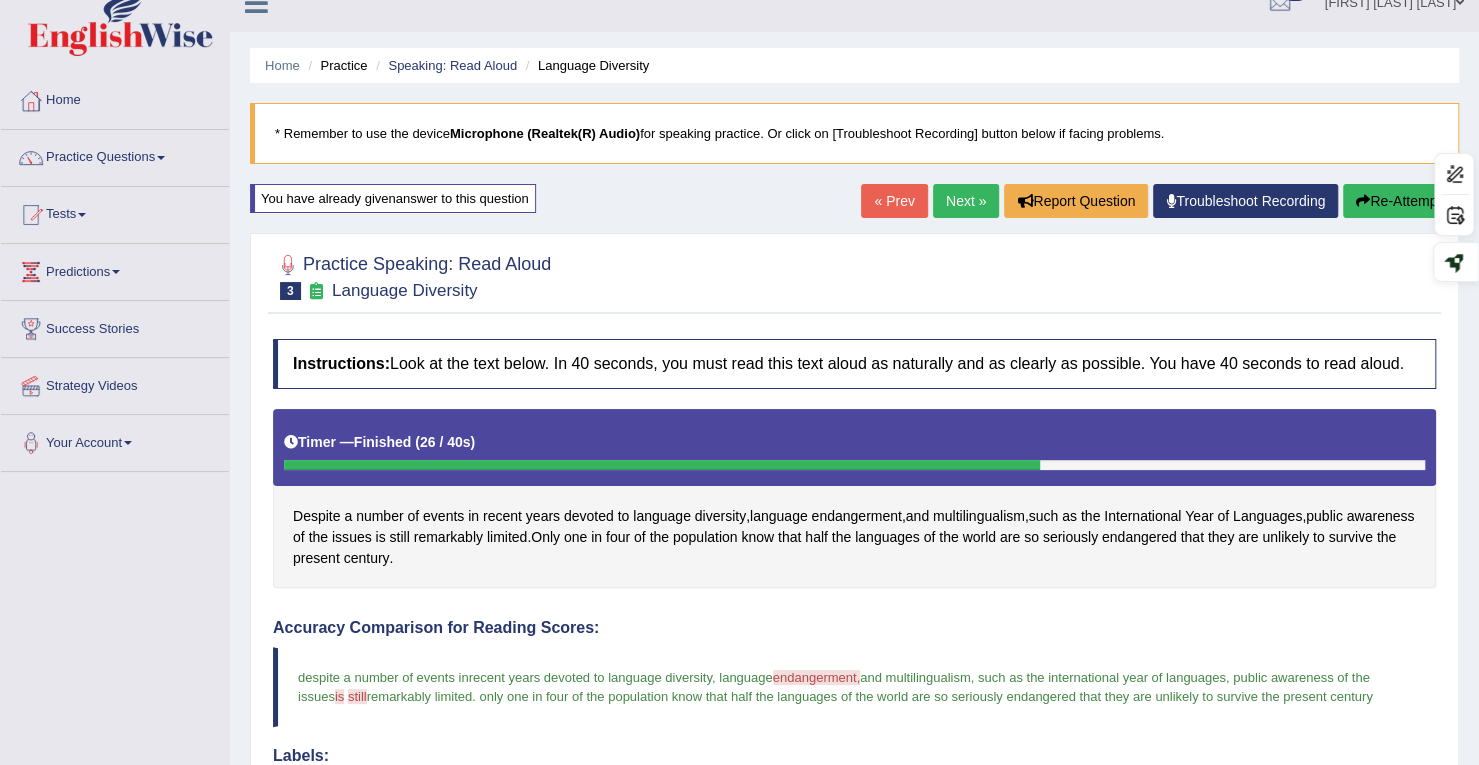 click on "Next »" at bounding box center (966, 201) 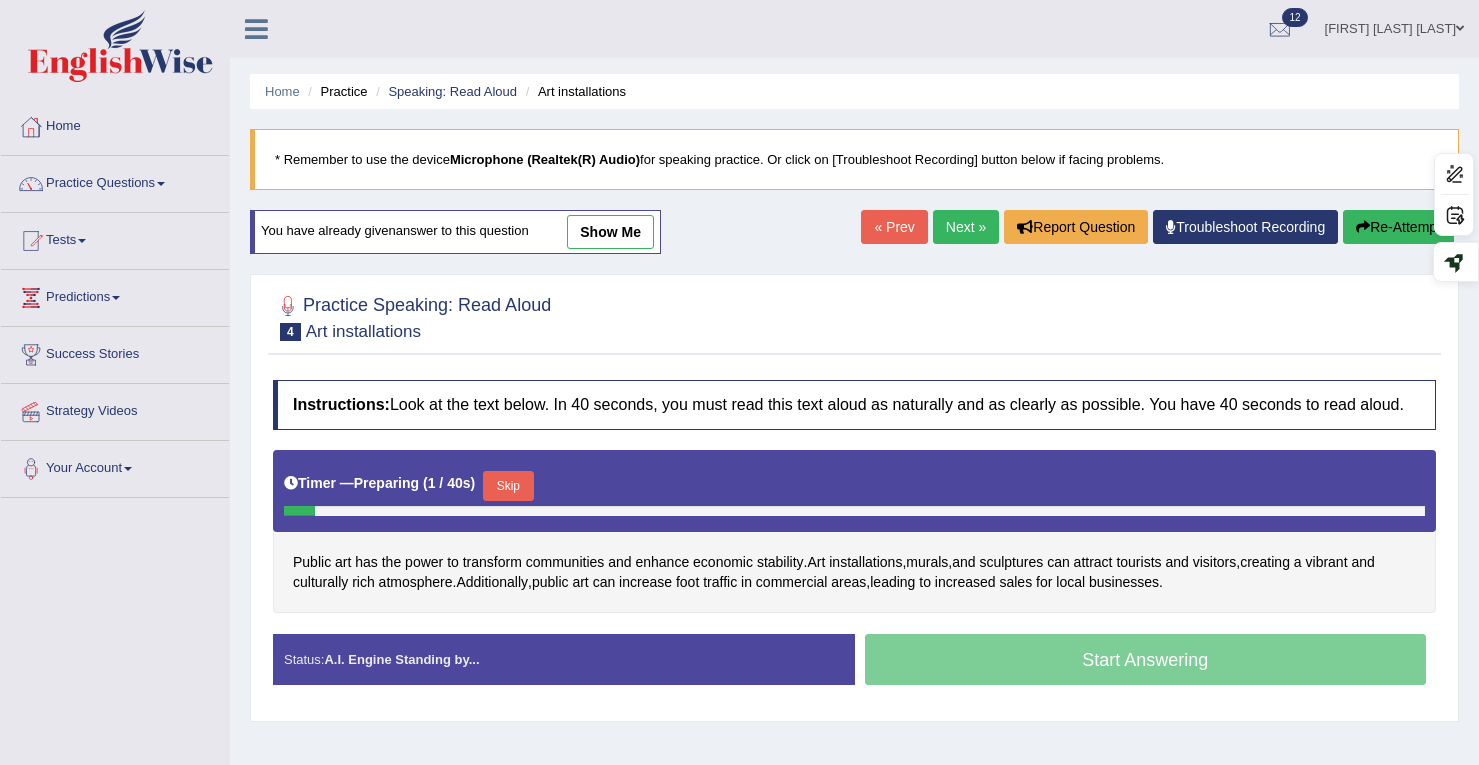 scroll, scrollTop: 284, scrollLeft: 0, axis: vertical 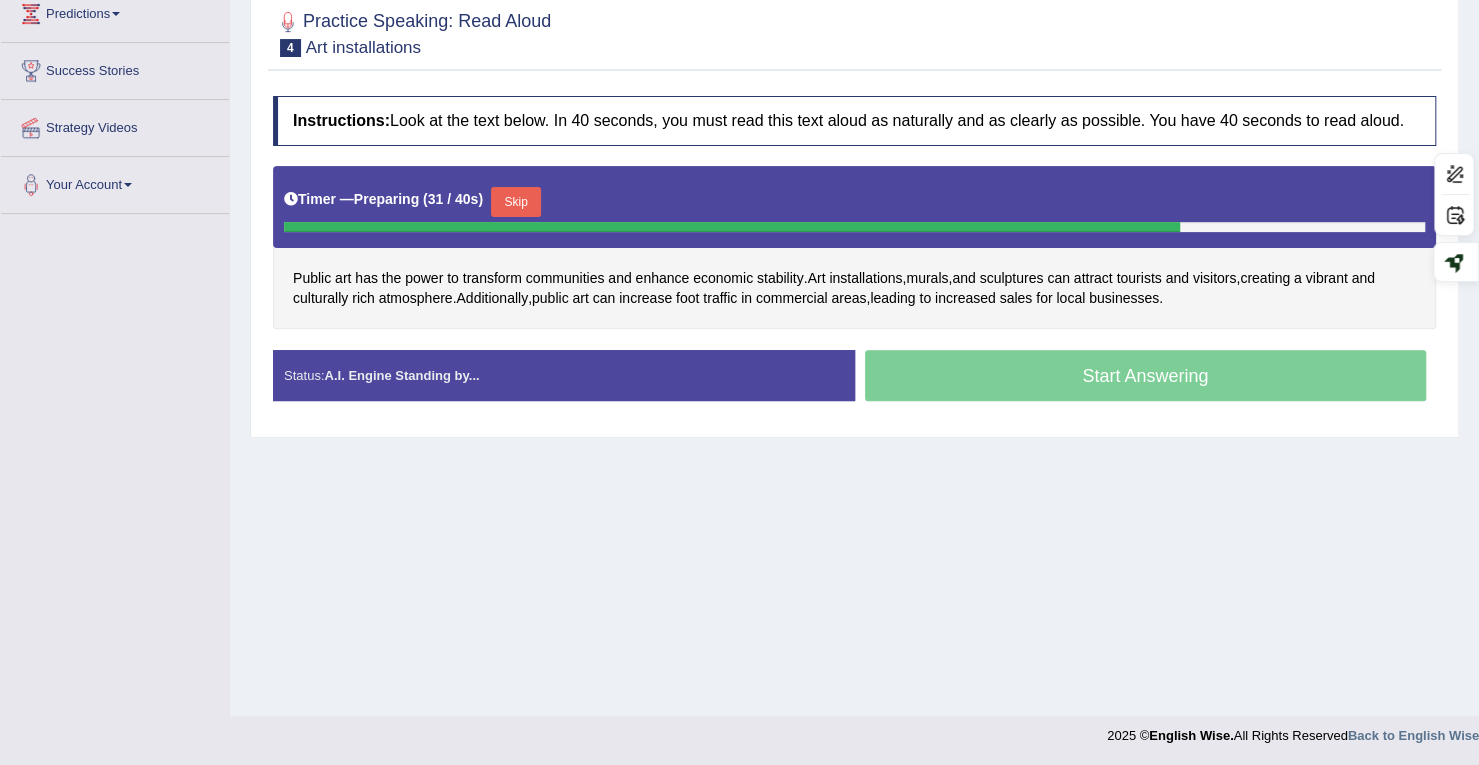click on "Skip" at bounding box center (516, 202) 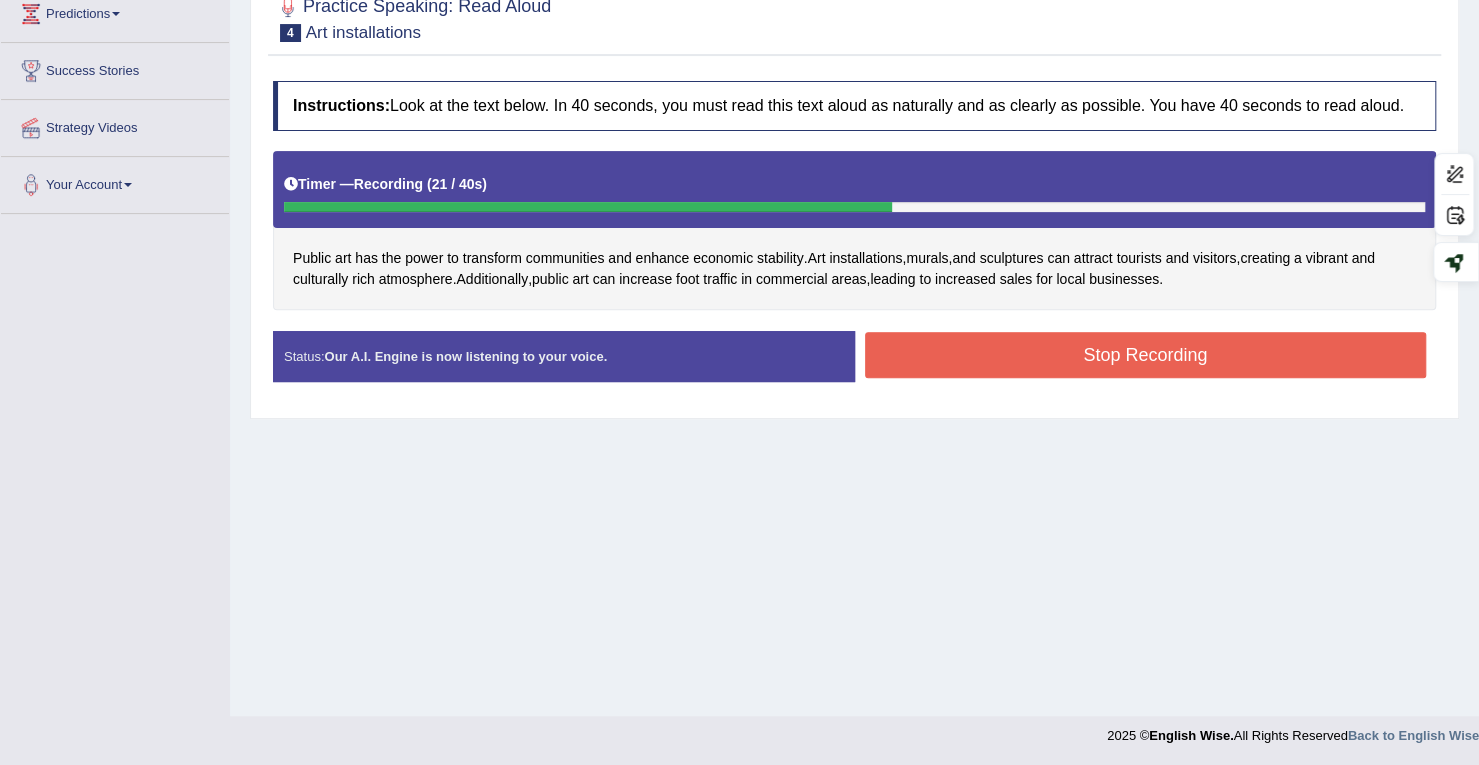 click on "Stop Recording" at bounding box center [1146, 355] 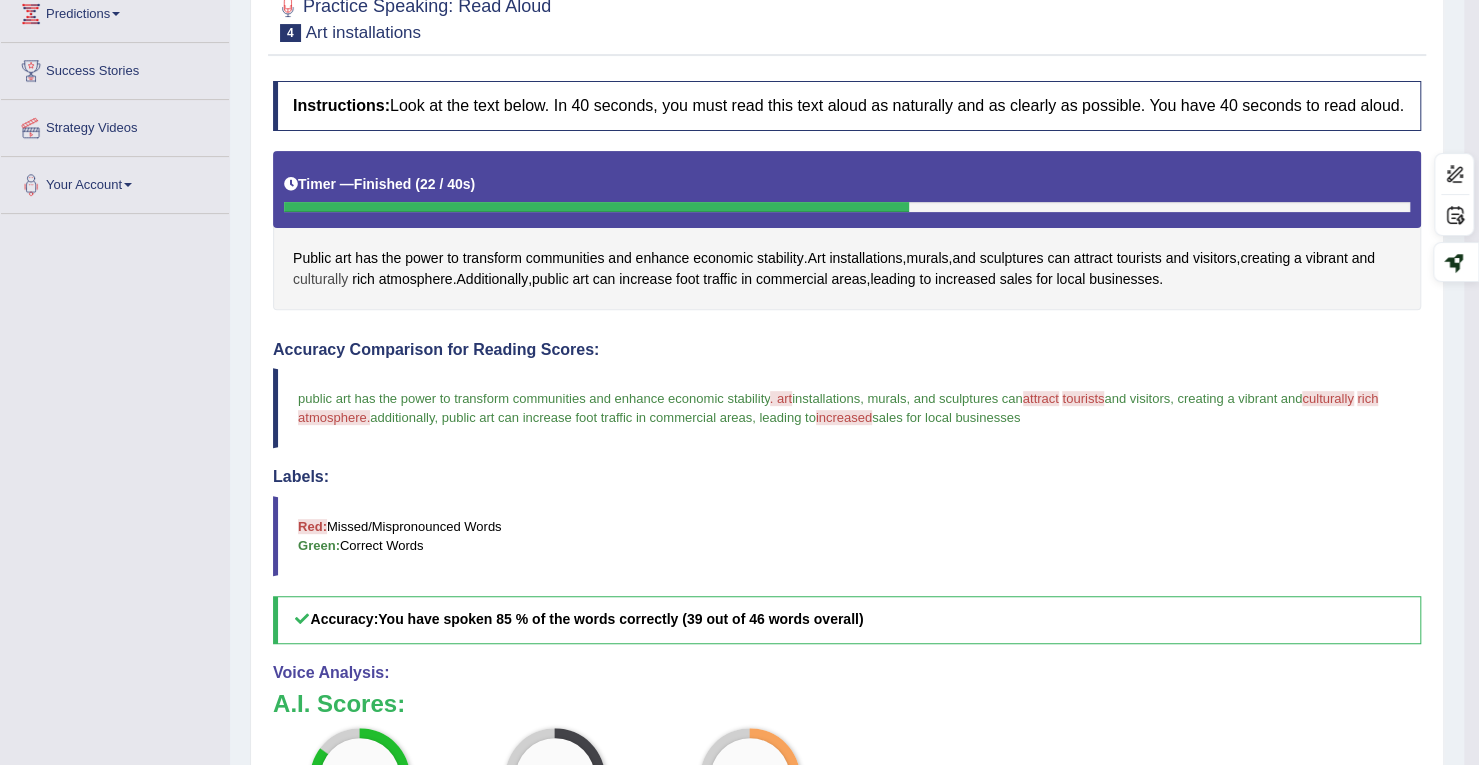 click on "culturally" at bounding box center [320, 279] 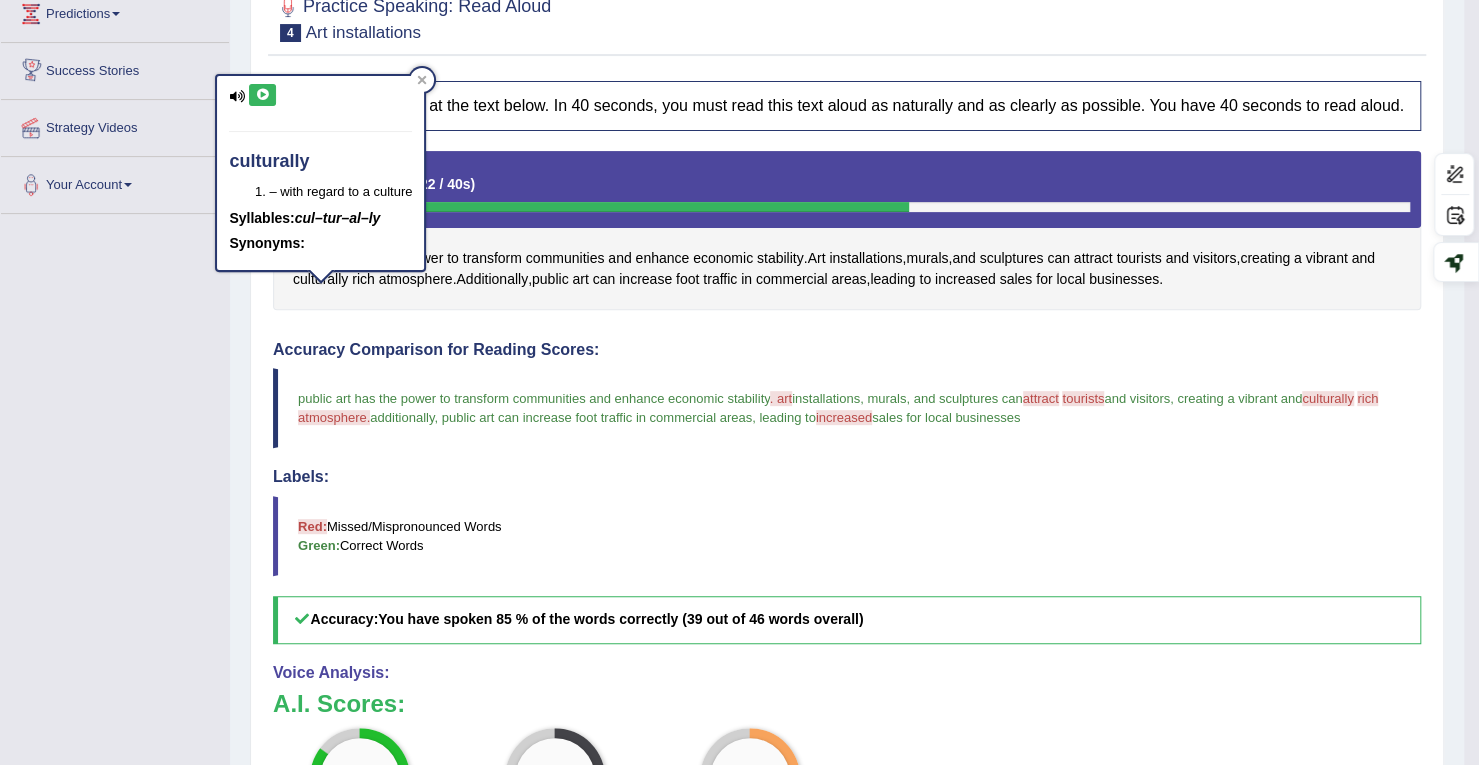 click at bounding box center [237, 96] 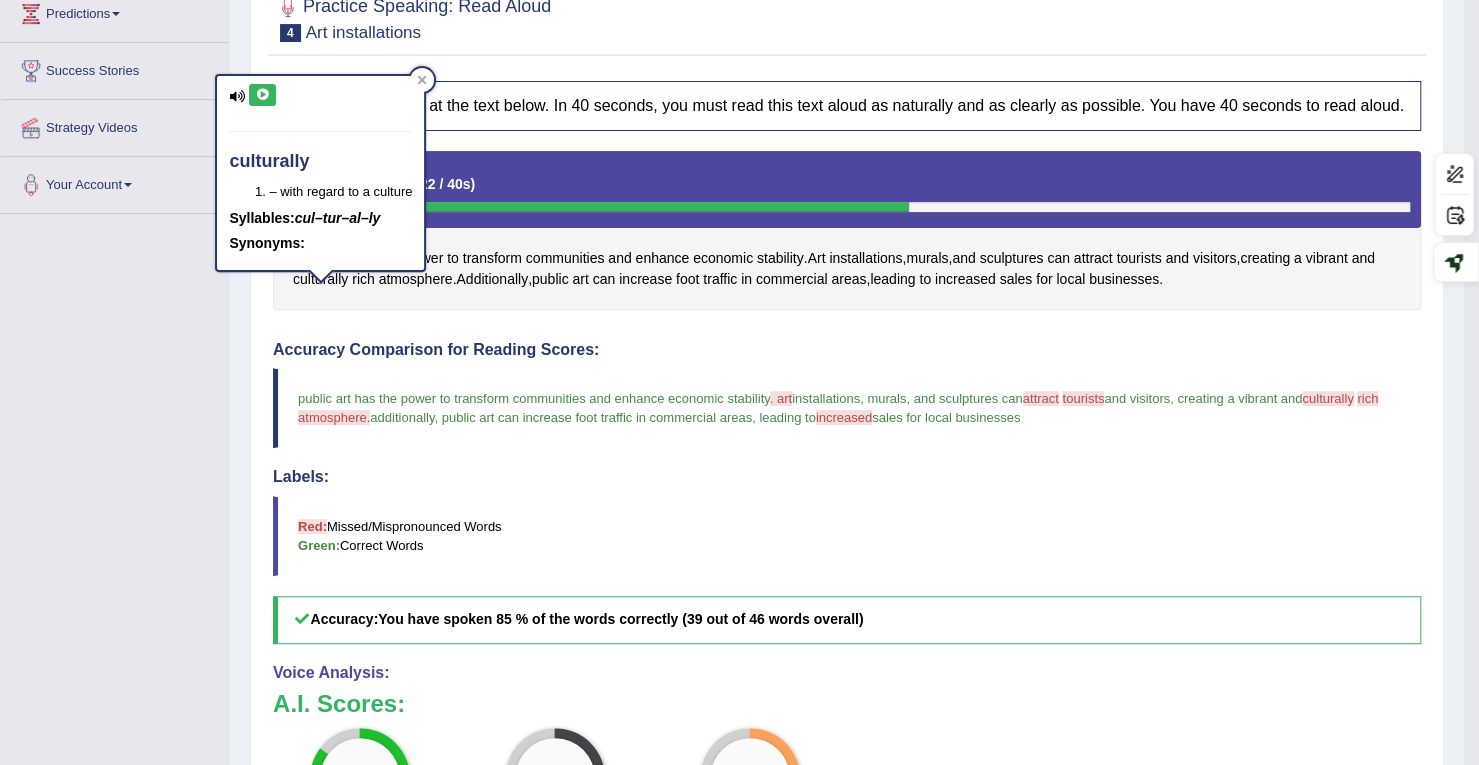 click at bounding box center (237, 96) 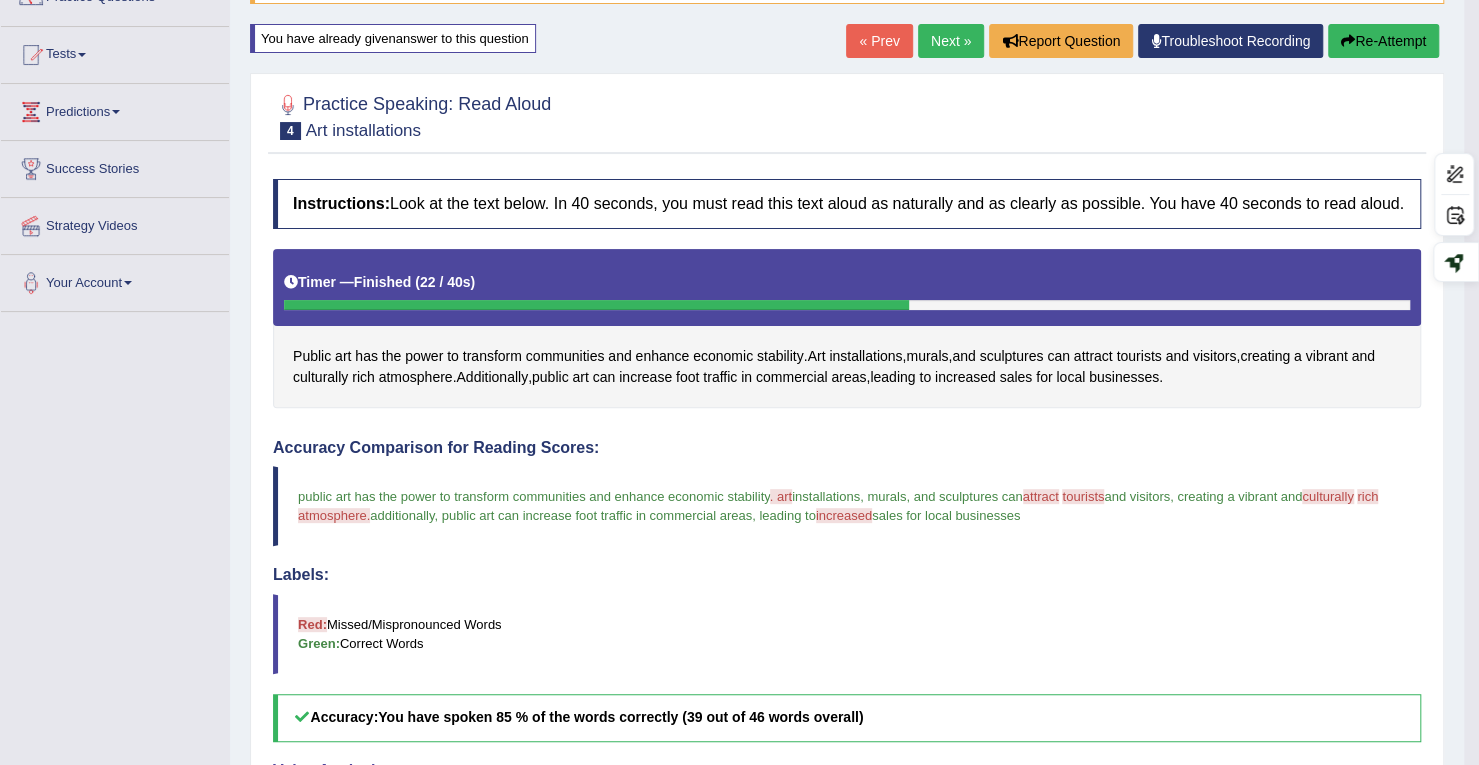 scroll, scrollTop: 184, scrollLeft: 0, axis: vertical 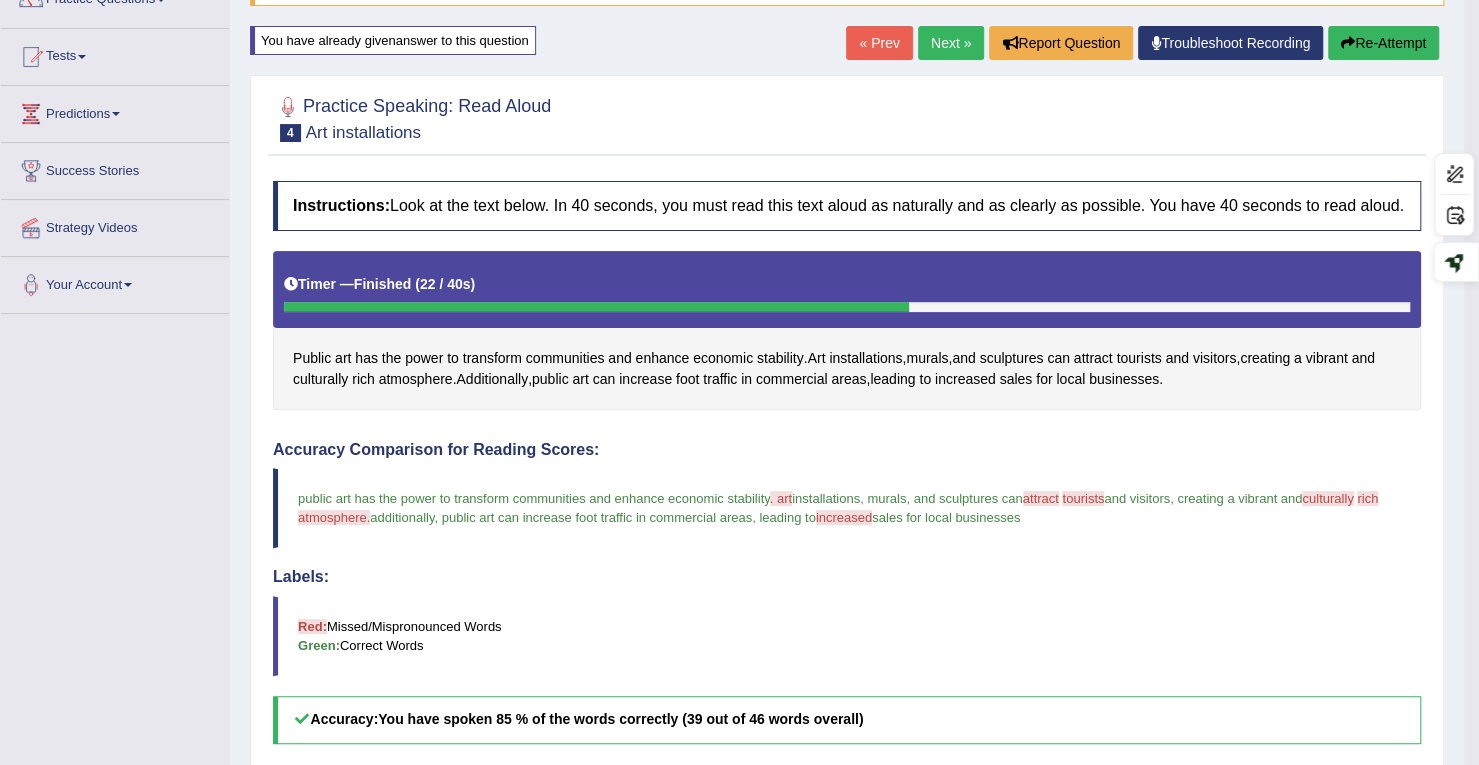 click on "« Prev Next »  Report Question  Troubleshoot Recording  Re-Attempt" at bounding box center [1145, 45] 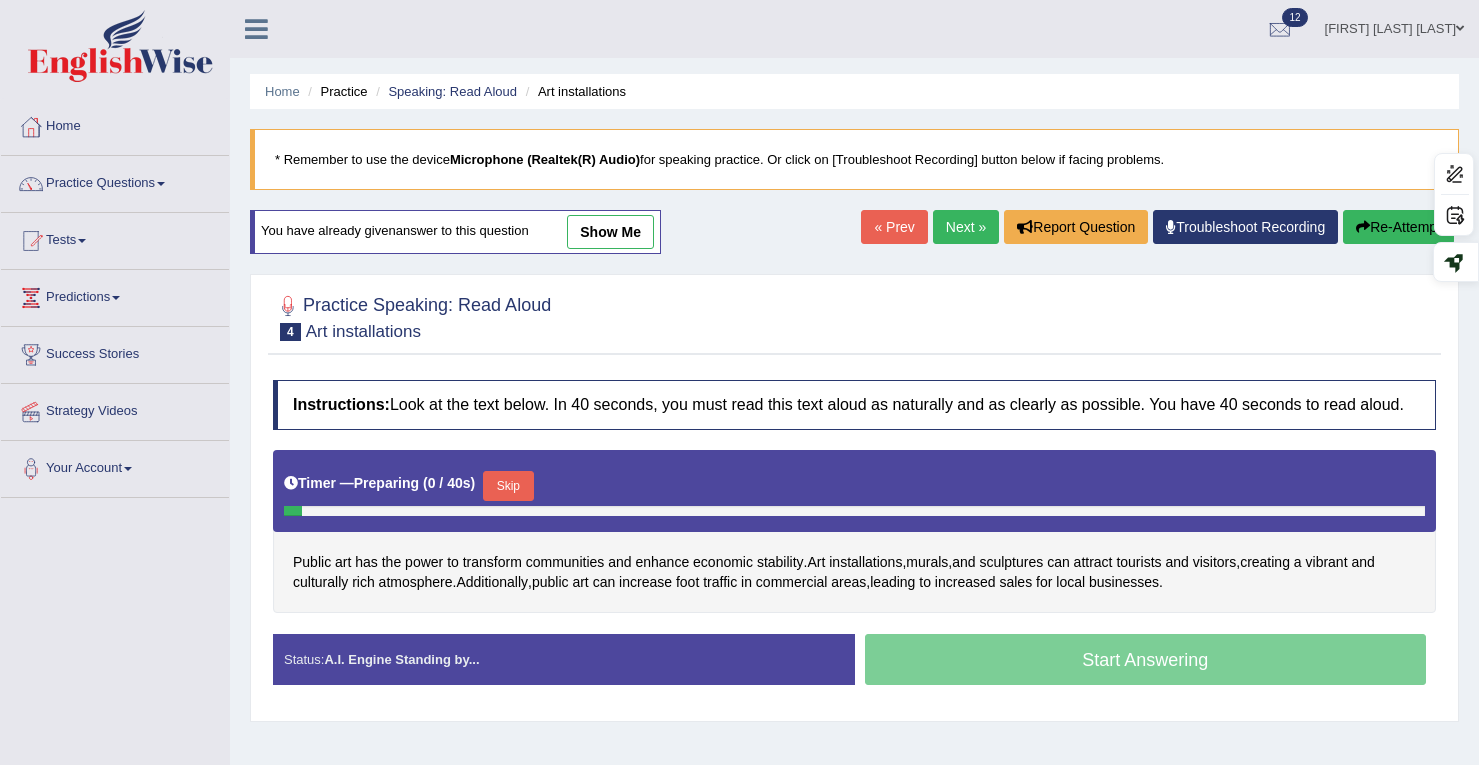 scroll, scrollTop: 284, scrollLeft: 0, axis: vertical 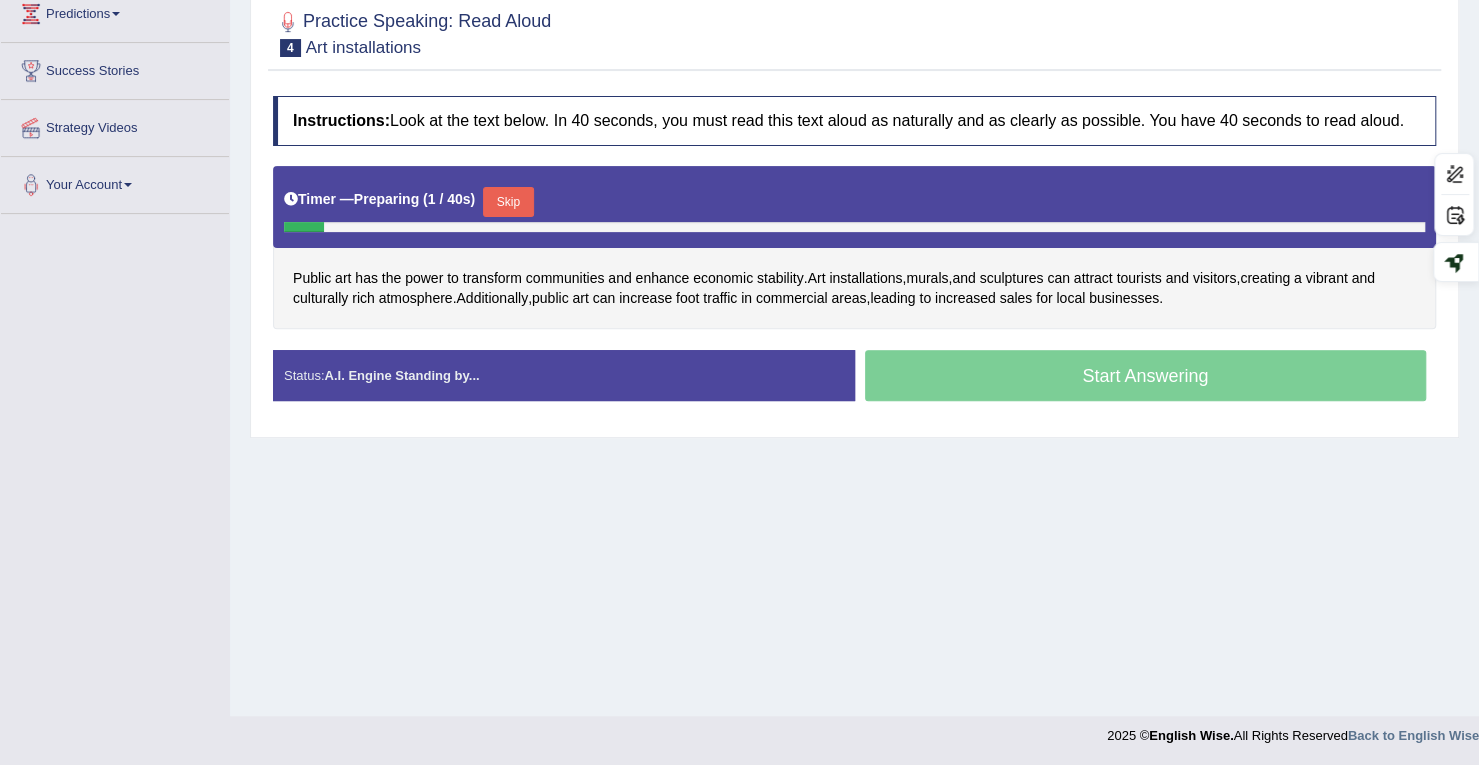 click on "Skip" at bounding box center [508, 202] 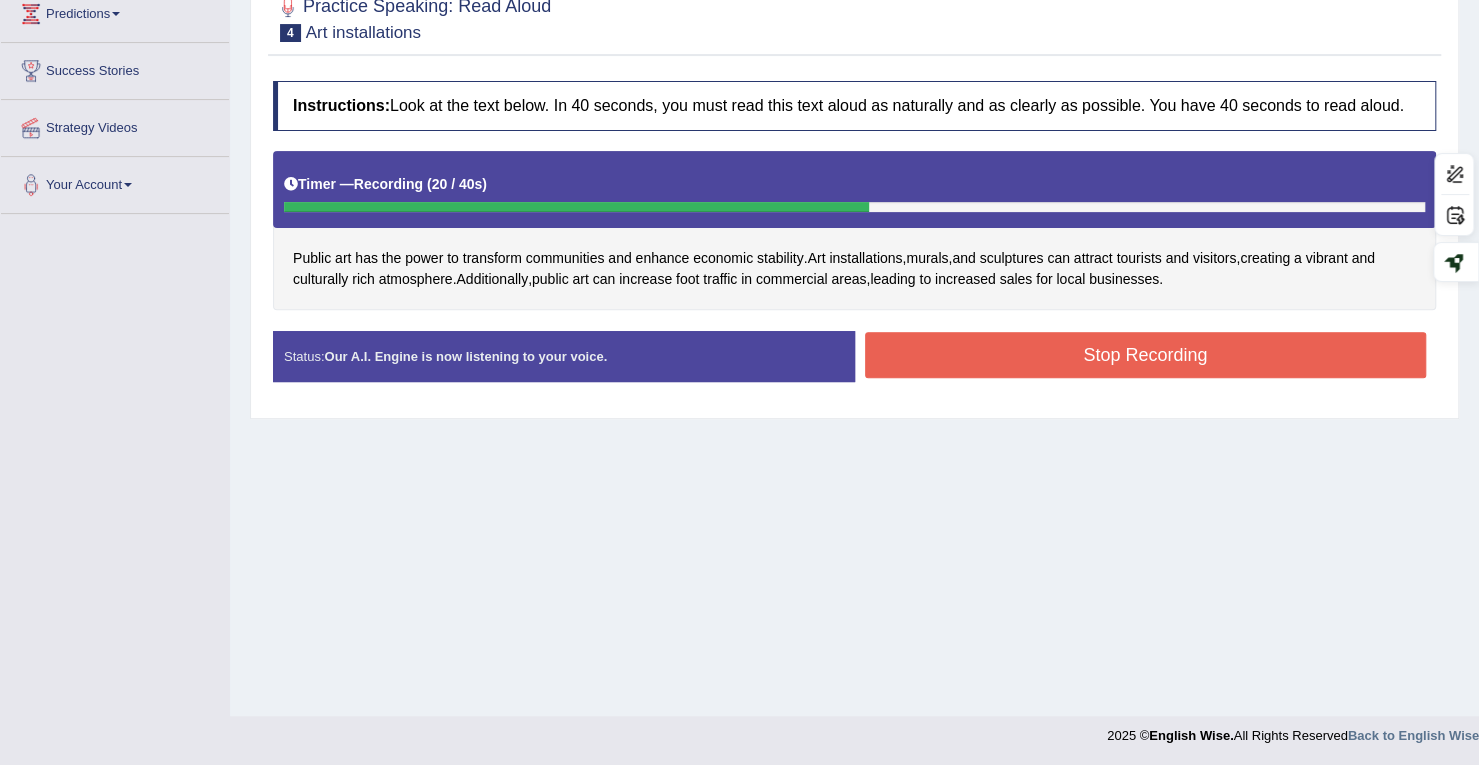 click on "Stop Recording" at bounding box center [1146, 355] 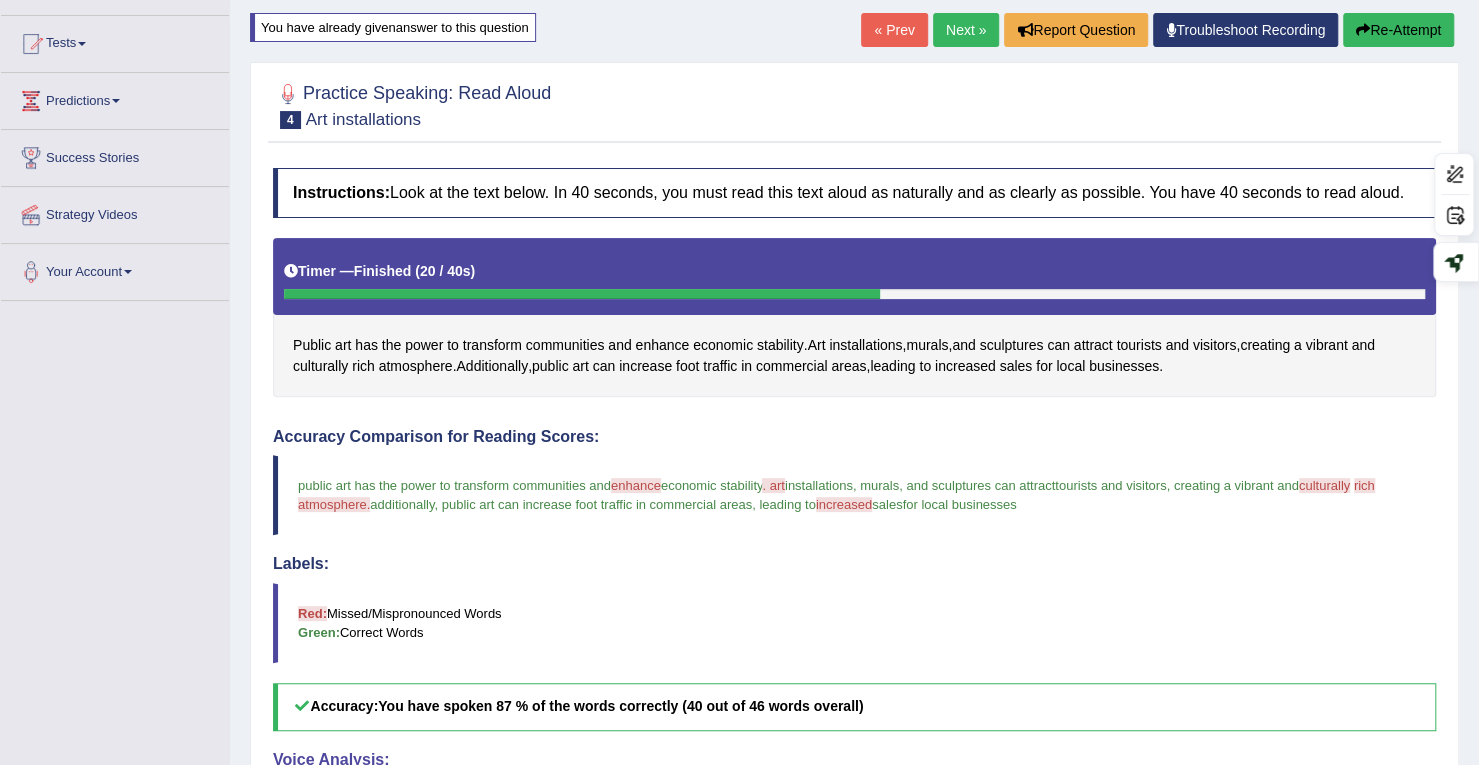scroll, scrollTop: 0, scrollLeft: 0, axis: both 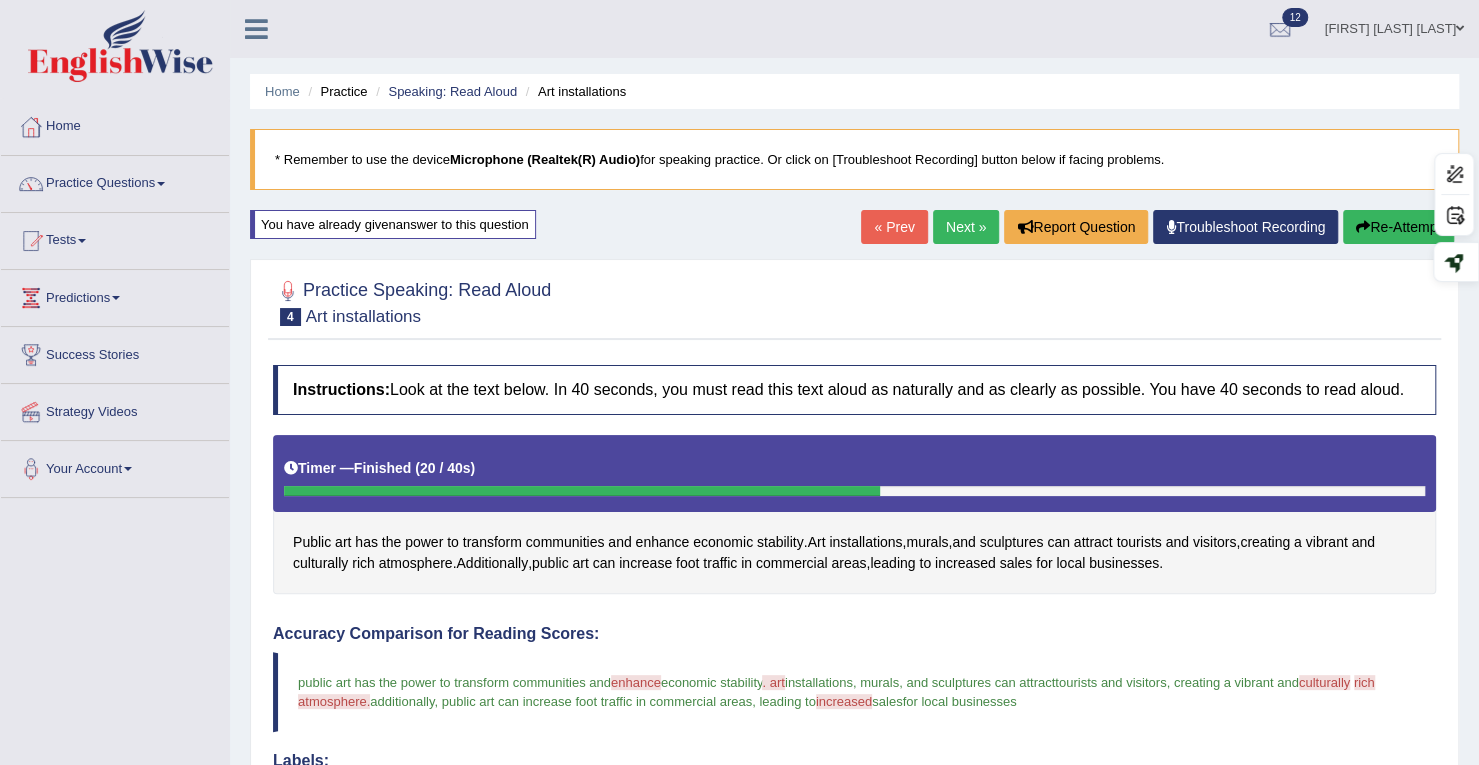 click on "Re-Attempt" at bounding box center [1398, 227] 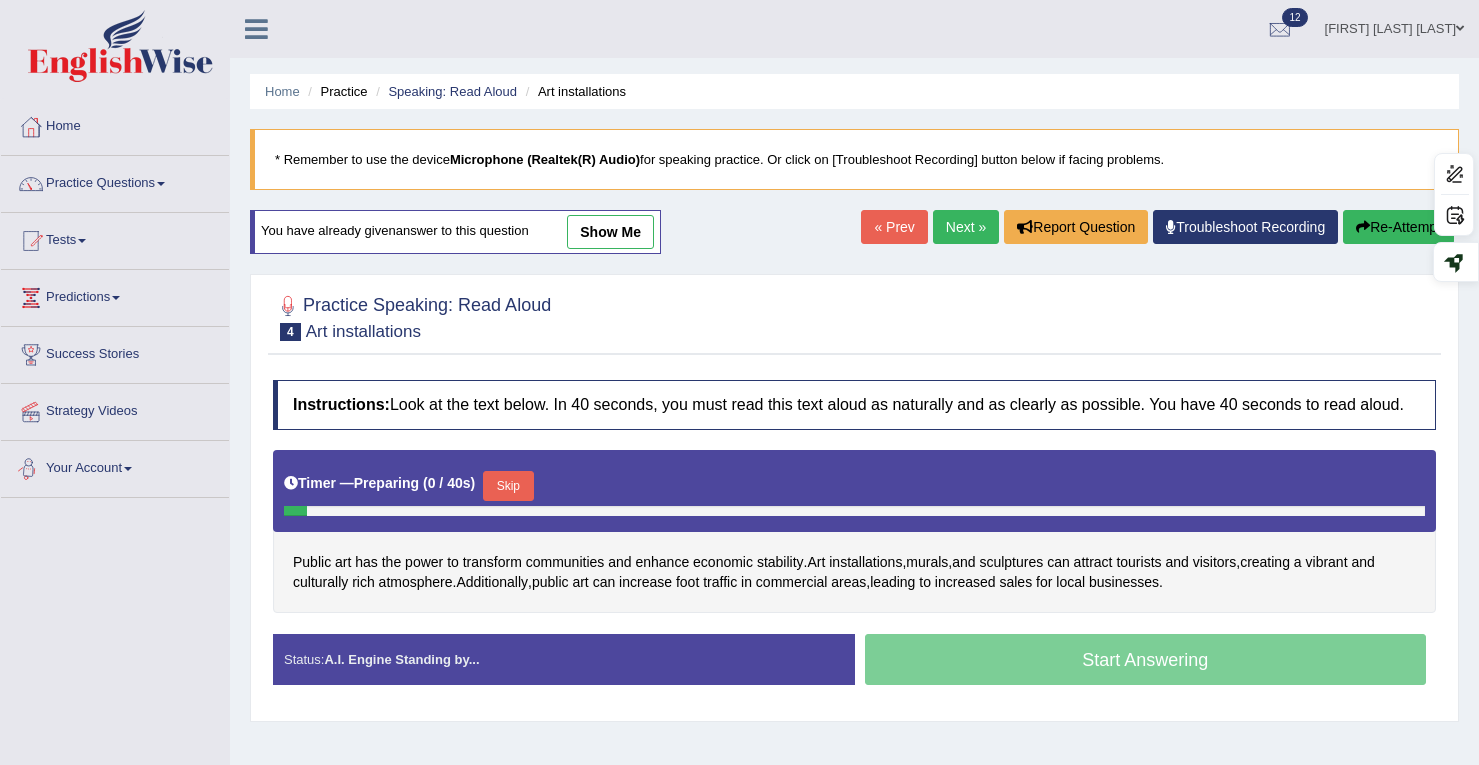 scroll, scrollTop: 284, scrollLeft: 0, axis: vertical 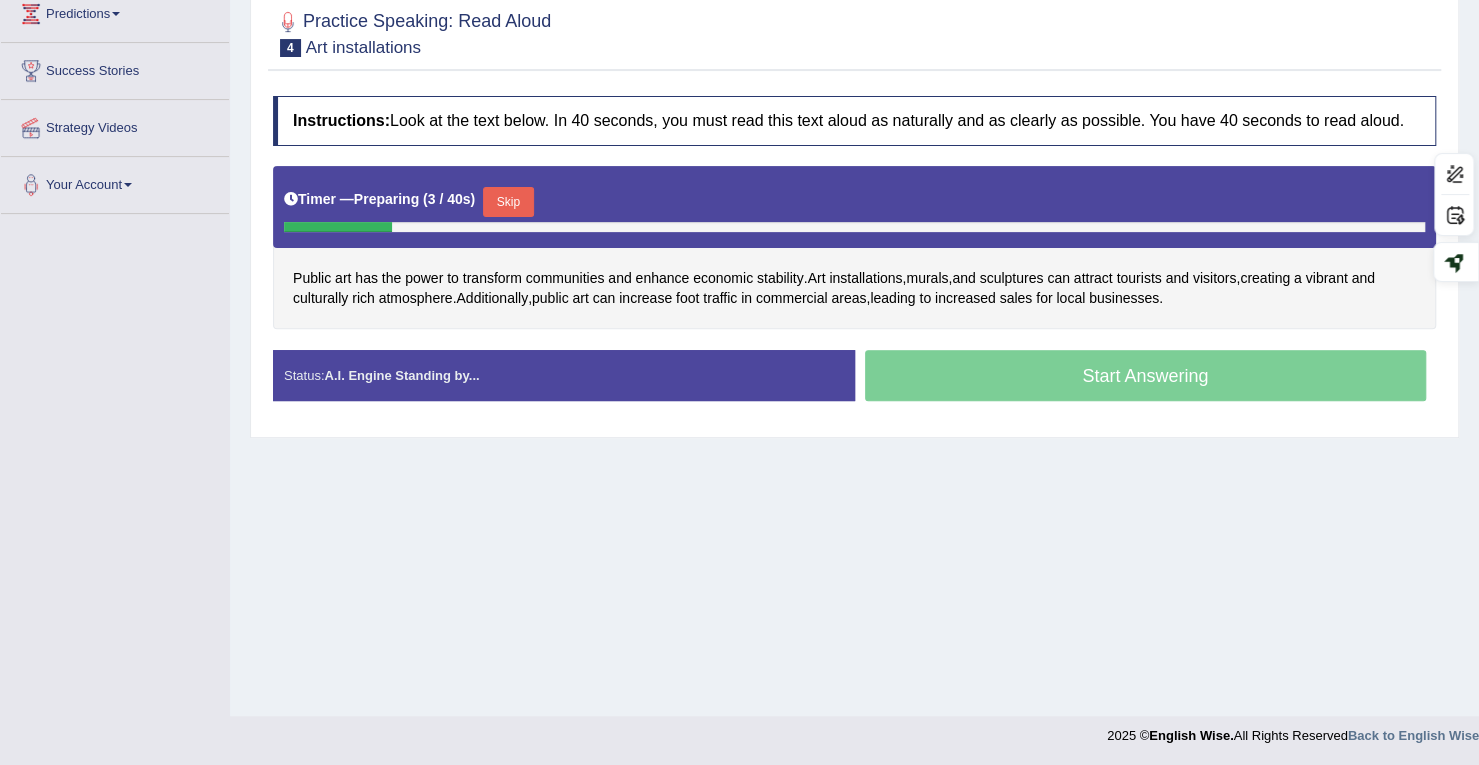 click on "Skip" at bounding box center (508, 202) 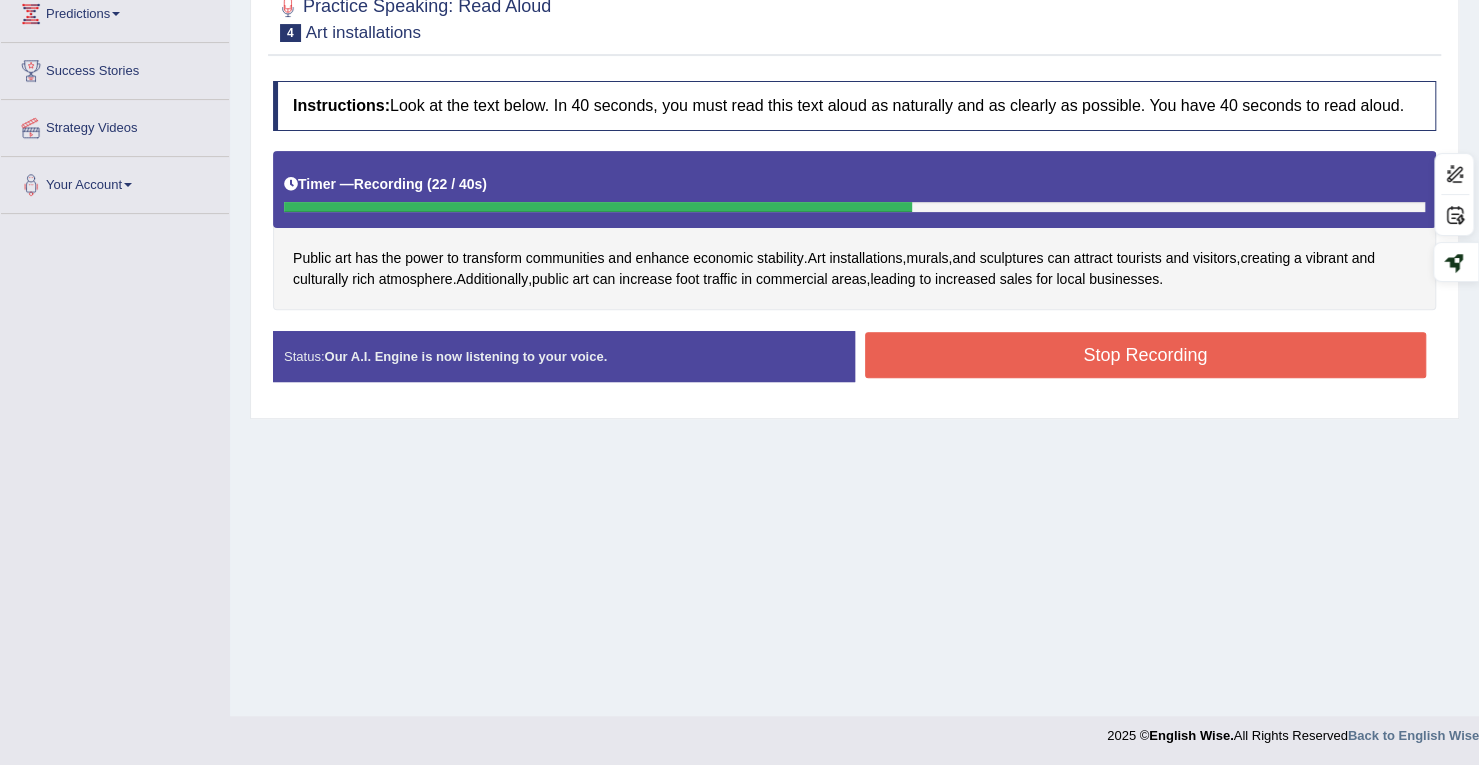 click on "Stop Recording" at bounding box center (1146, 355) 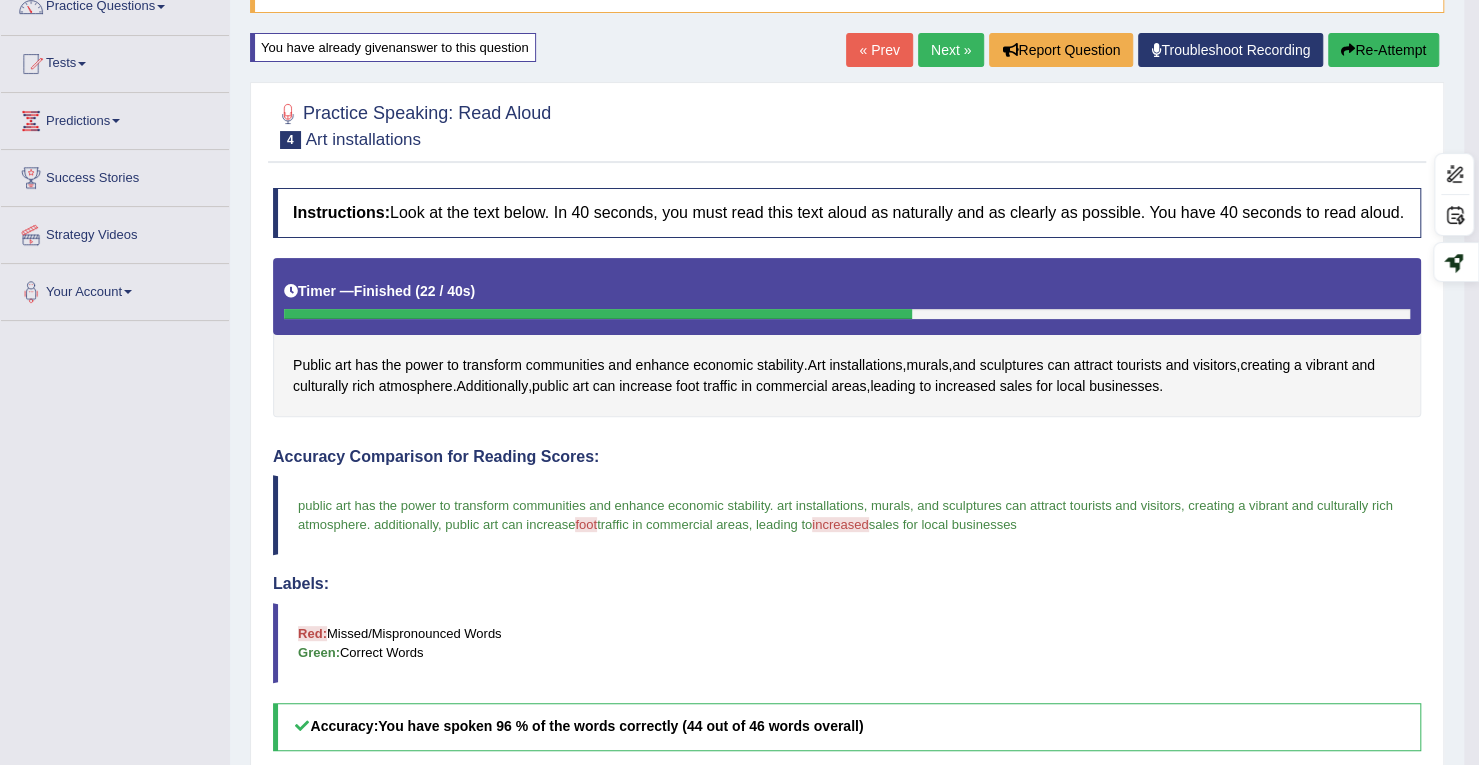 scroll, scrollTop: 122, scrollLeft: 0, axis: vertical 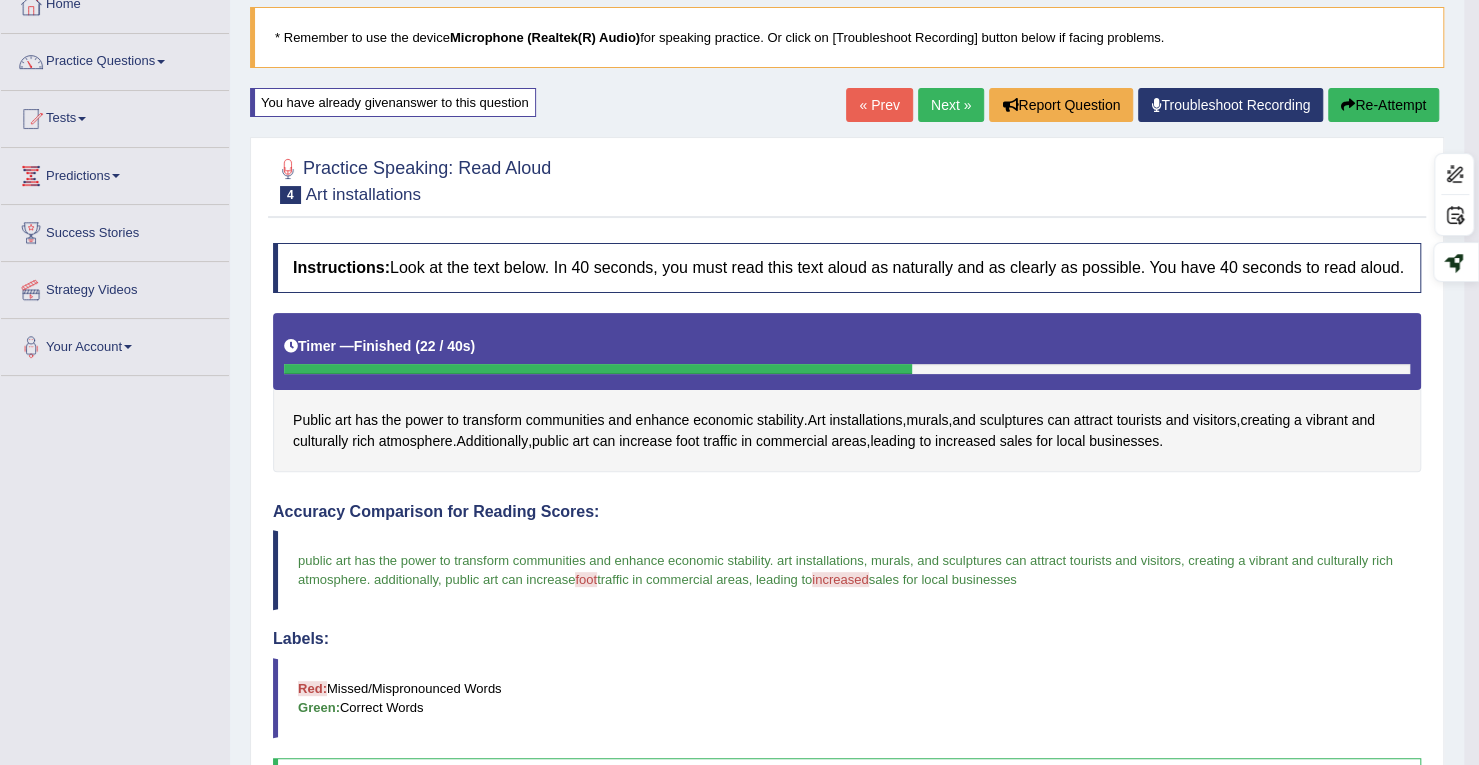 click on "Next »" at bounding box center (951, 105) 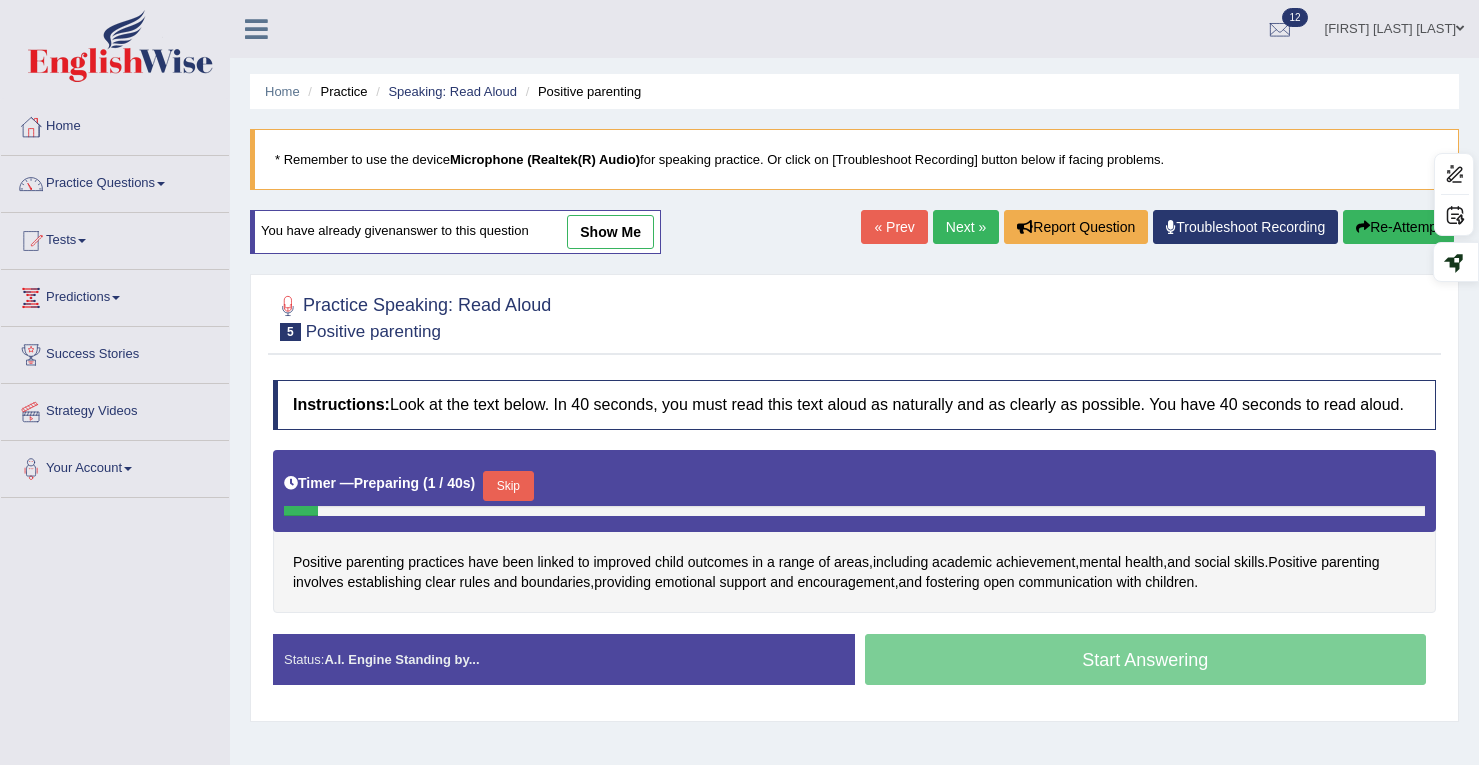 scroll, scrollTop: 284, scrollLeft: 0, axis: vertical 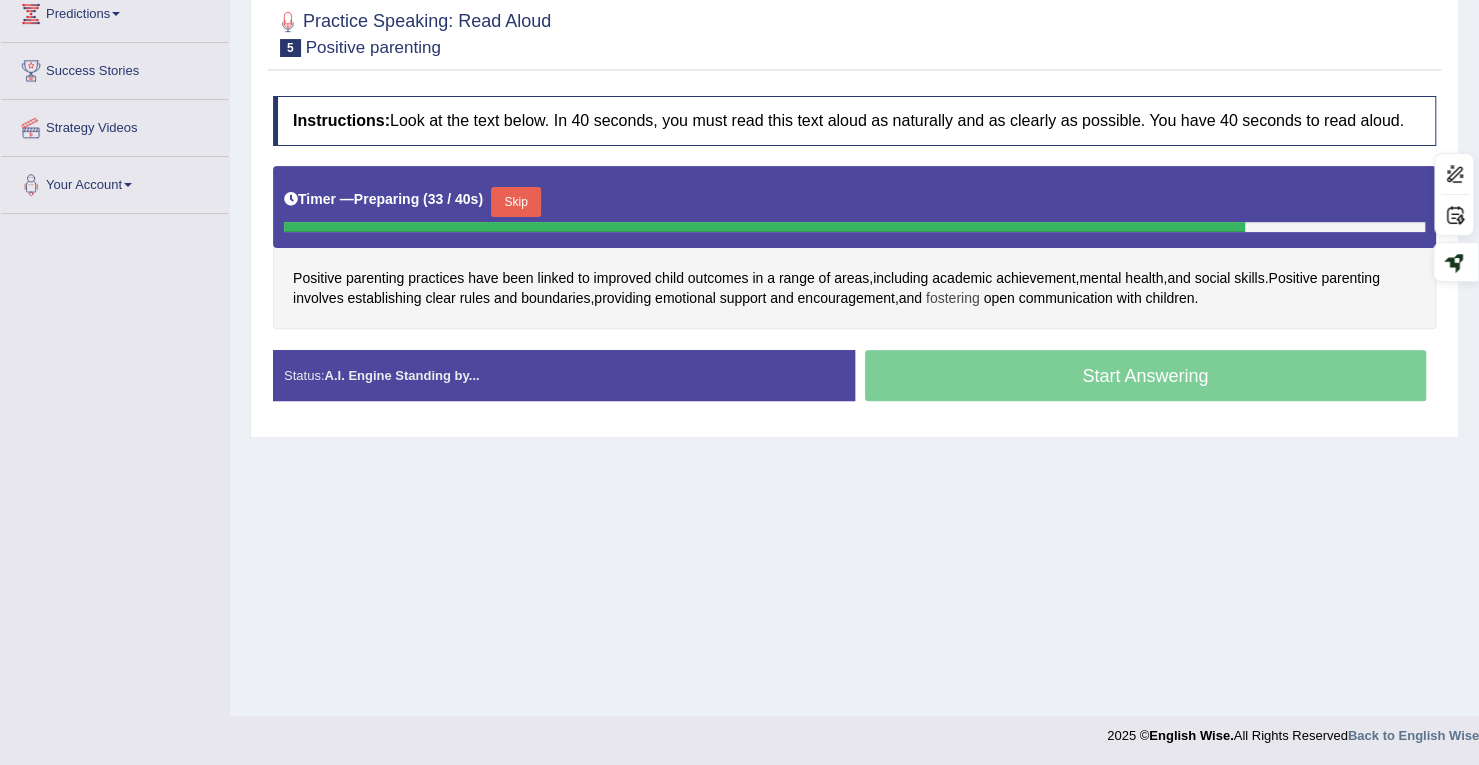 click on "fostering" at bounding box center (953, 298) 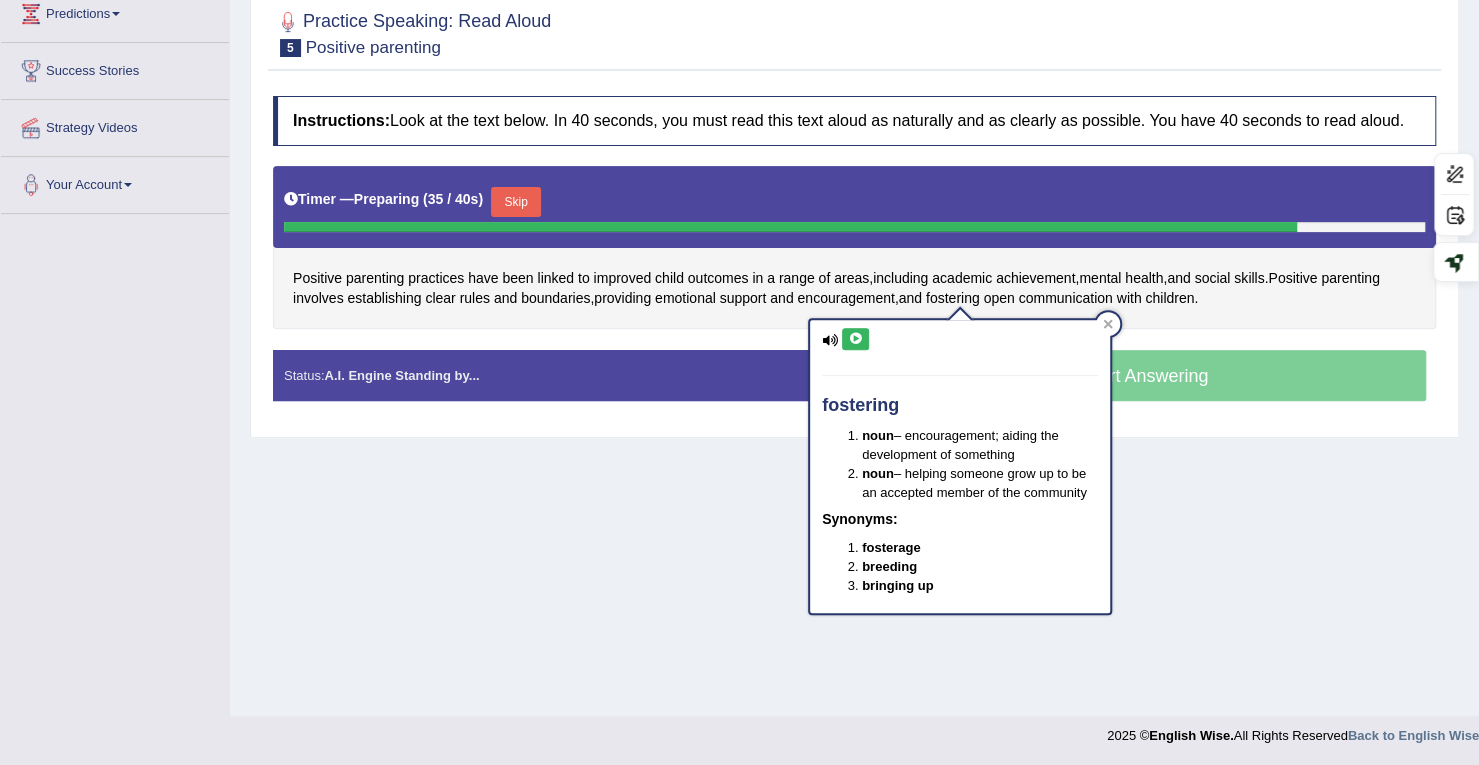 click at bounding box center [855, 339] 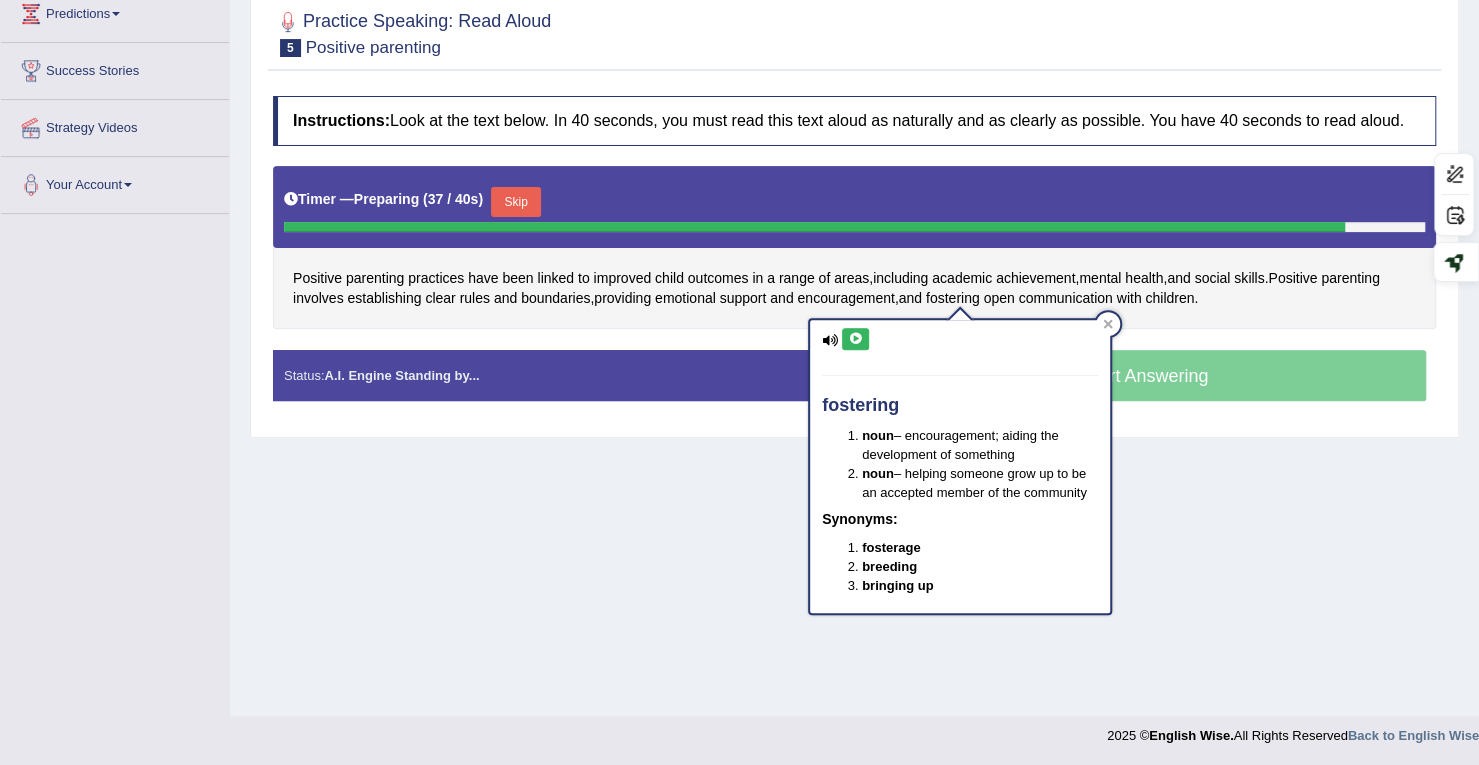 click on "Home
Practice
Speaking: Read Aloud
Positive parenting
* Remember to use the device  Microphone (Realtek(R) Audio)  for speaking practice. Or click on [Troubleshoot Recording] button below if facing problems.
You have already given   answer to this question
show me
« Prev Next »  Report Question  Troubleshoot Recording  Re-Attempt
Practice Speaking: Read Aloud
5
Positive parenting
Instructions:  Look at the text below. In 40 seconds, you must read this text aloud as naturally and as clearly as possible. You have 40 seconds to read aloud.
Timer —  Preparing   ( 37 / 40s ) Skip Positive   parenting   practices   have   been   linked   to   improved   child   outcomes   in   a   range   of   areas ,  including   academic   achievement ,  mental   health ,  and   social   skills" at bounding box center [854, 216] 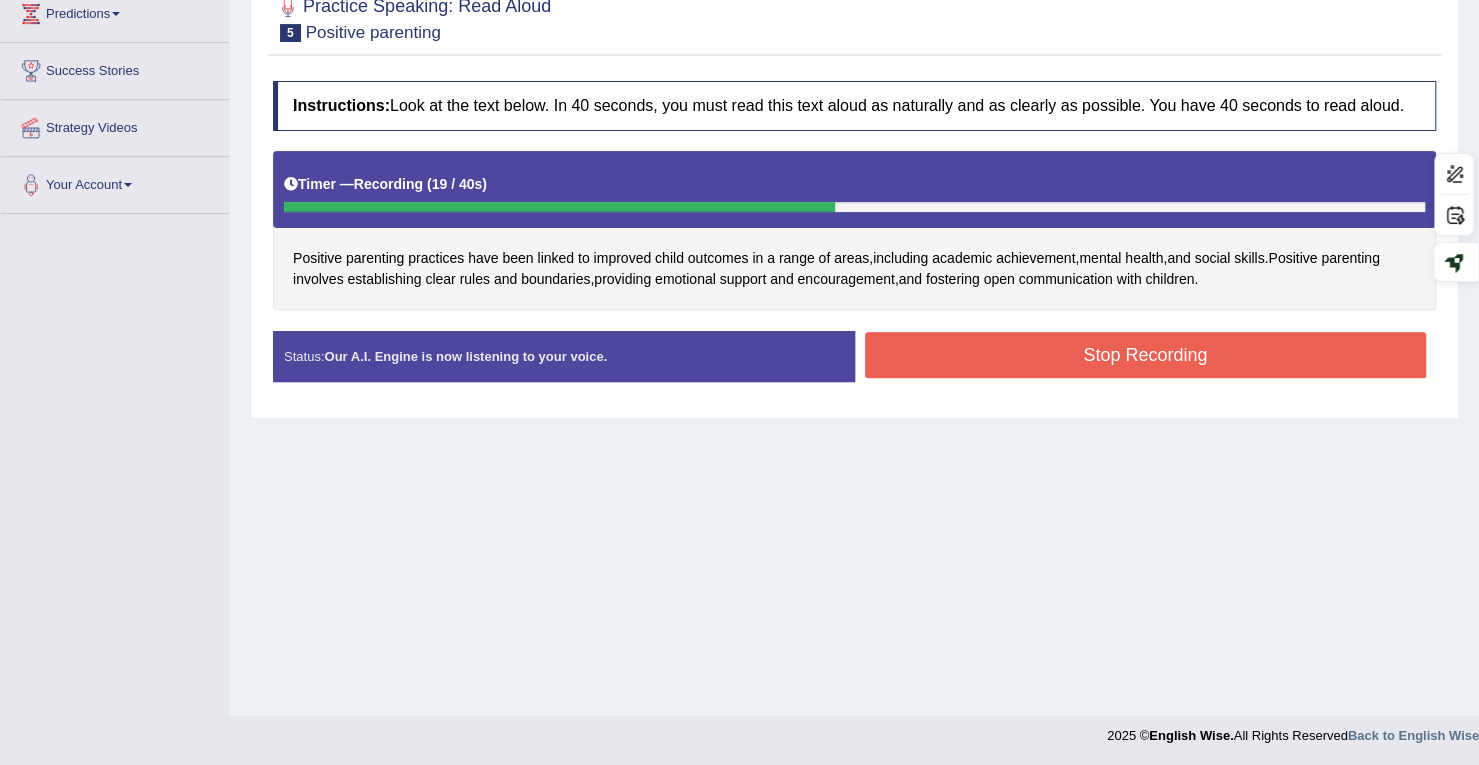 click on "Stop Recording" at bounding box center (1146, 355) 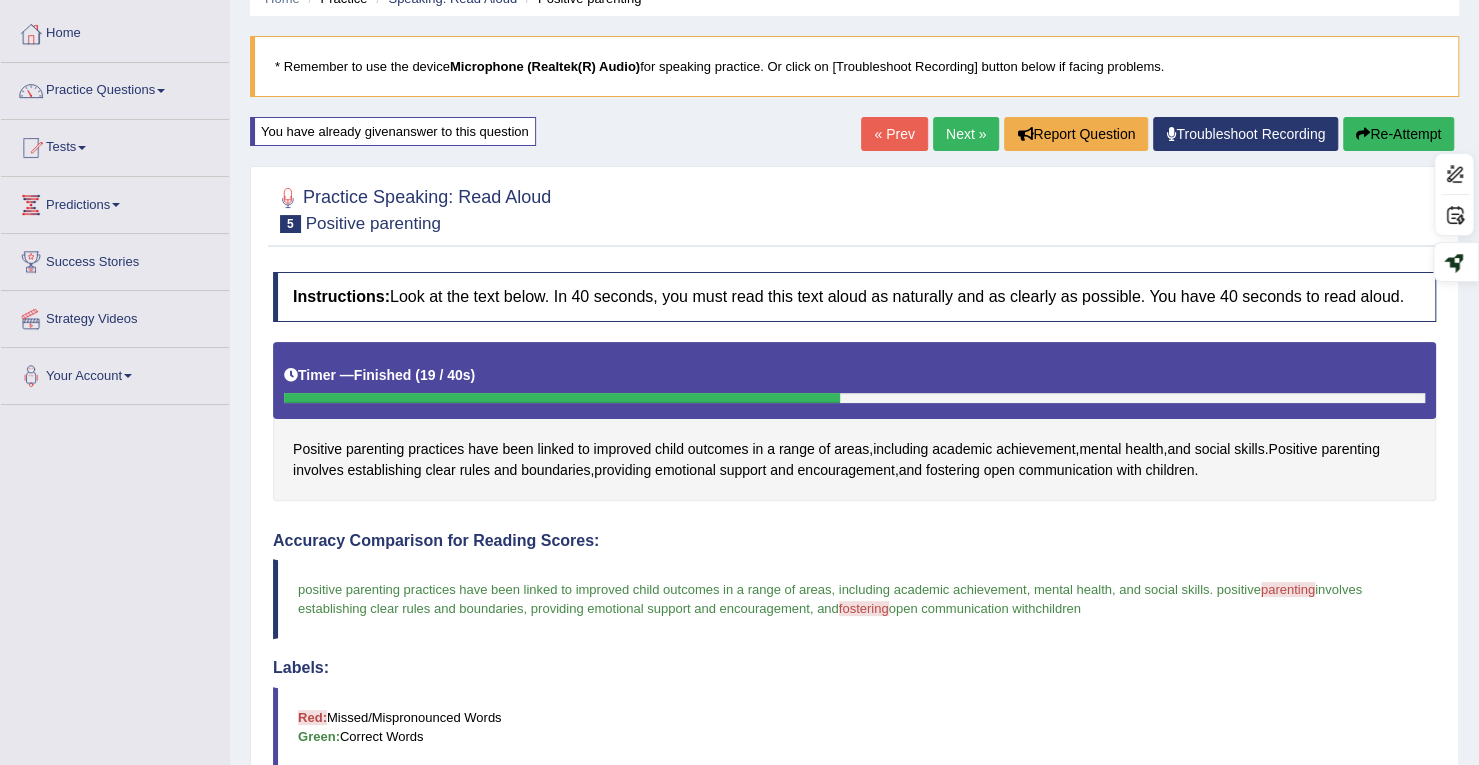 scroll, scrollTop: 84, scrollLeft: 0, axis: vertical 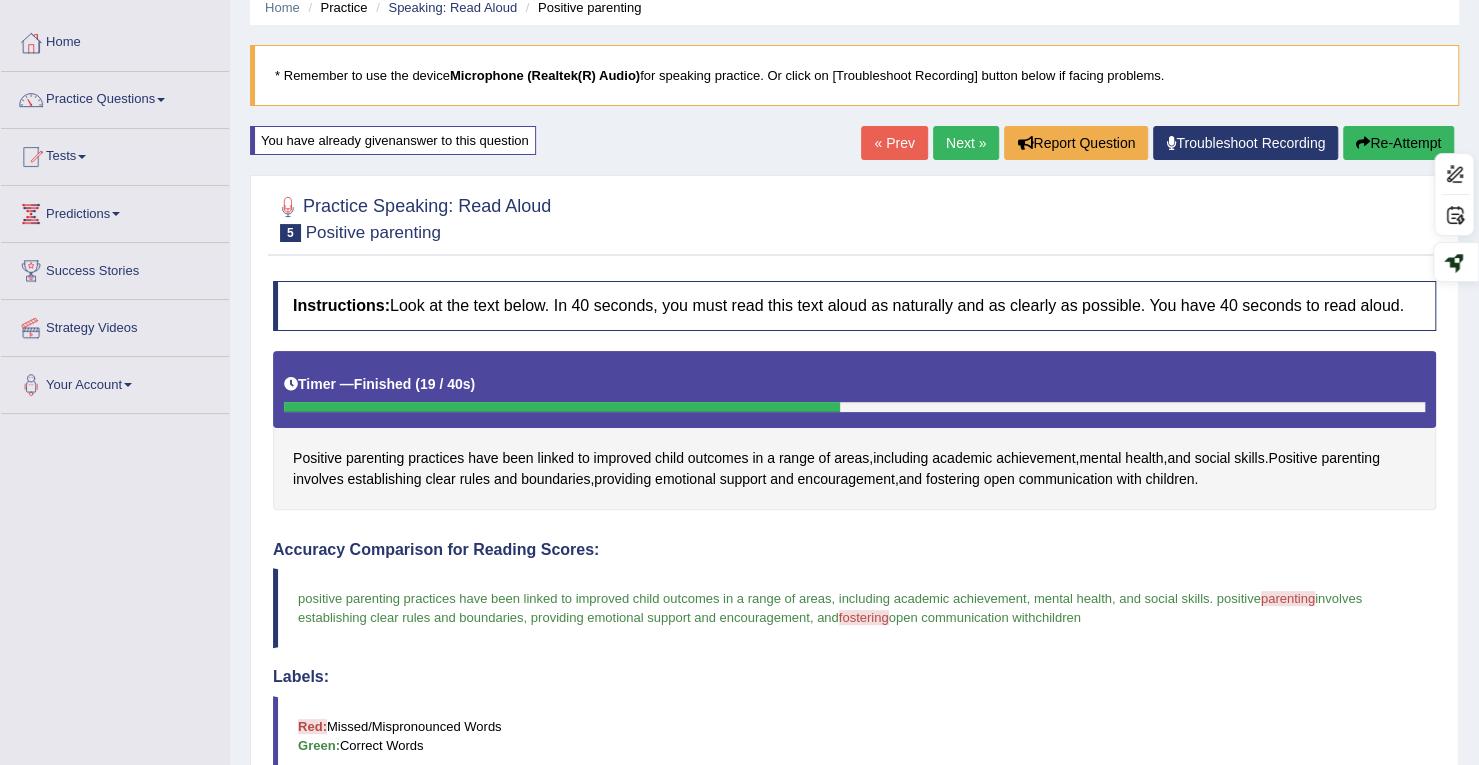 click on "Re-Attempt" at bounding box center (1398, 143) 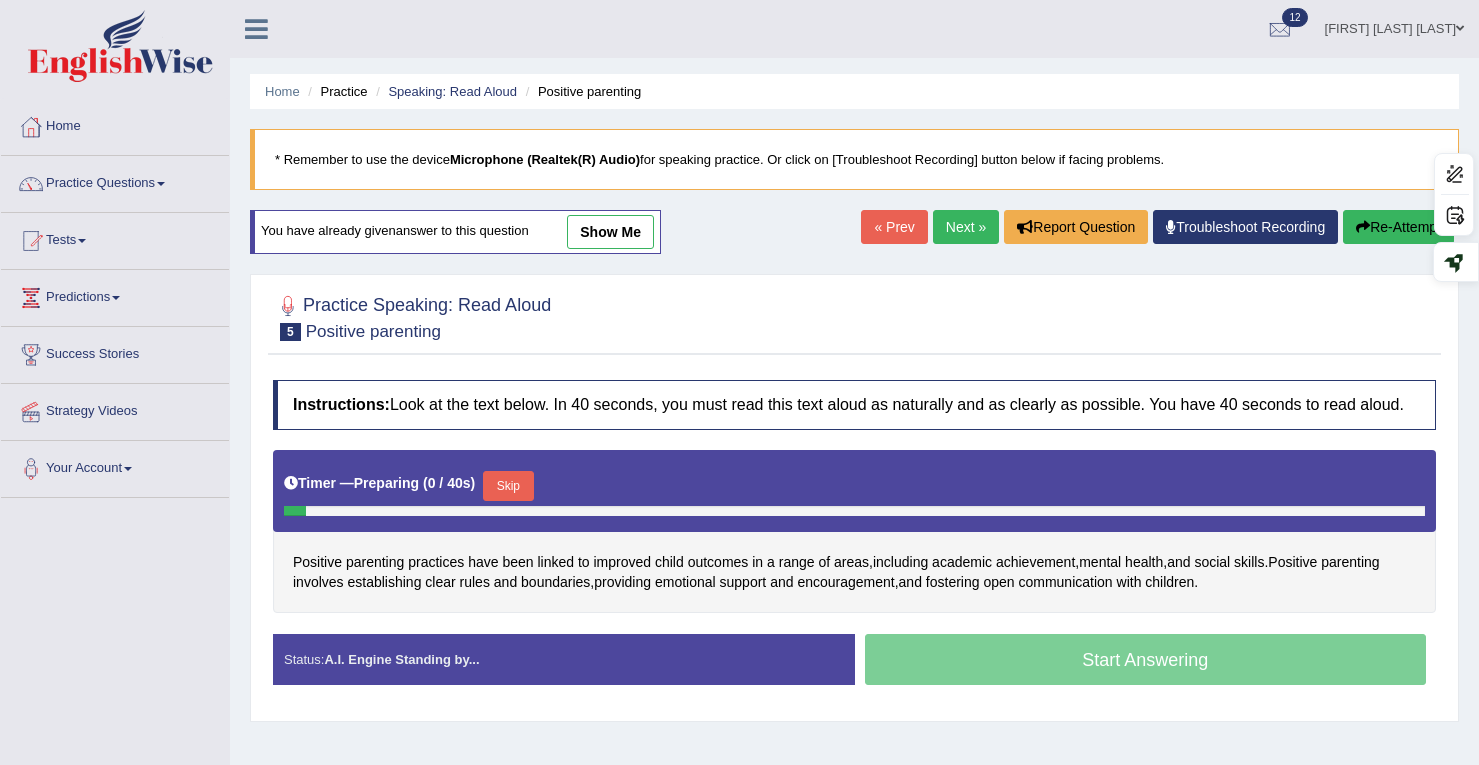 scroll, scrollTop: 84, scrollLeft: 0, axis: vertical 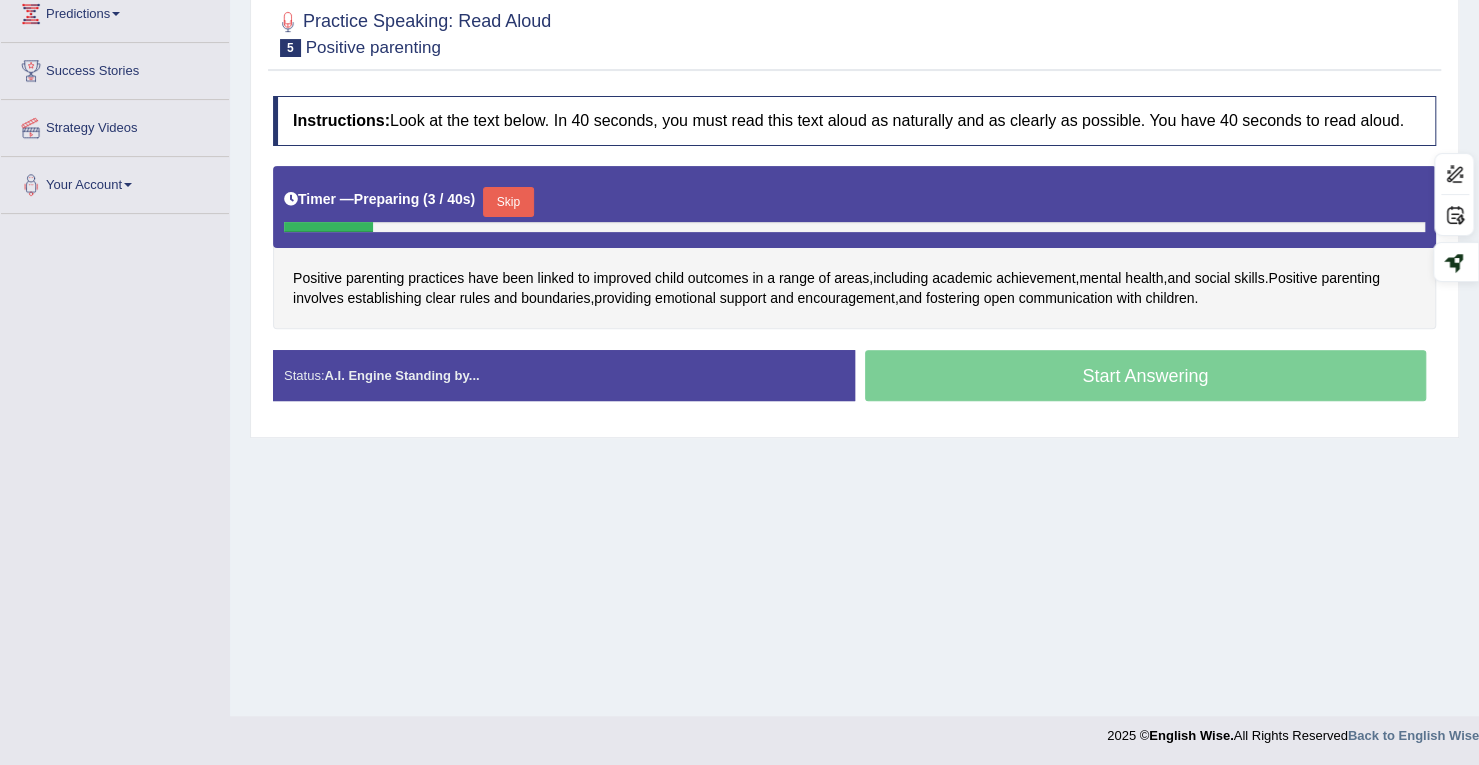 click on "Skip" at bounding box center (508, 202) 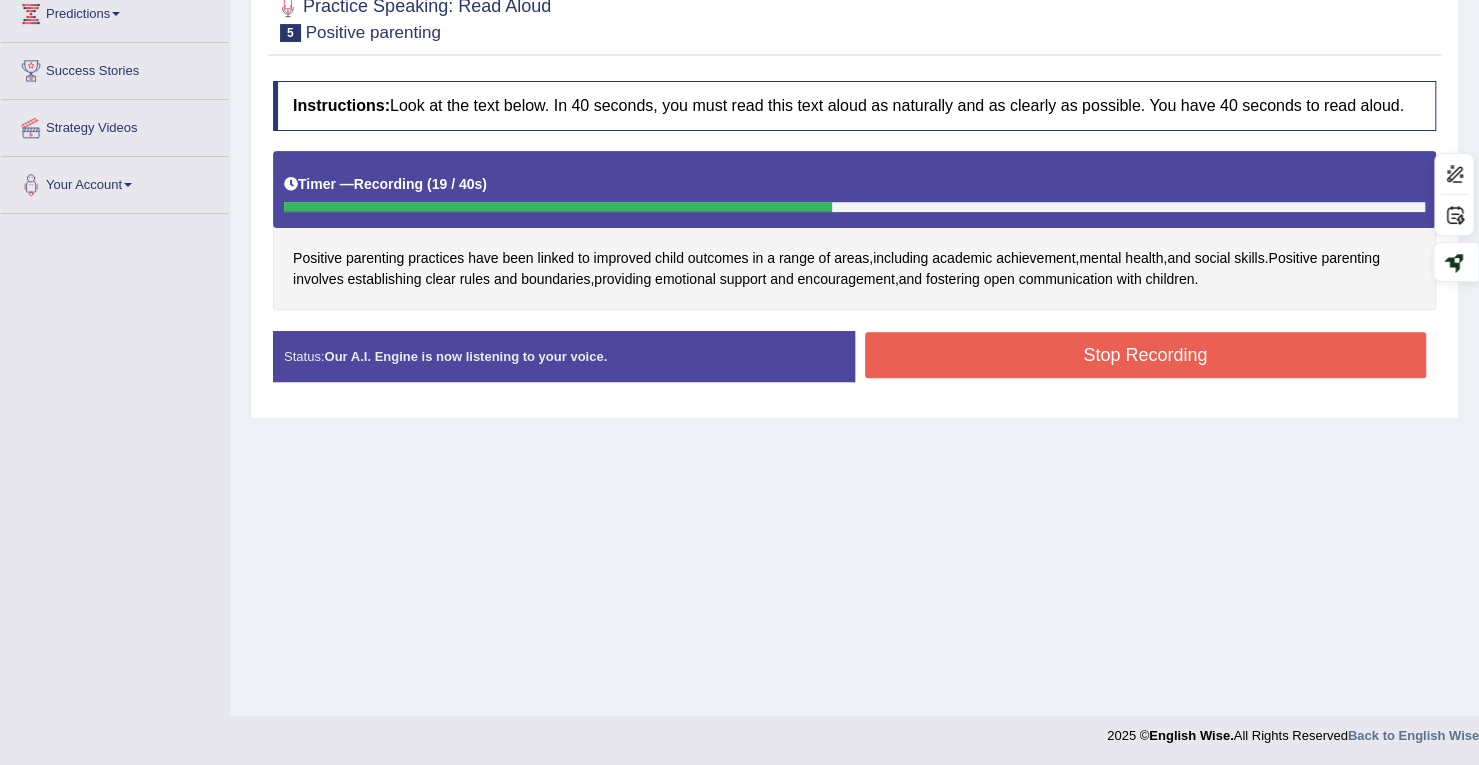 click on "Stop Recording" at bounding box center (1146, 355) 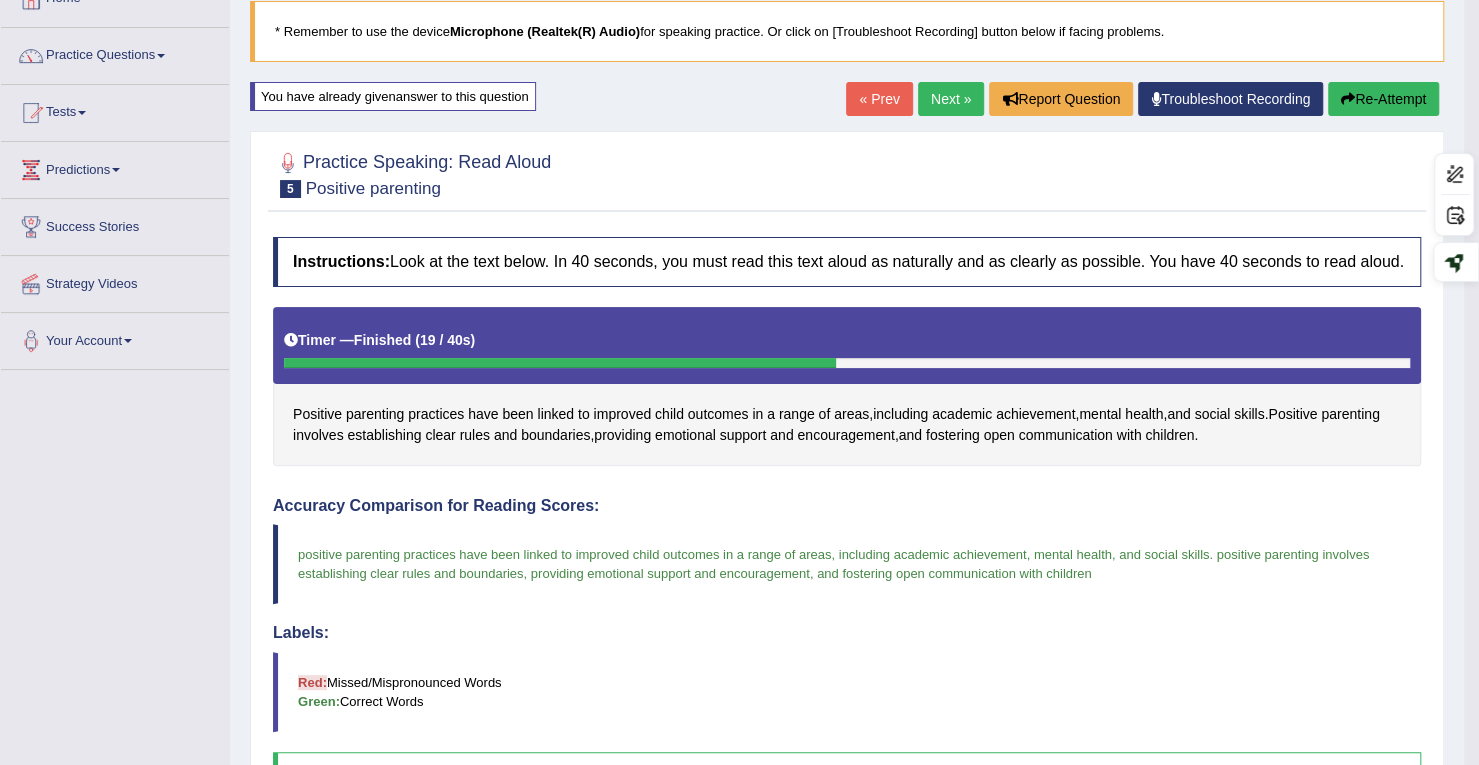 scroll, scrollTop: 22, scrollLeft: 0, axis: vertical 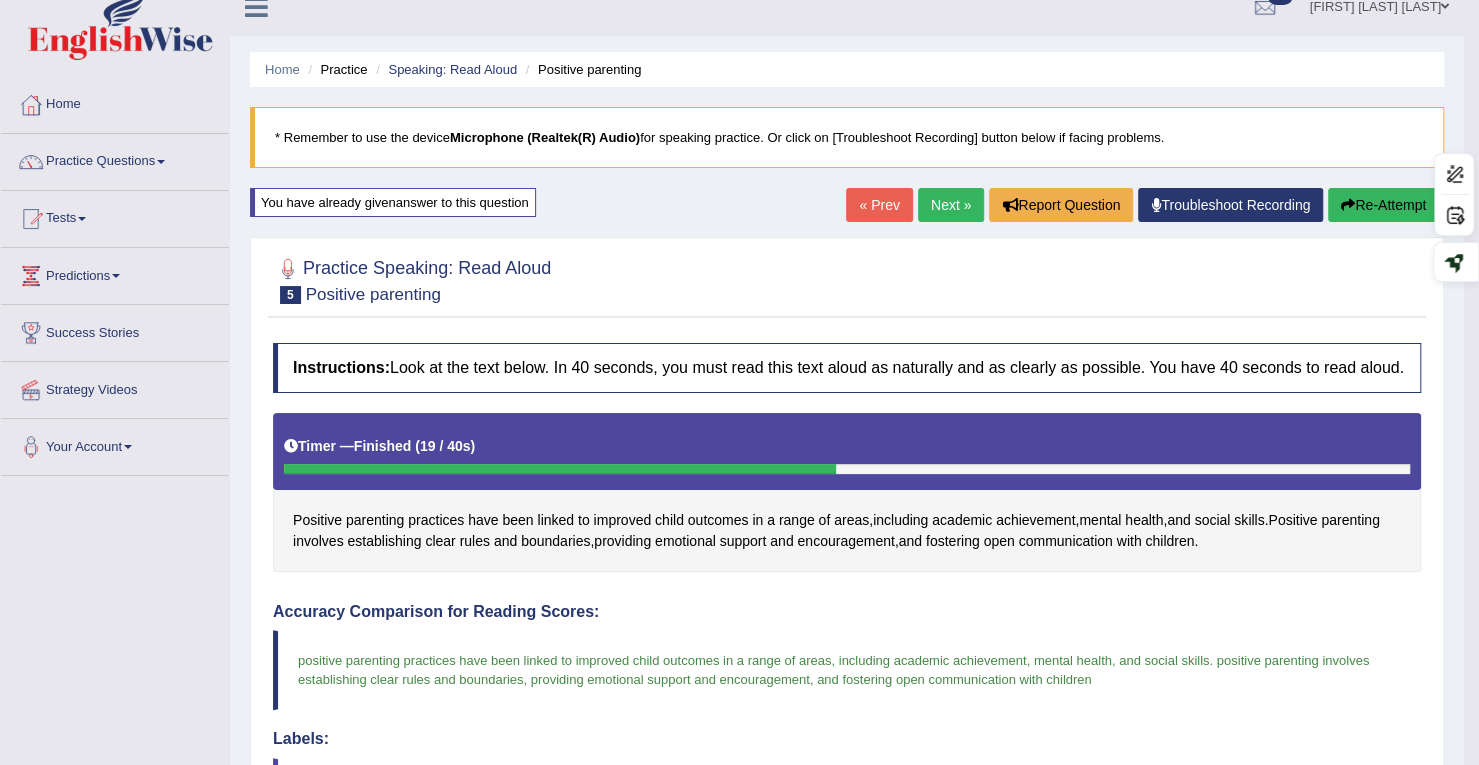 click on "Re-Attempt" at bounding box center [1383, 205] 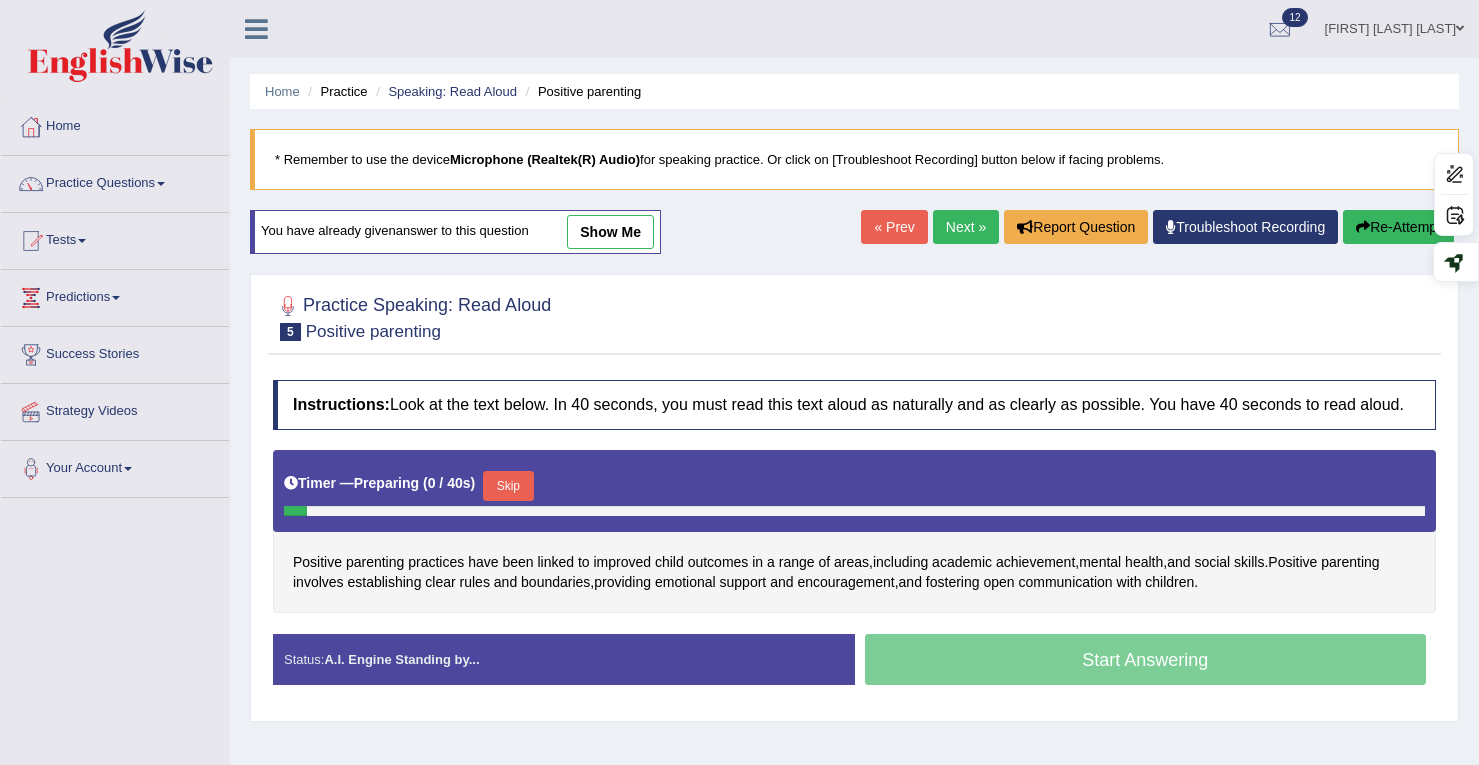 scroll, scrollTop: 22, scrollLeft: 0, axis: vertical 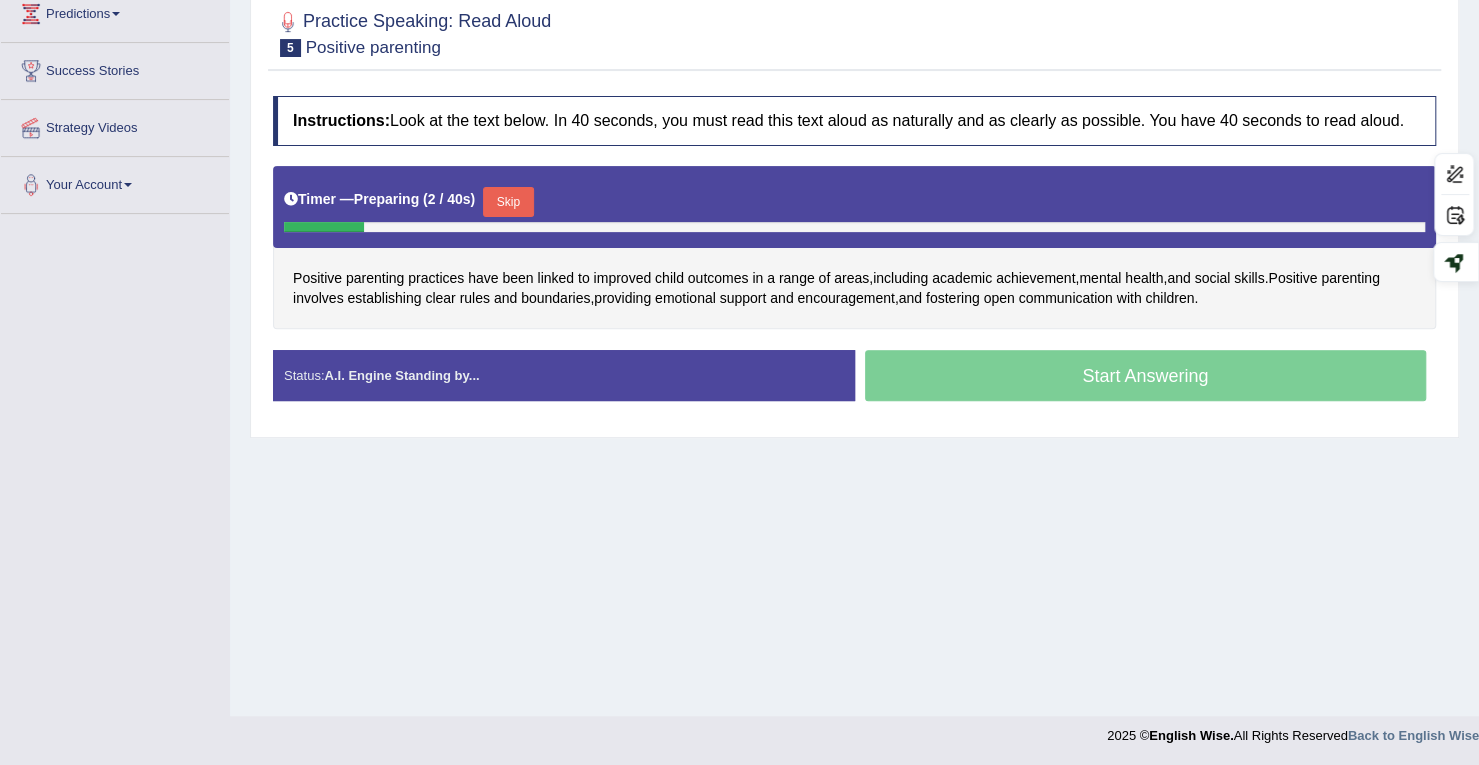 click on "Skip" at bounding box center [508, 202] 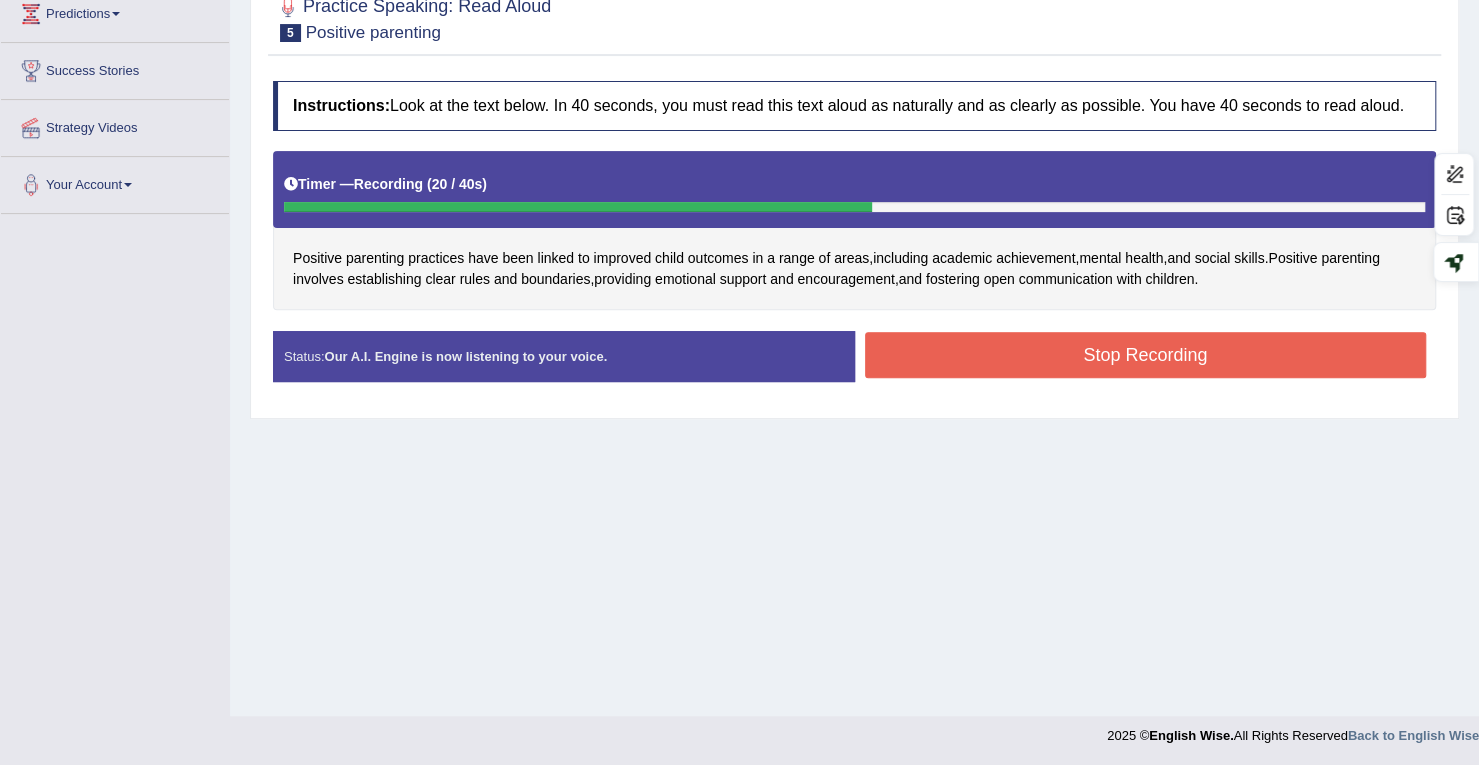 click on "Stop Recording" at bounding box center [1146, 355] 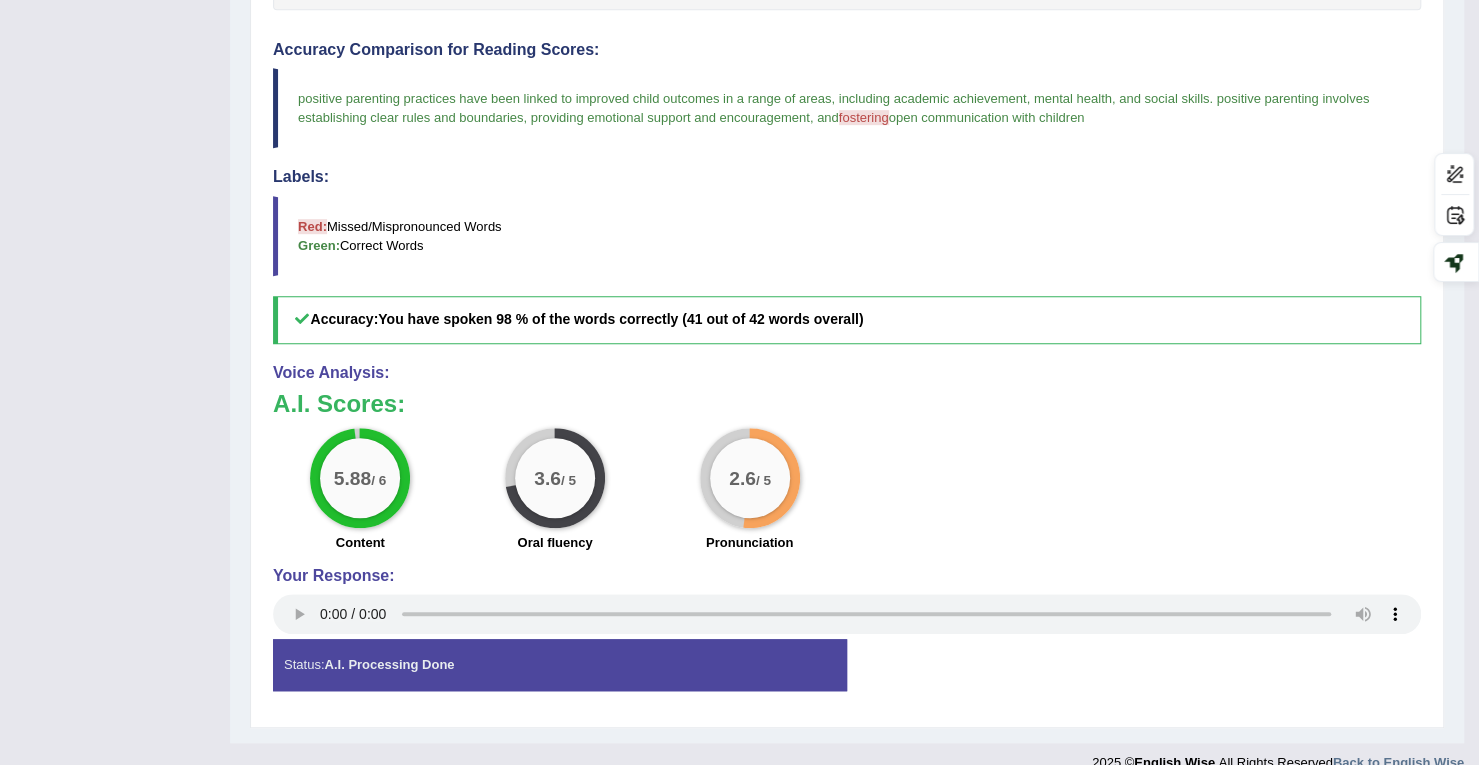 scroll, scrollTop: 84, scrollLeft: 0, axis: vertical 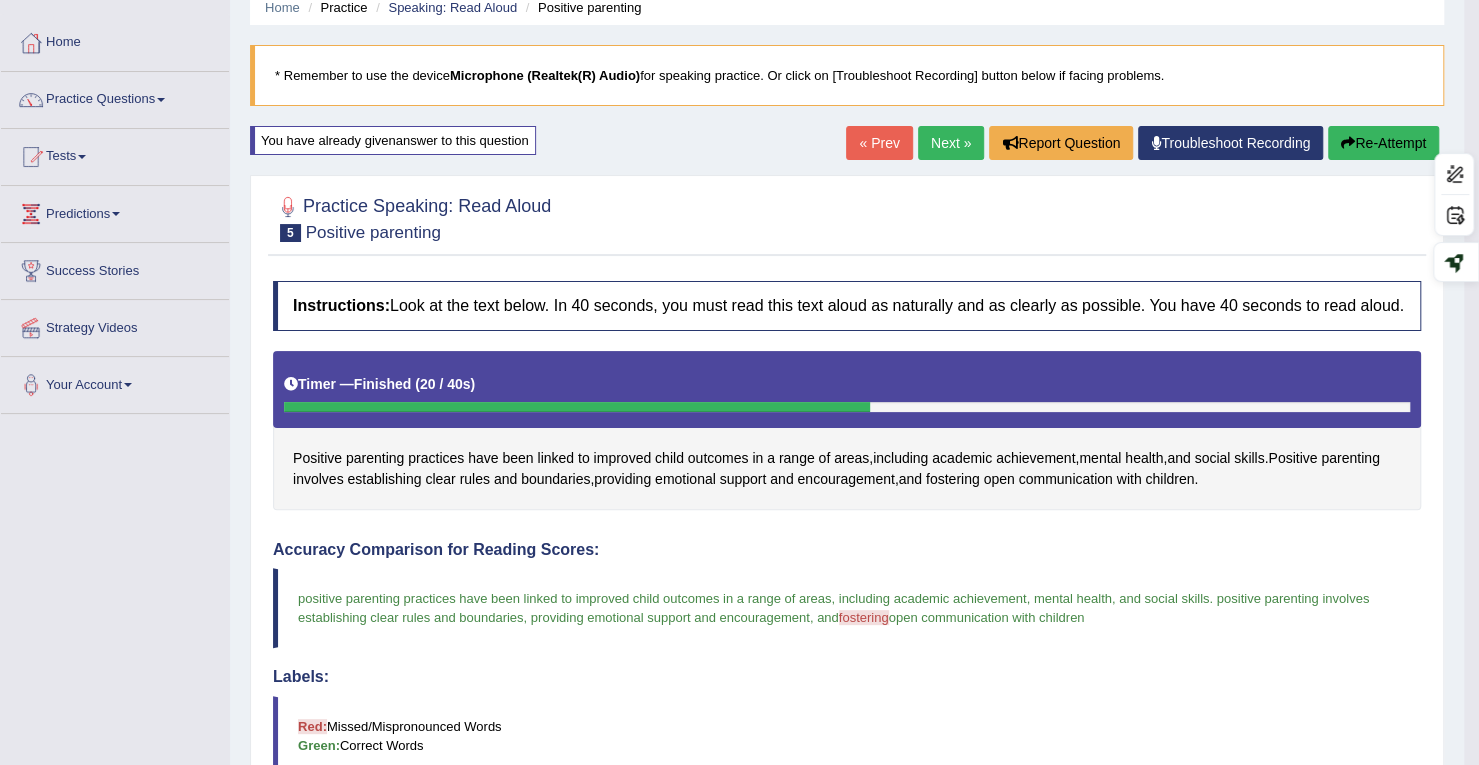 click on "Next »" at bounding box center [951, 143] 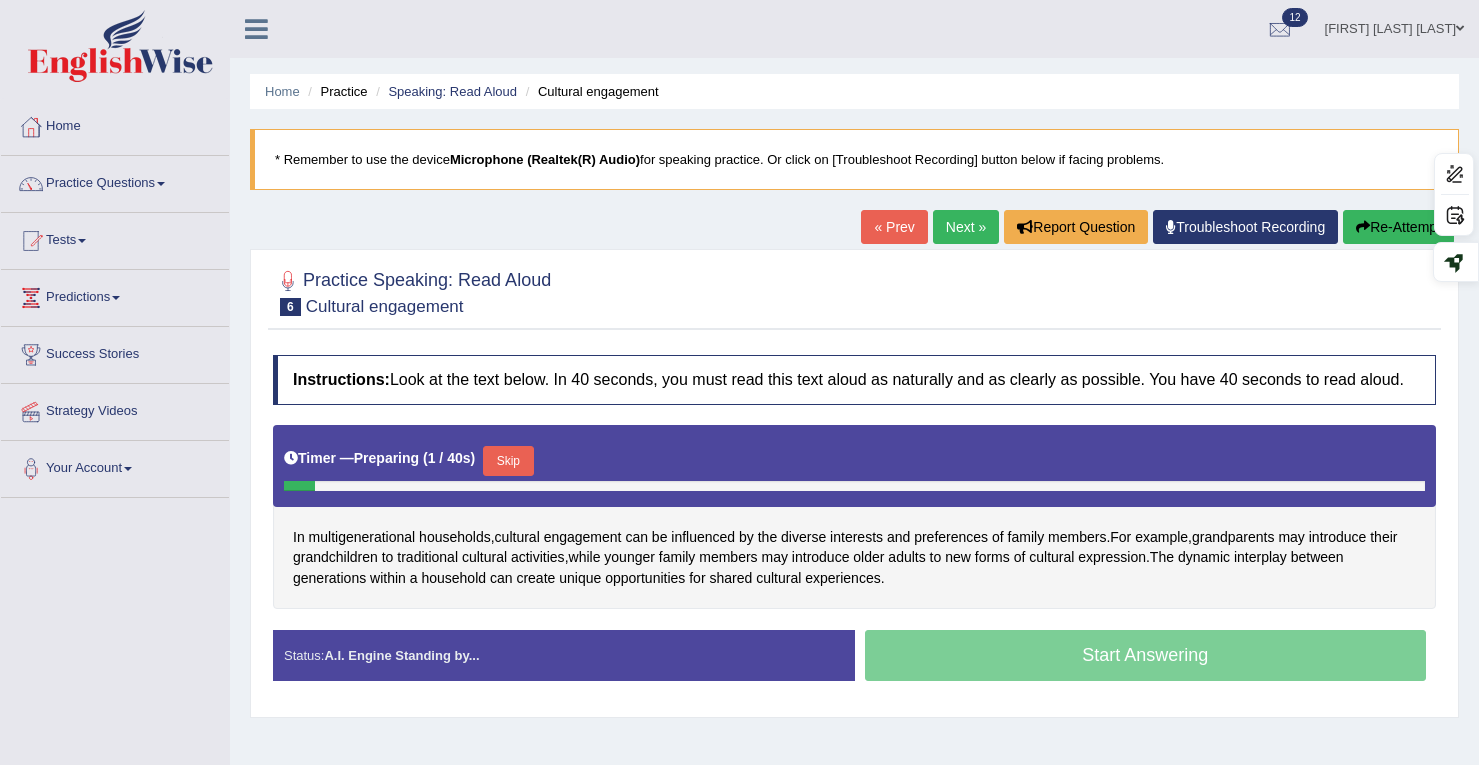 scroll, scrollTop: 284, scrollLeft: 0, axis: vertical 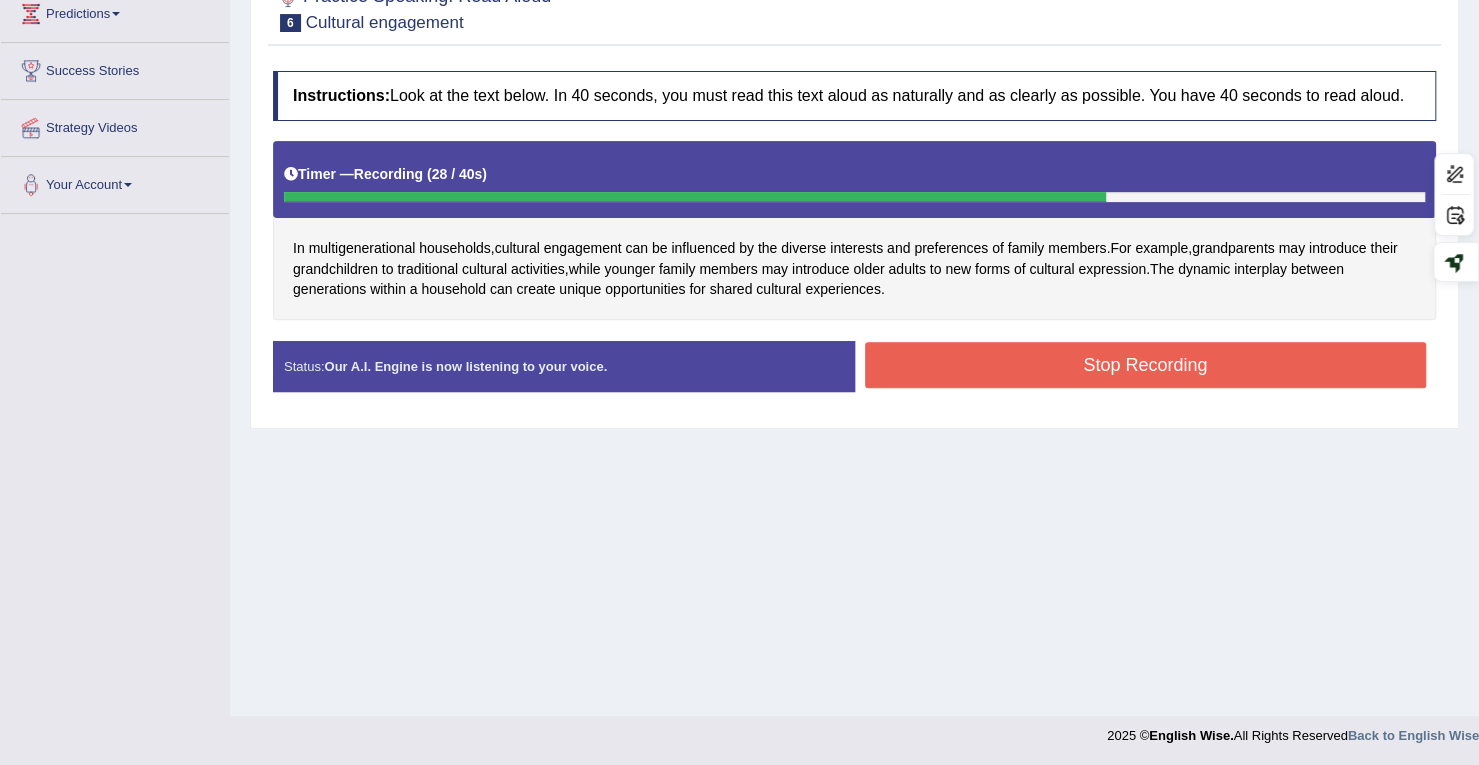click on "Stop Recording" at bounding box center [1146, 365] 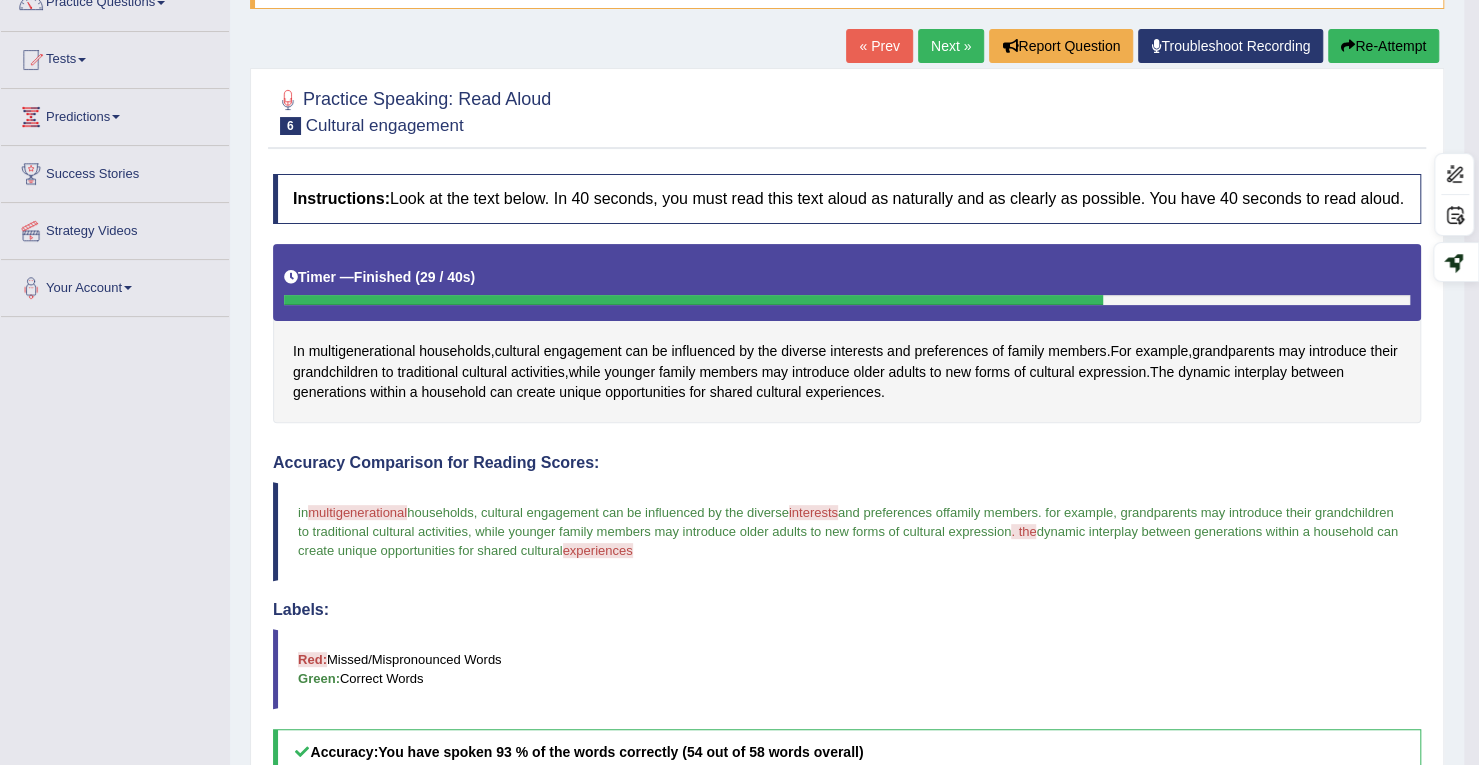 scroll, scrollTop: 84, scrollLeft: 0, axis: vertical 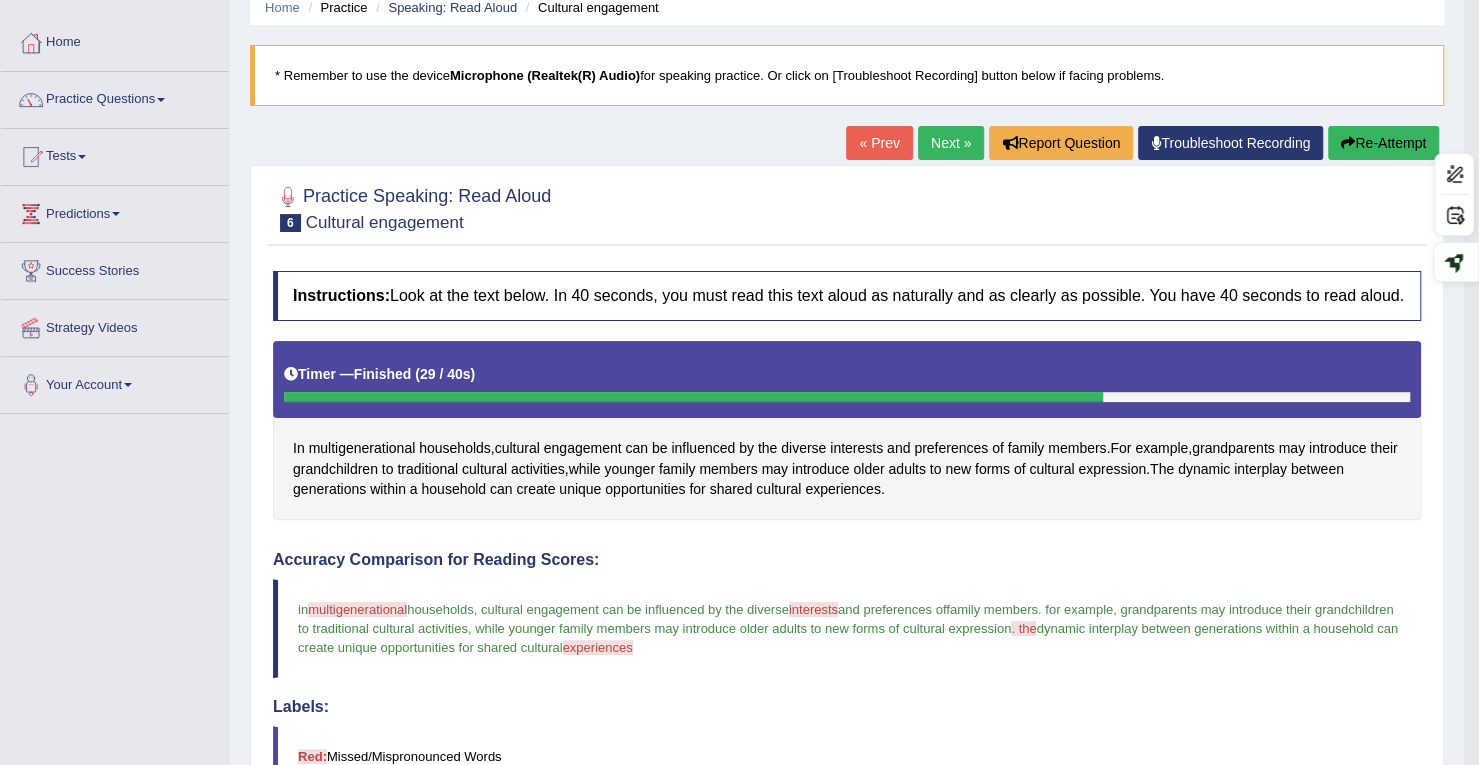 click on "Next »" at bounding box center (951, 143) 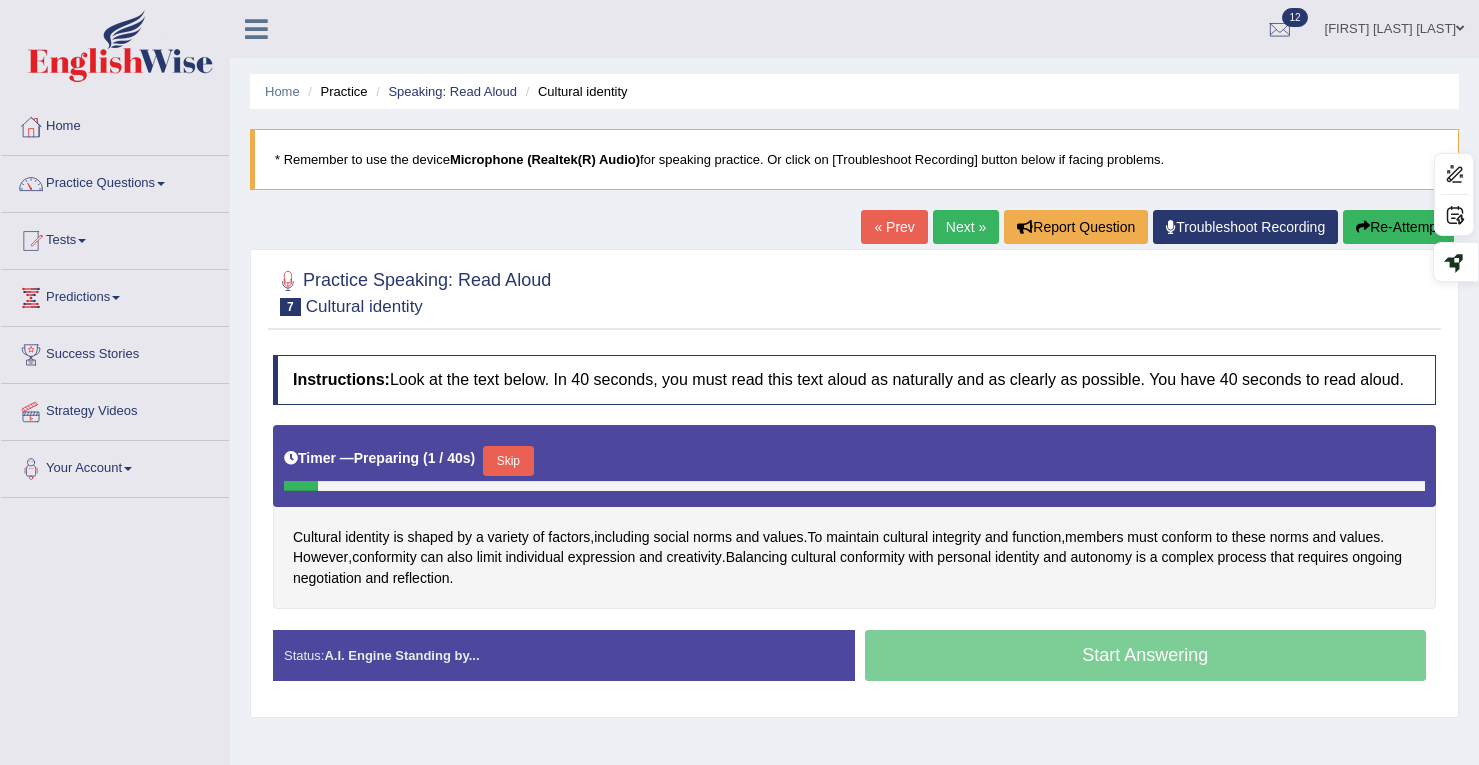 scroll, scrollTop: 0, scrollLeft: 0, axis: both 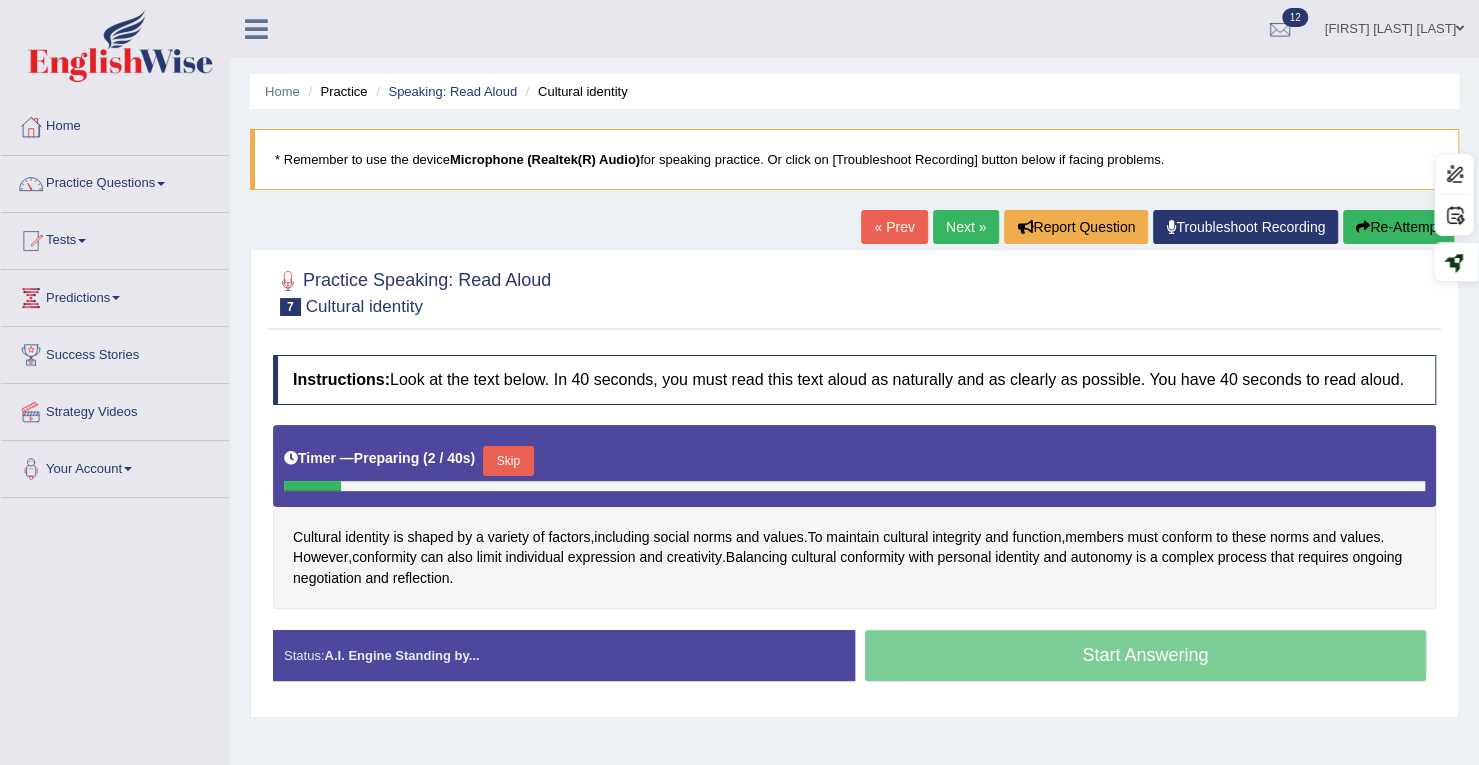 click on "« Prev" at bounding box center (894, 227) 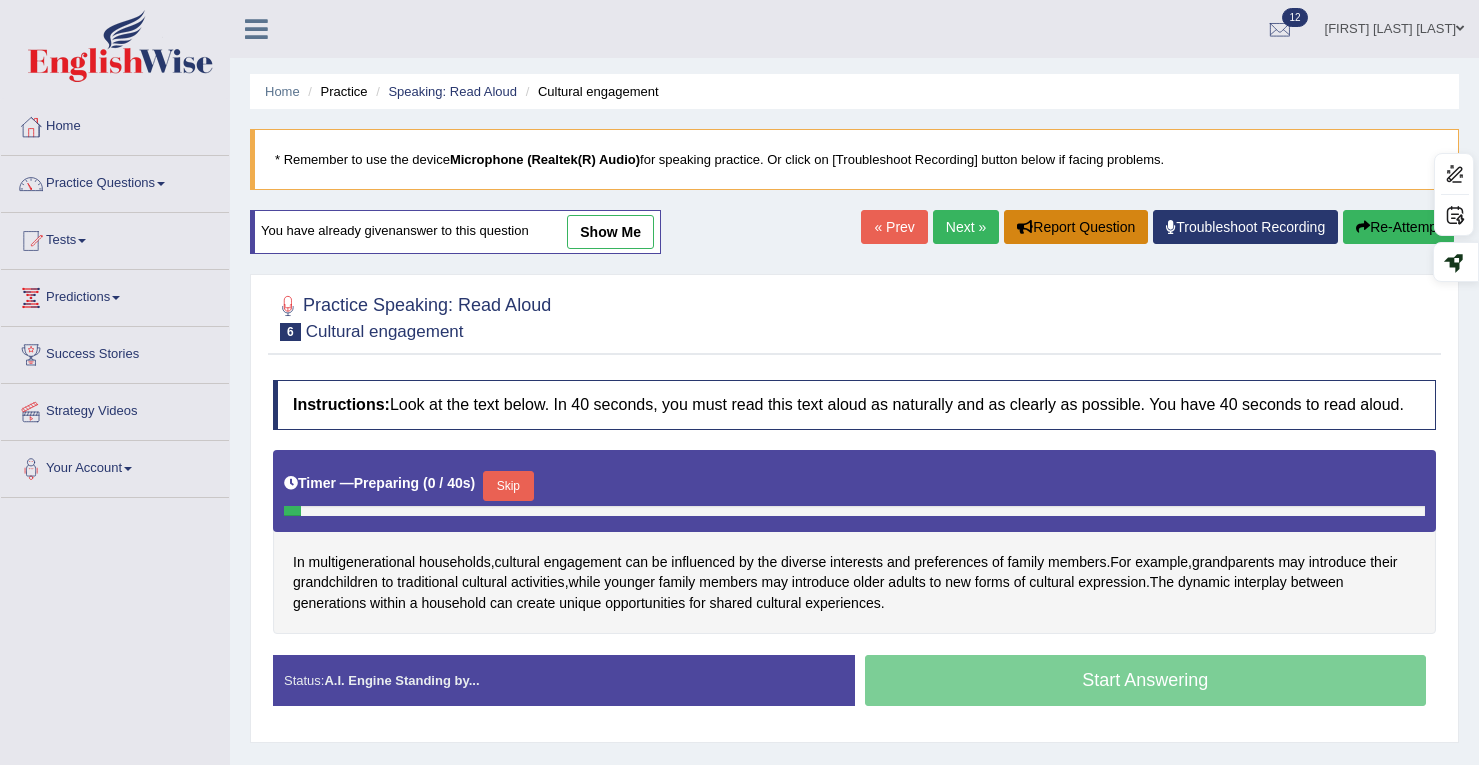 scroll, scrollTop: 0, scrollLeft: 0, axis: both 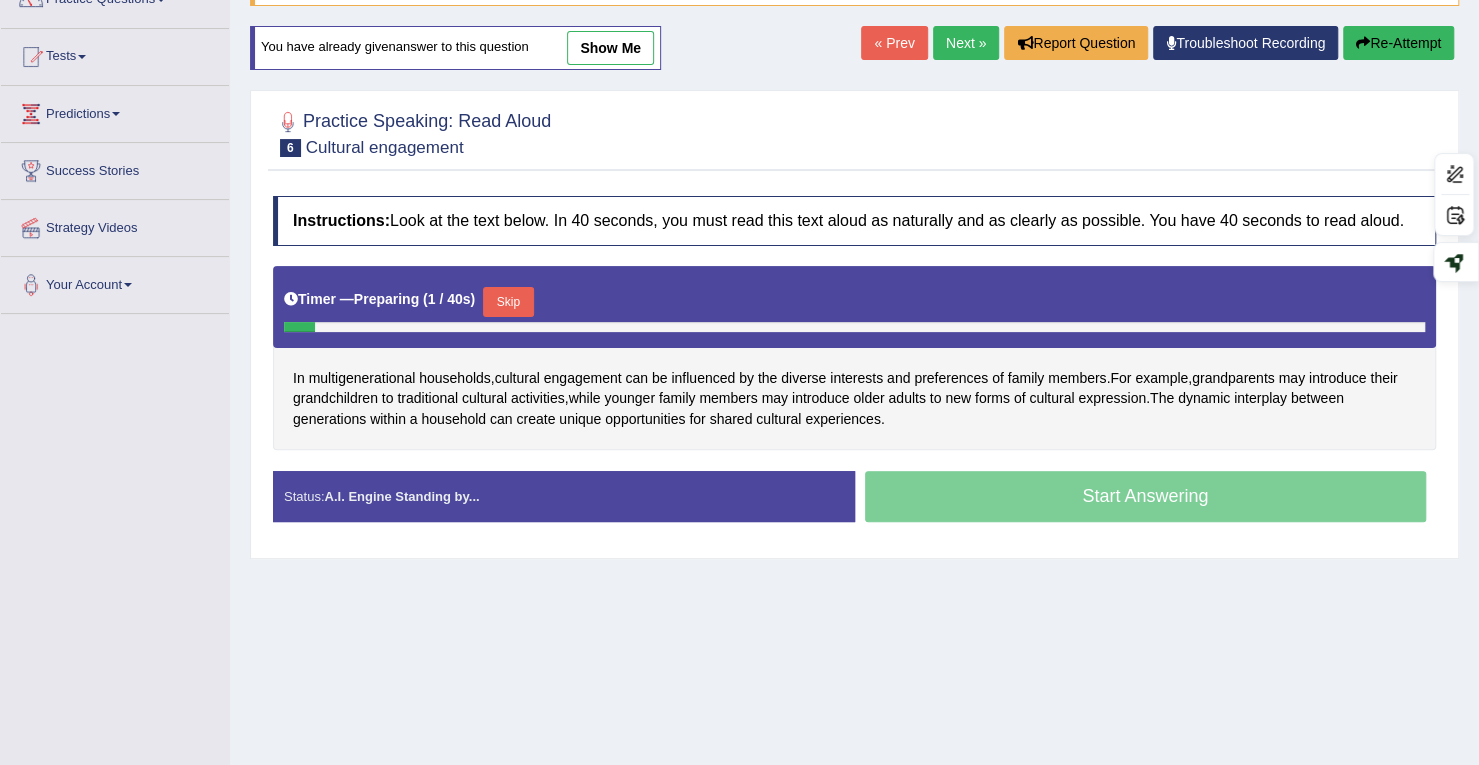 click on "Skip" at bounding box center [508, 302] 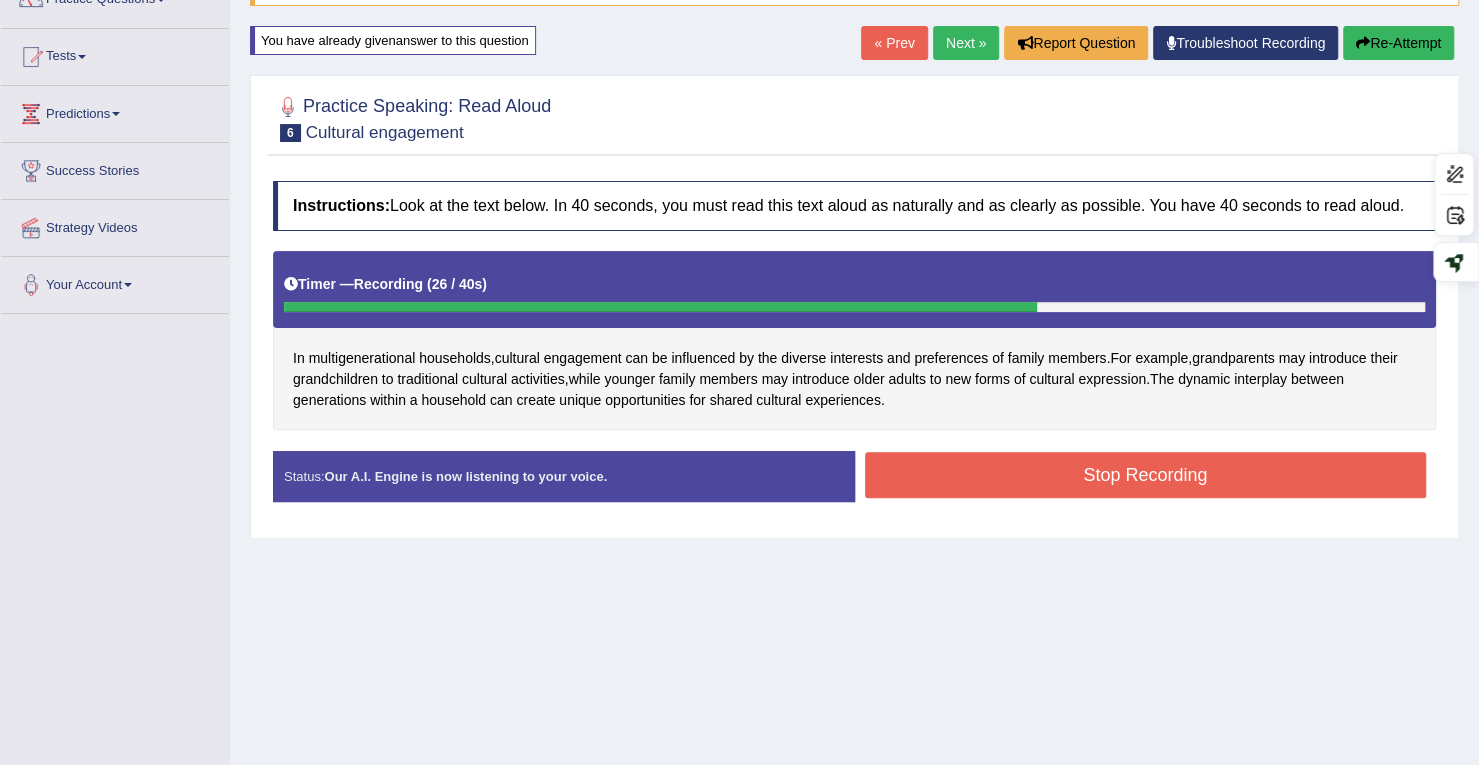 click on "Stop Recording" at bounding box center (1146, 475) 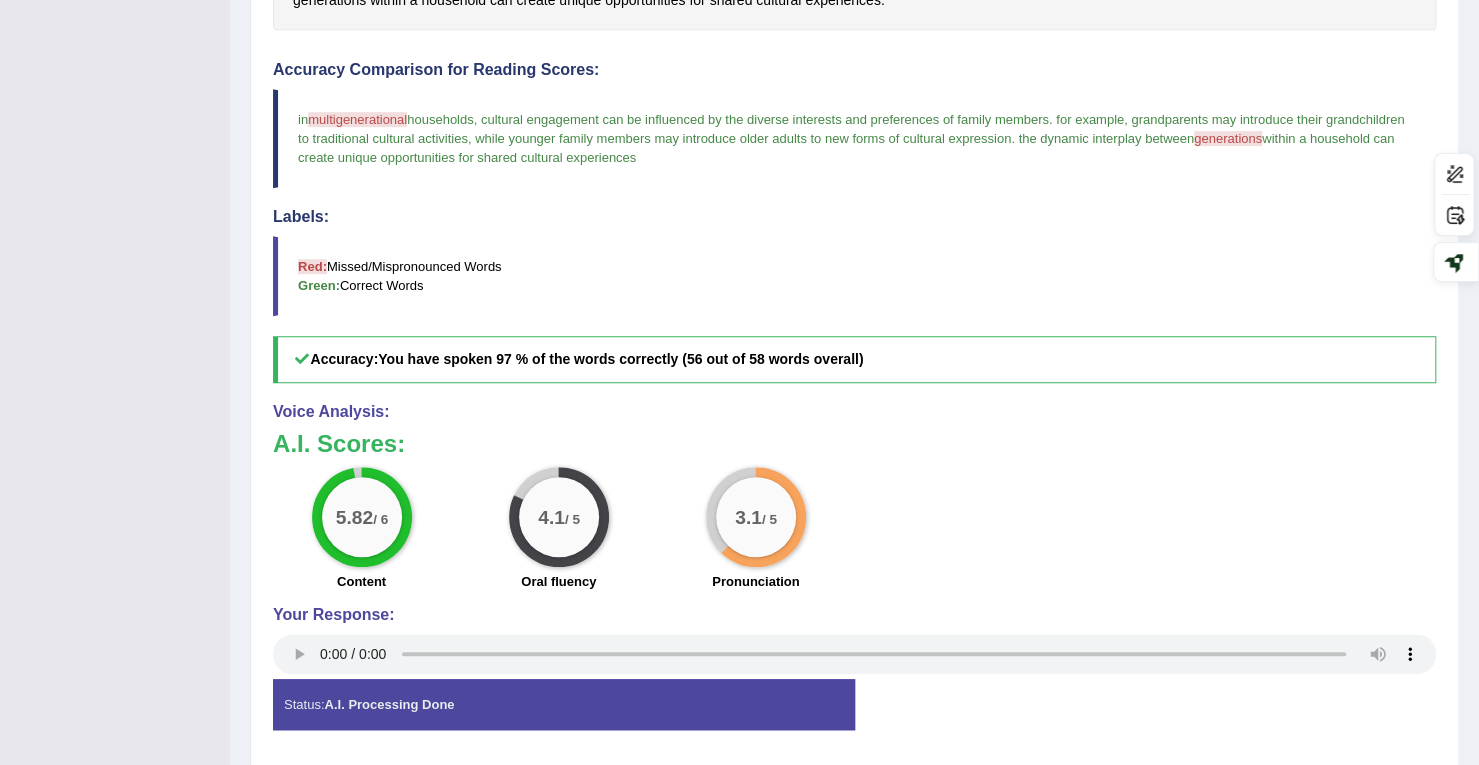scroll, scrollTop: 0, scrollLeft: 0, axis: both 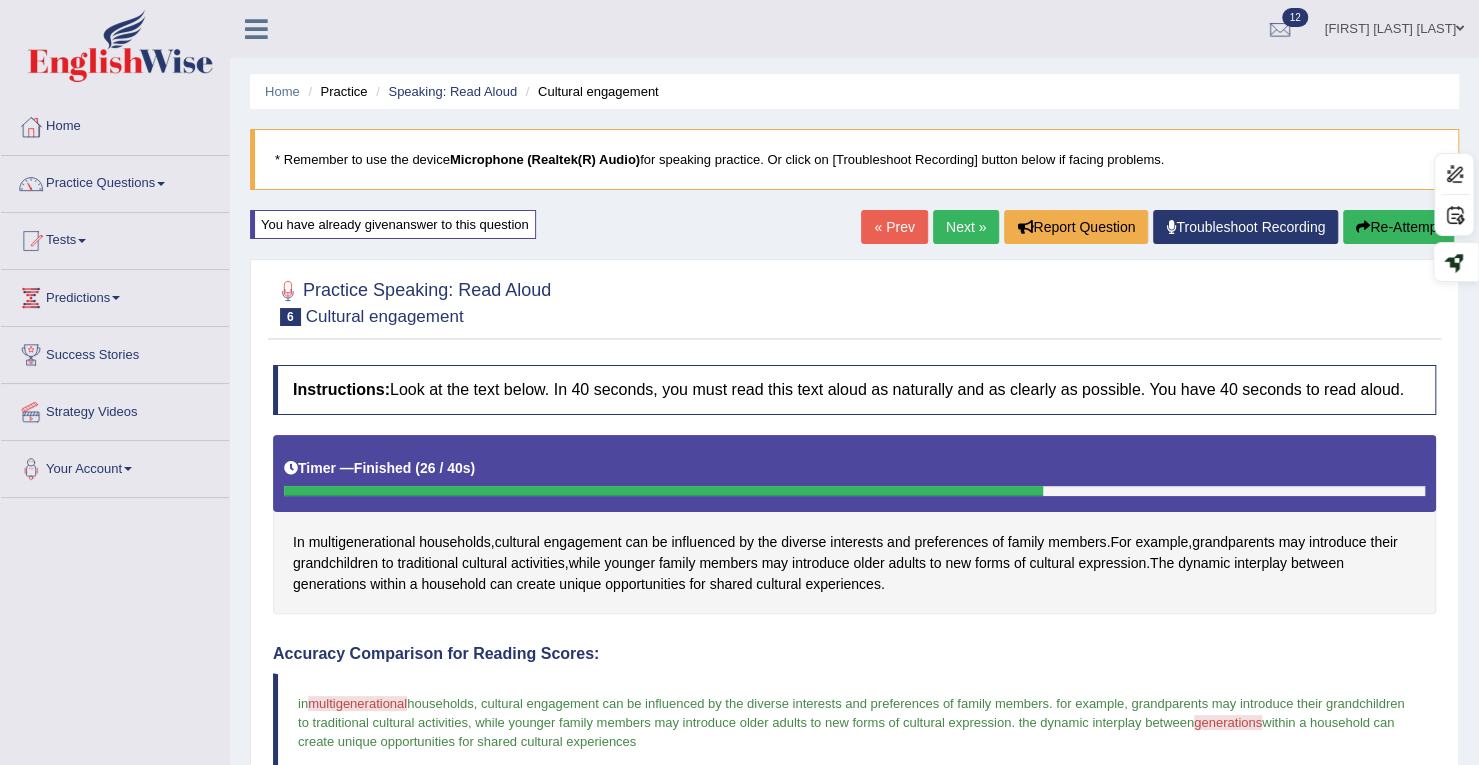 click on "Next »" at bounding box center [966, 227] 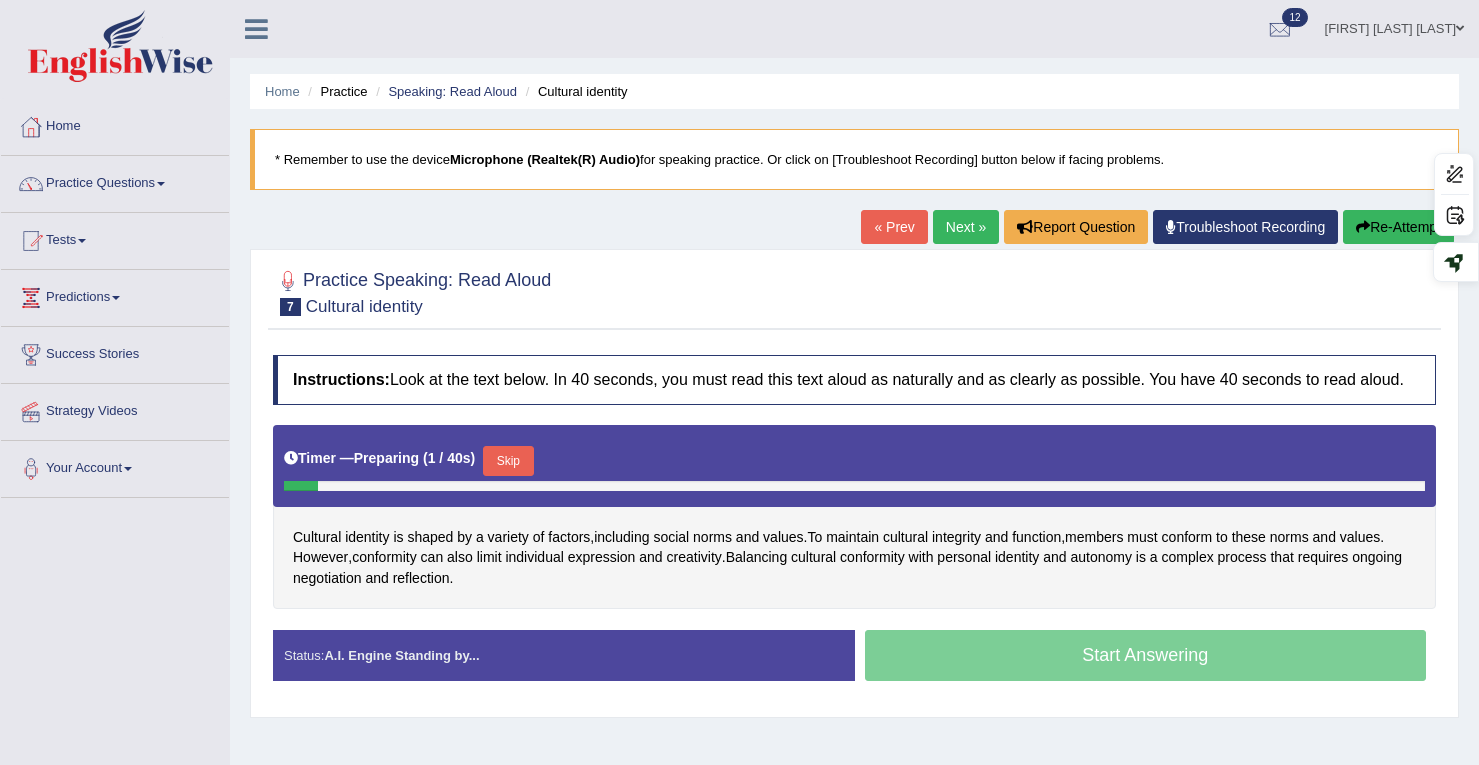 scroll, scrollTop: 284, scrollLeft: 0, axis: vertical 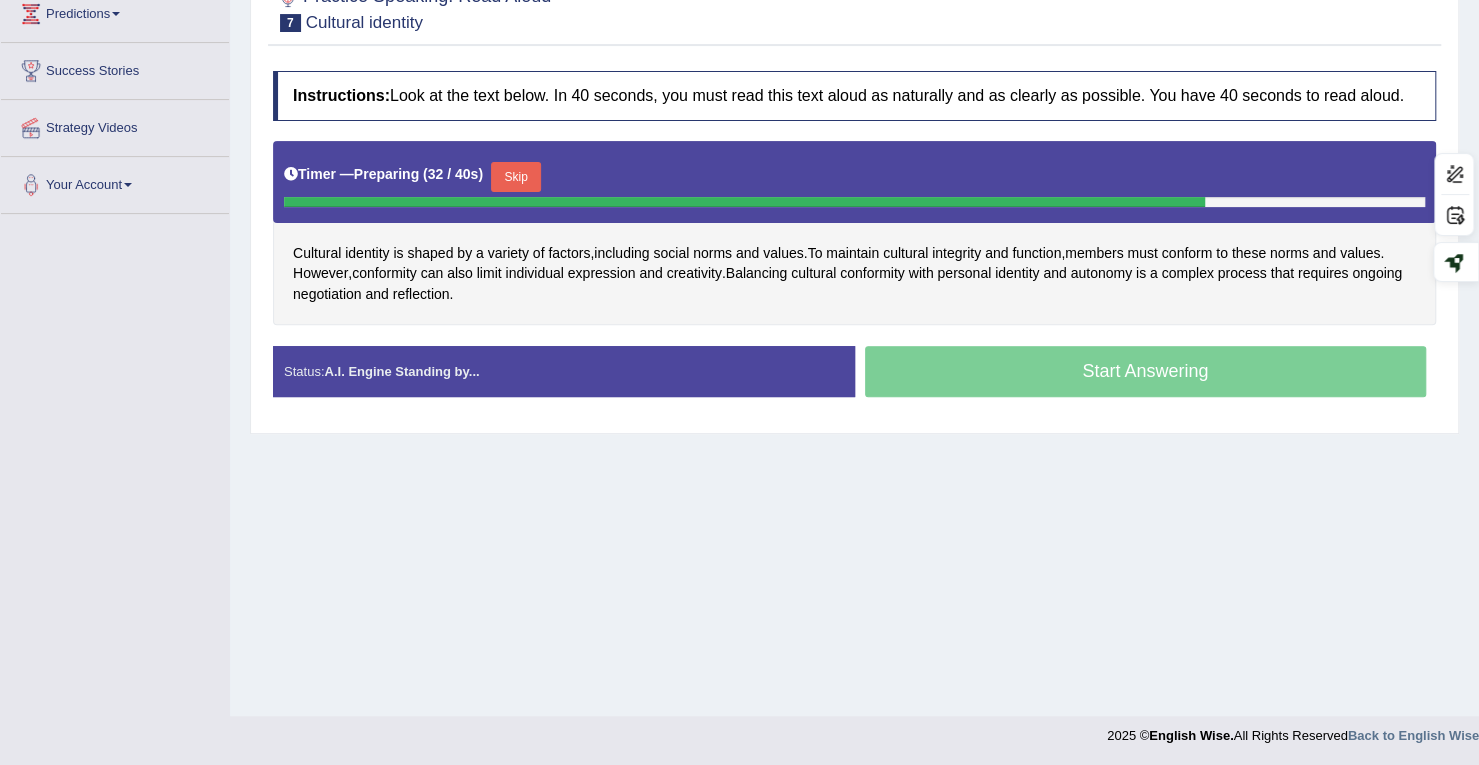 click on "Skip" at bounding box center [516, 177] 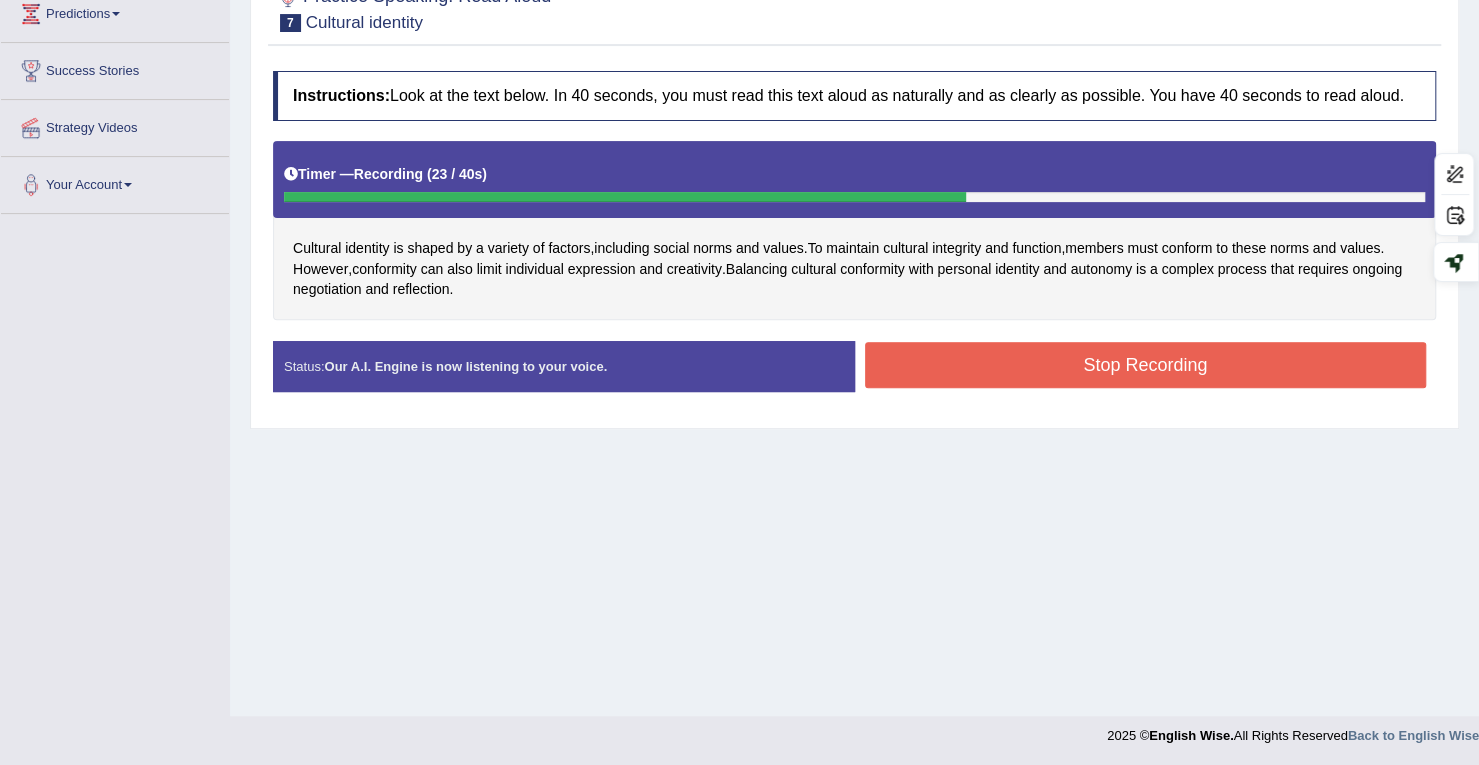 click on "Stop Recording" at bounding box center [1146, 365] 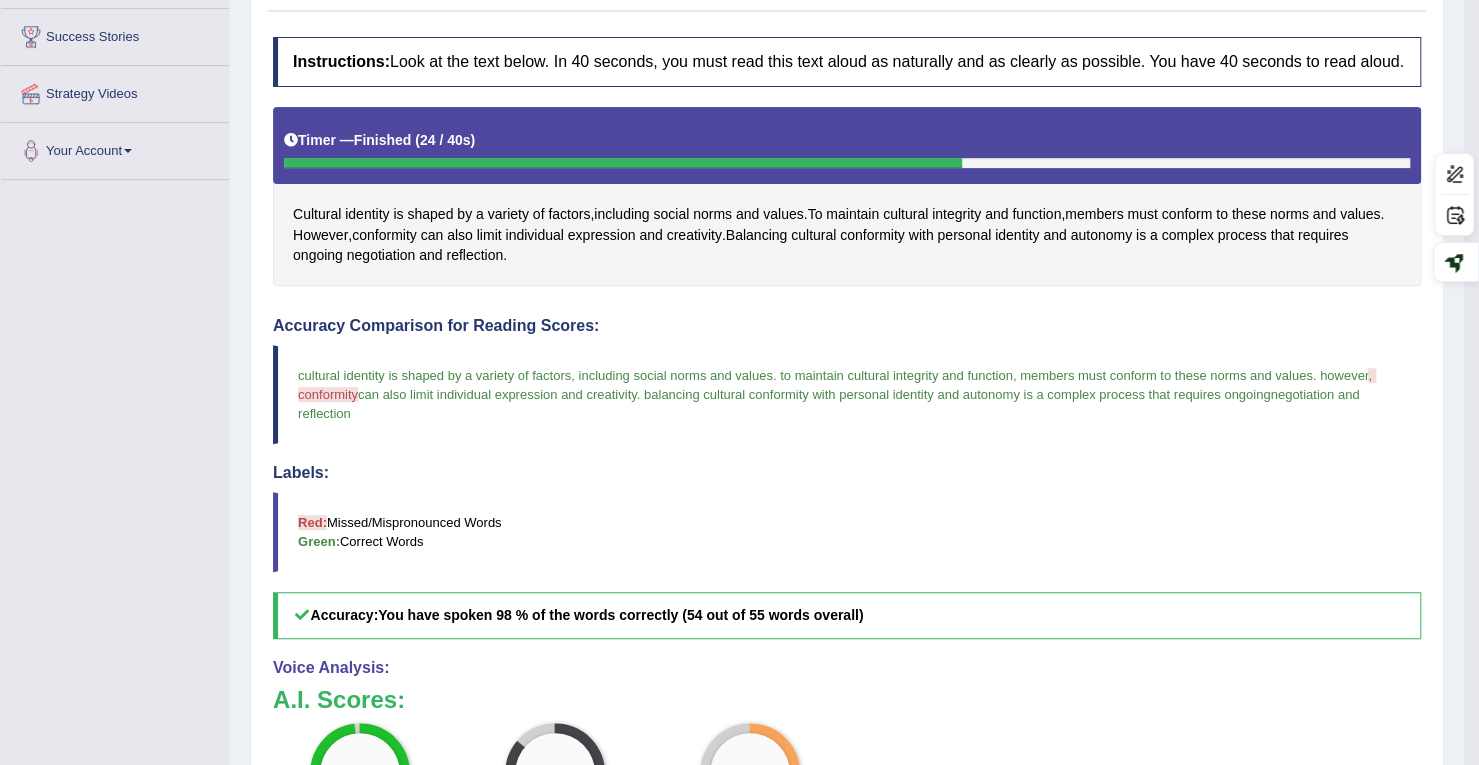 scroll, scrollTop: 84, scrollLeft: 0, axis: vertical 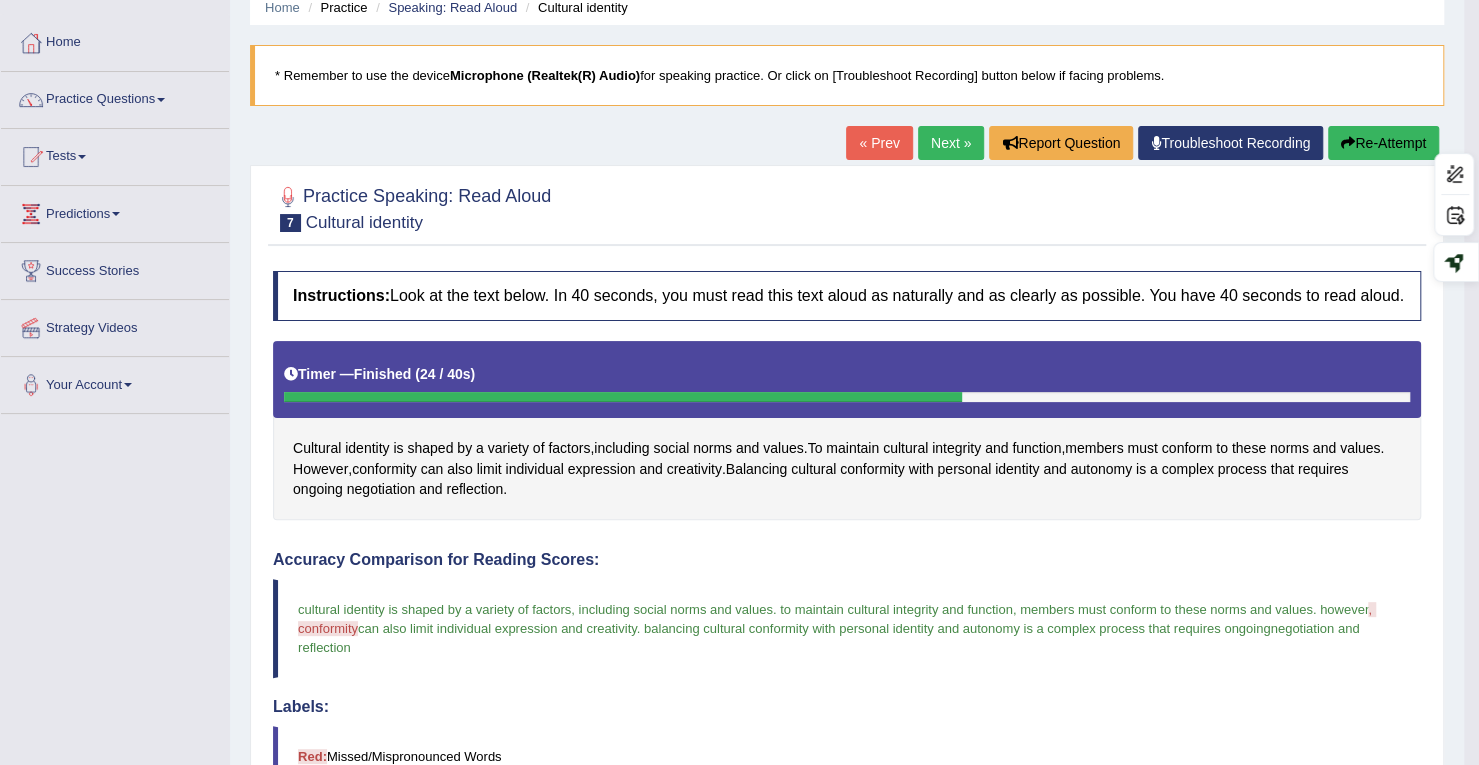 click on "Next »" at bounding box center (951, 143) 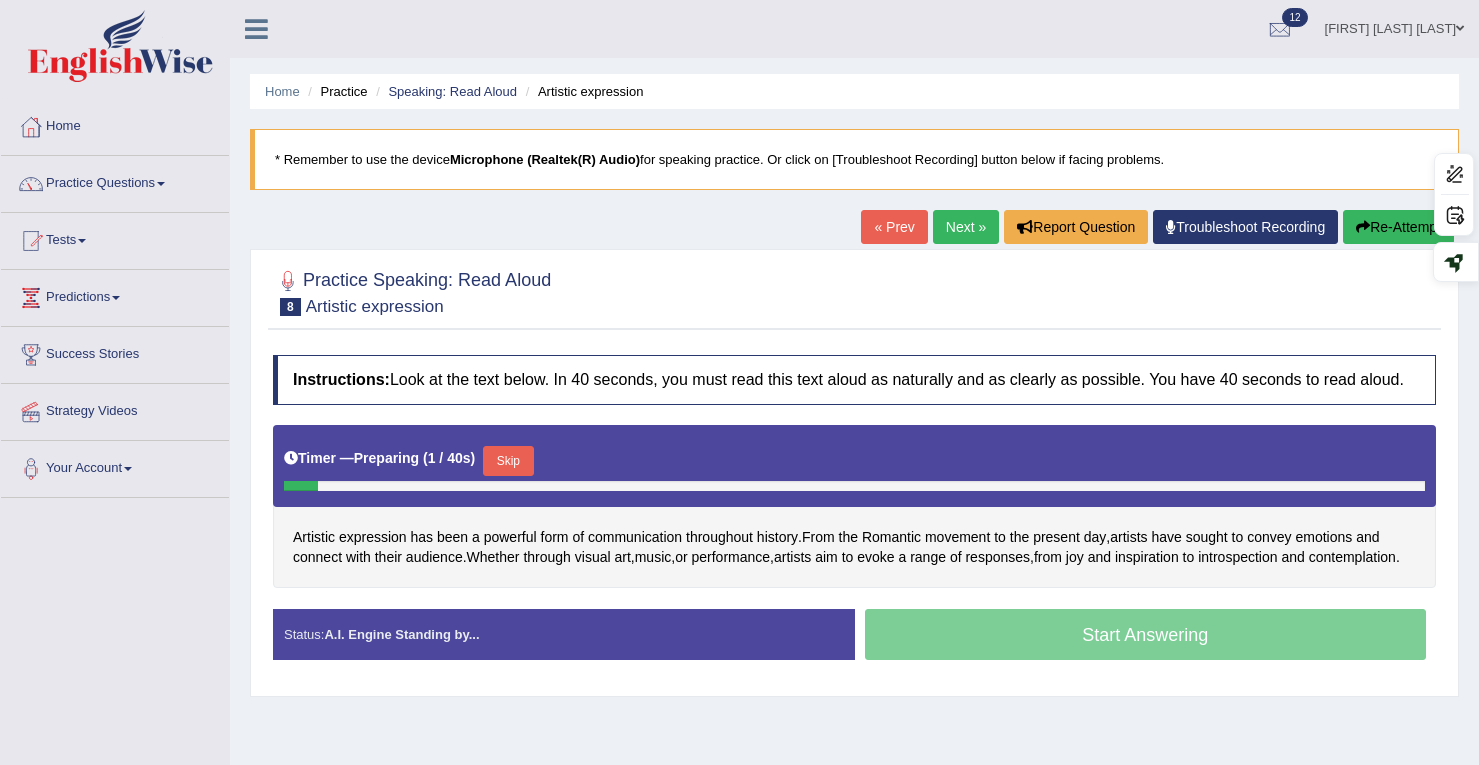 scroll, scrollTop: 284, scrollLeft: 0, axis: vertical 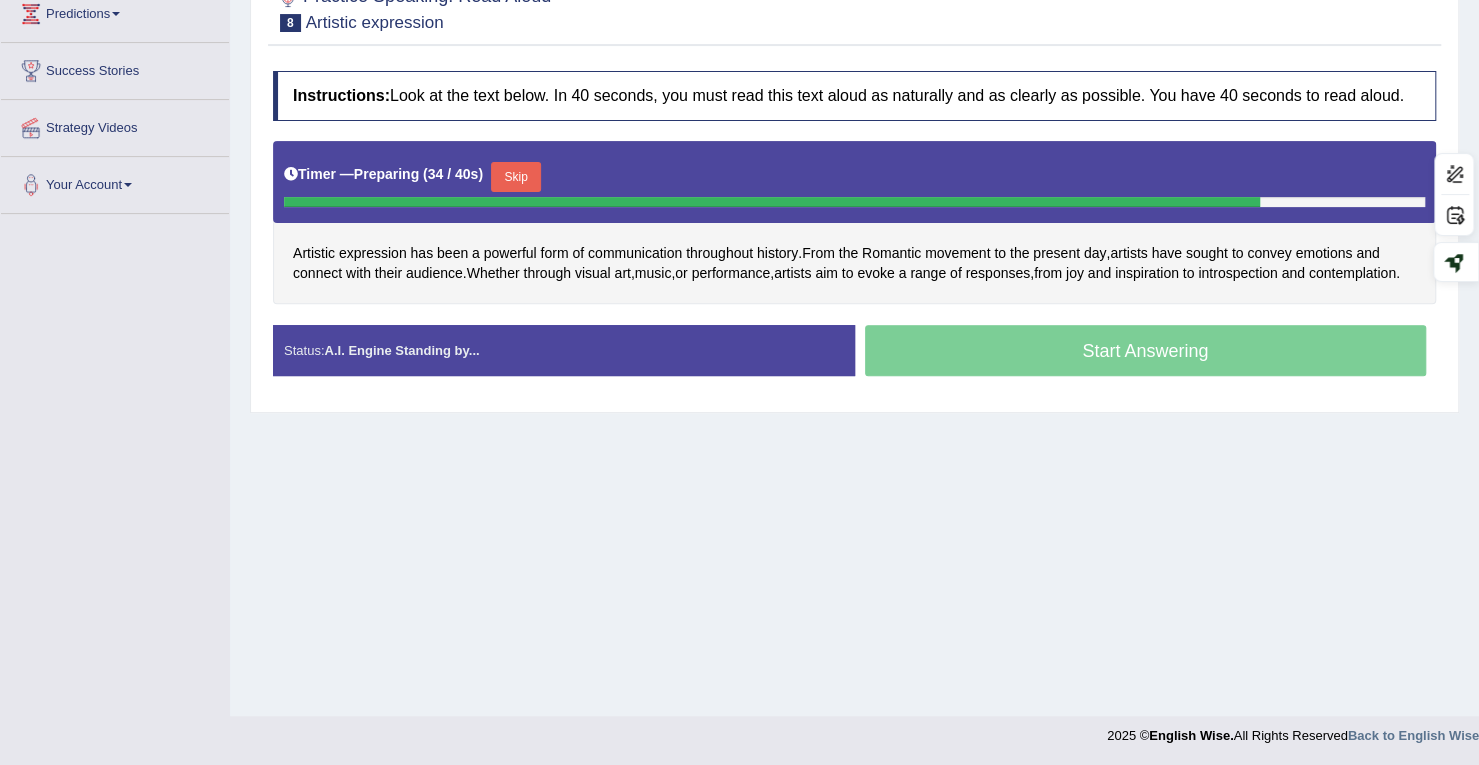 click on "Skip" at bounding box center (516, 177) 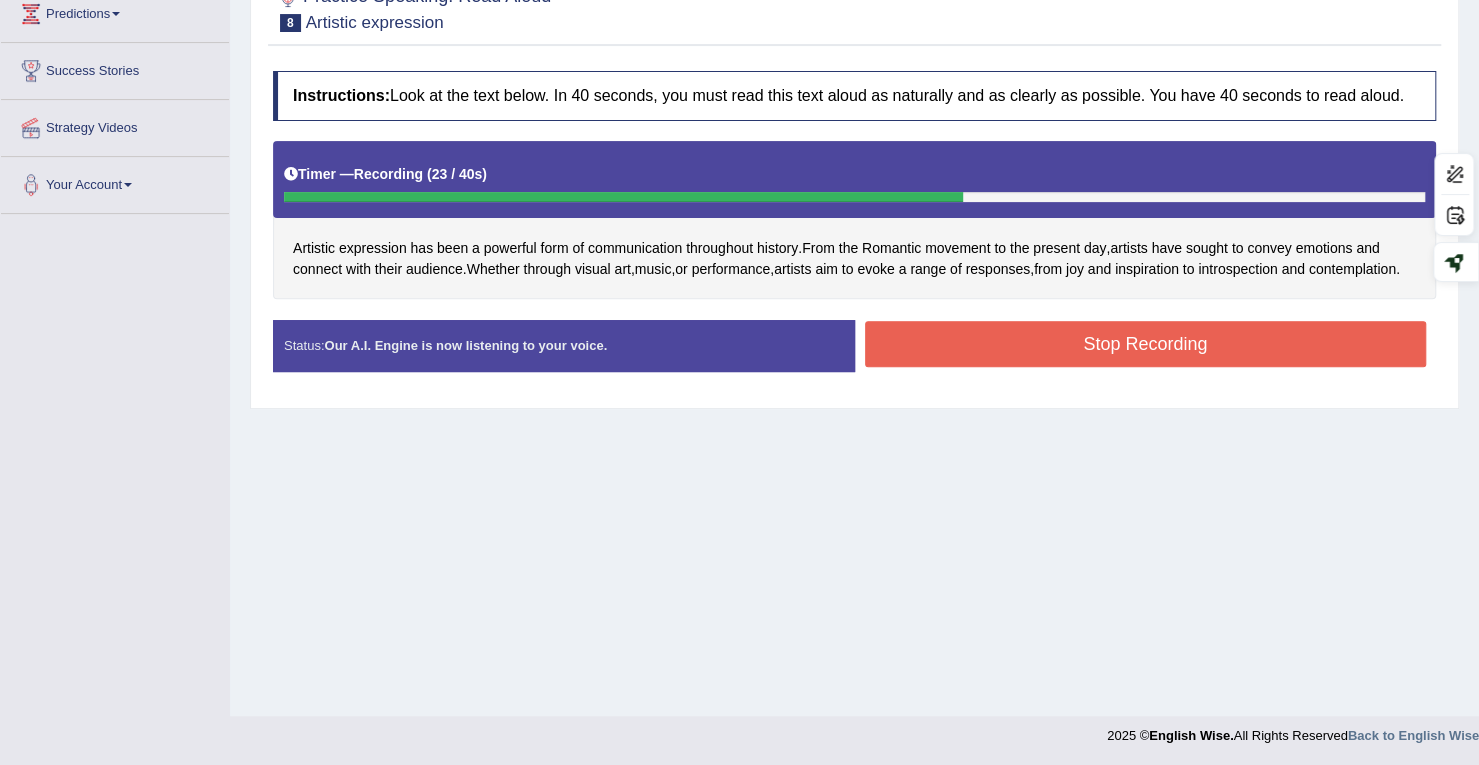 click on "Stop Recording" at bounding box center (1146, 344) 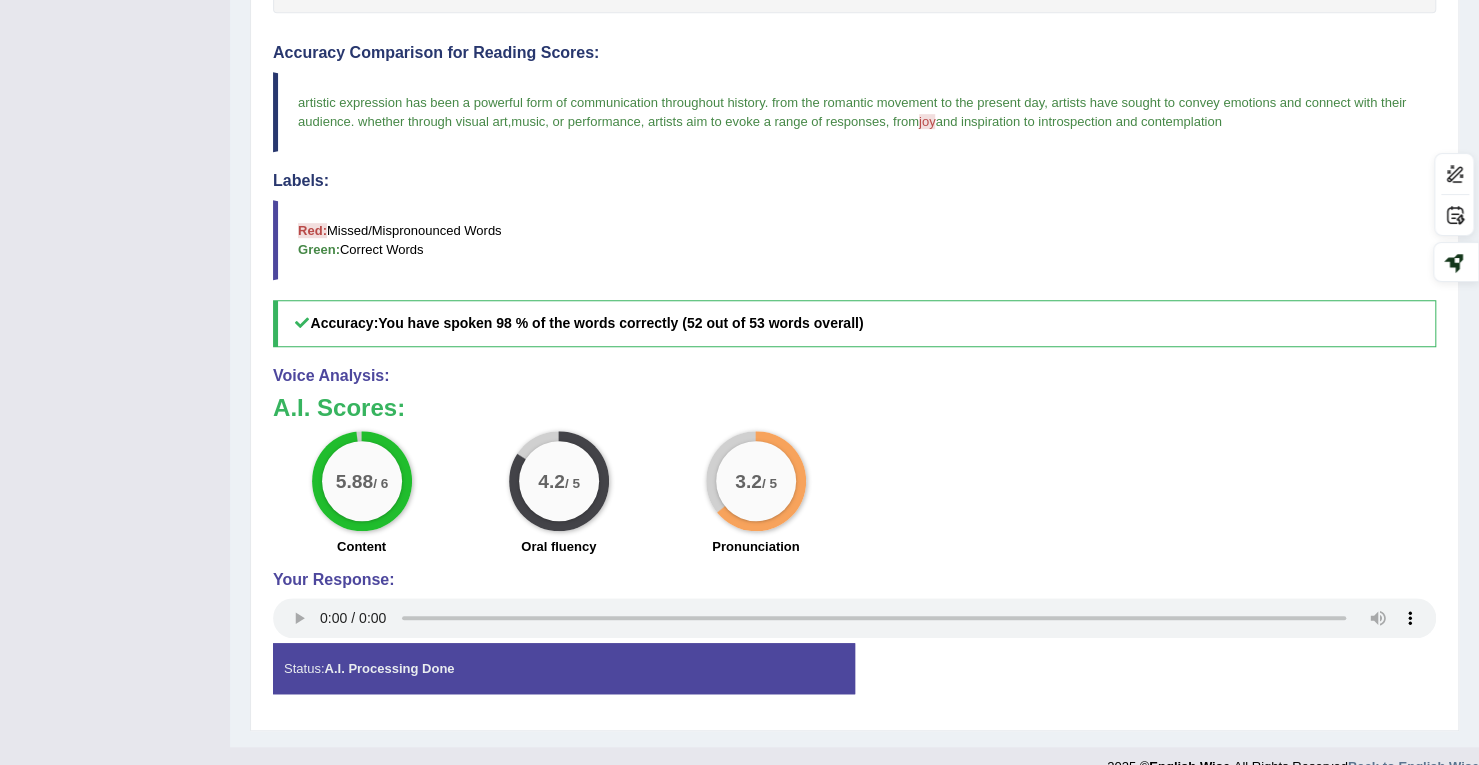 scroll, scrollTop: 616, scrollLeft: 0, axis: vertical 